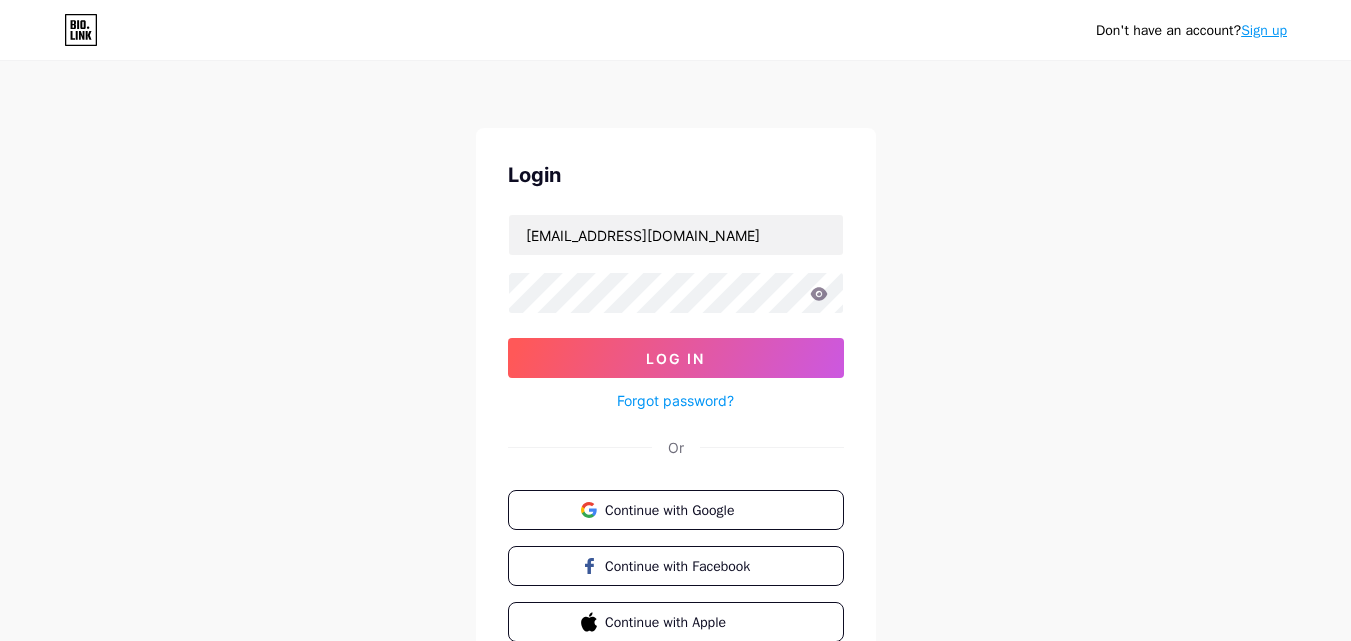 scroll, scrollTop: 0, scrollLeft: 0, axis: both 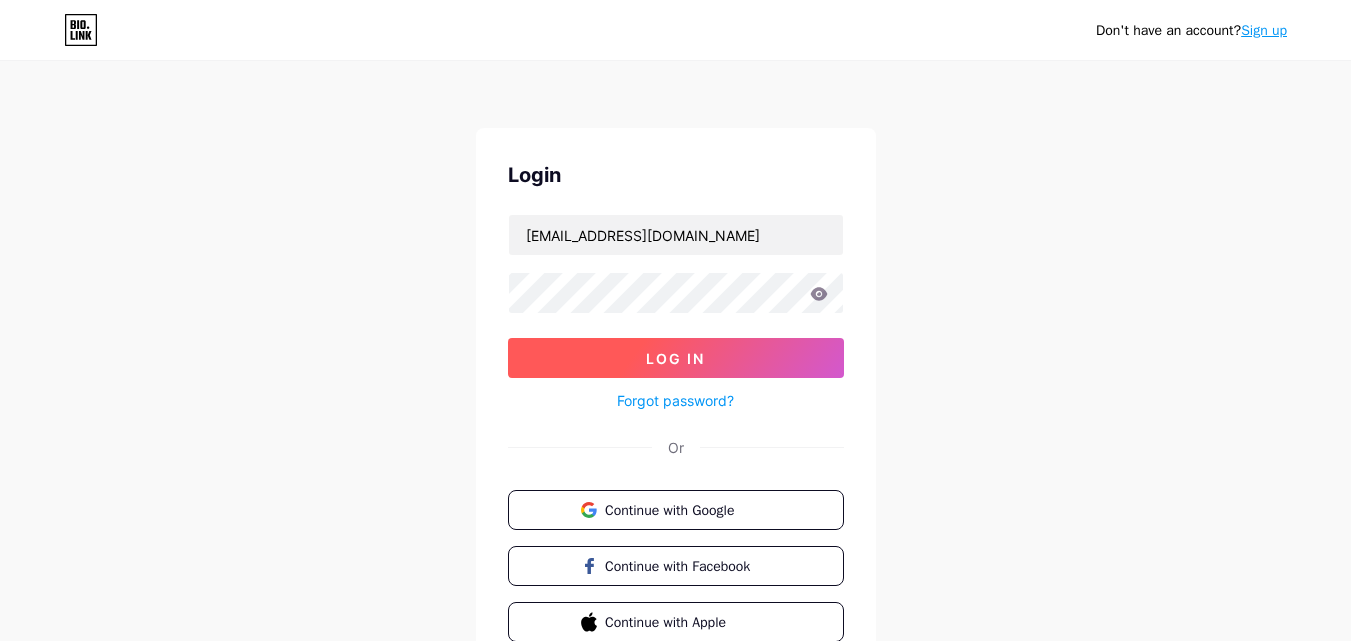 click on "Log In" at bounding box center [676, 358] 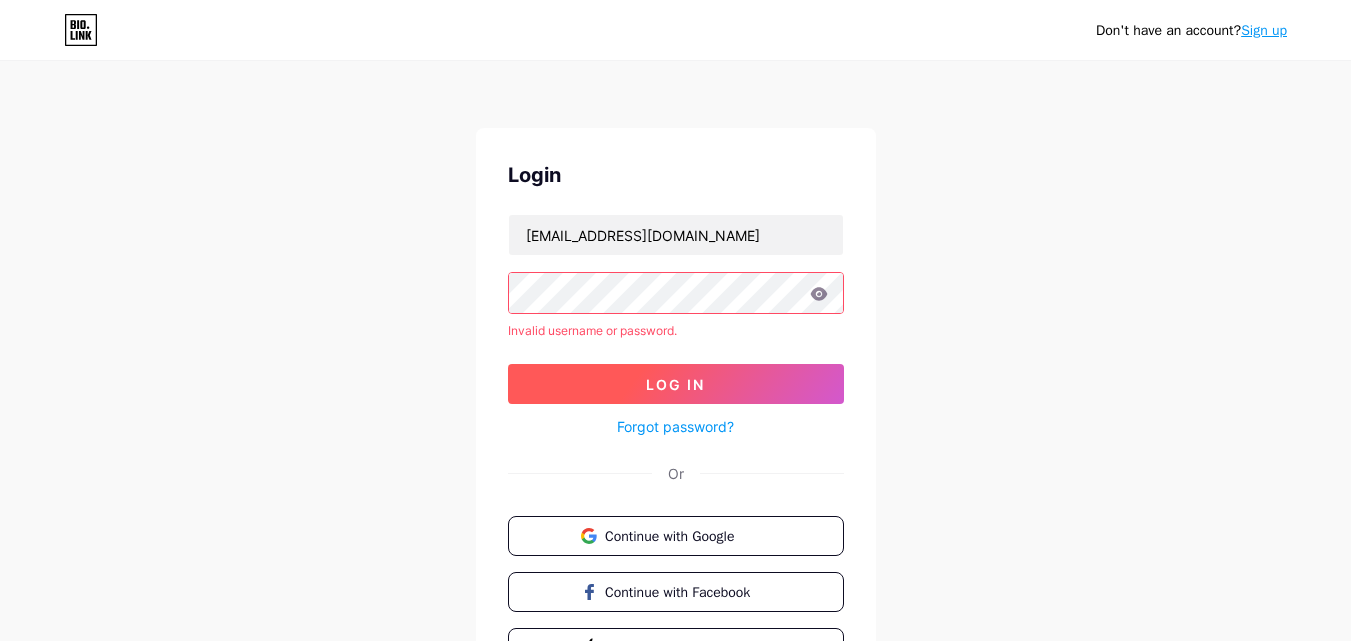 click on "Log In" at bounding box center (675, 384) 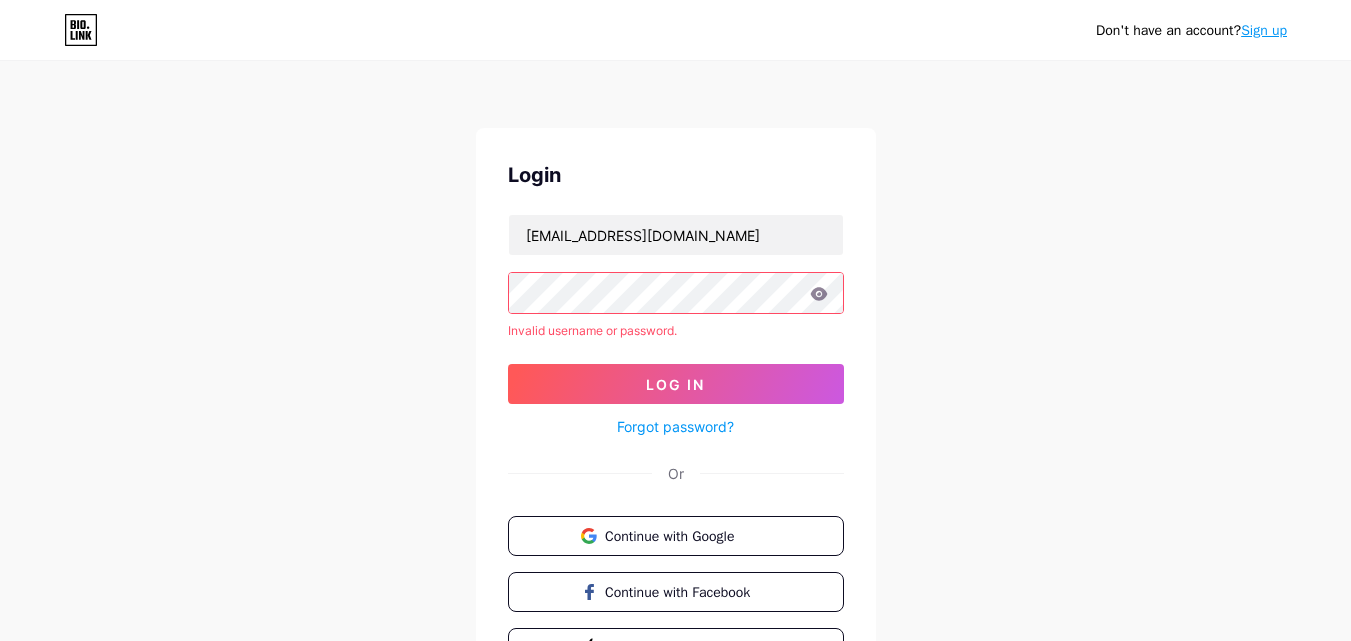 click on "Forgot password?" at bounding box center (675, 426) 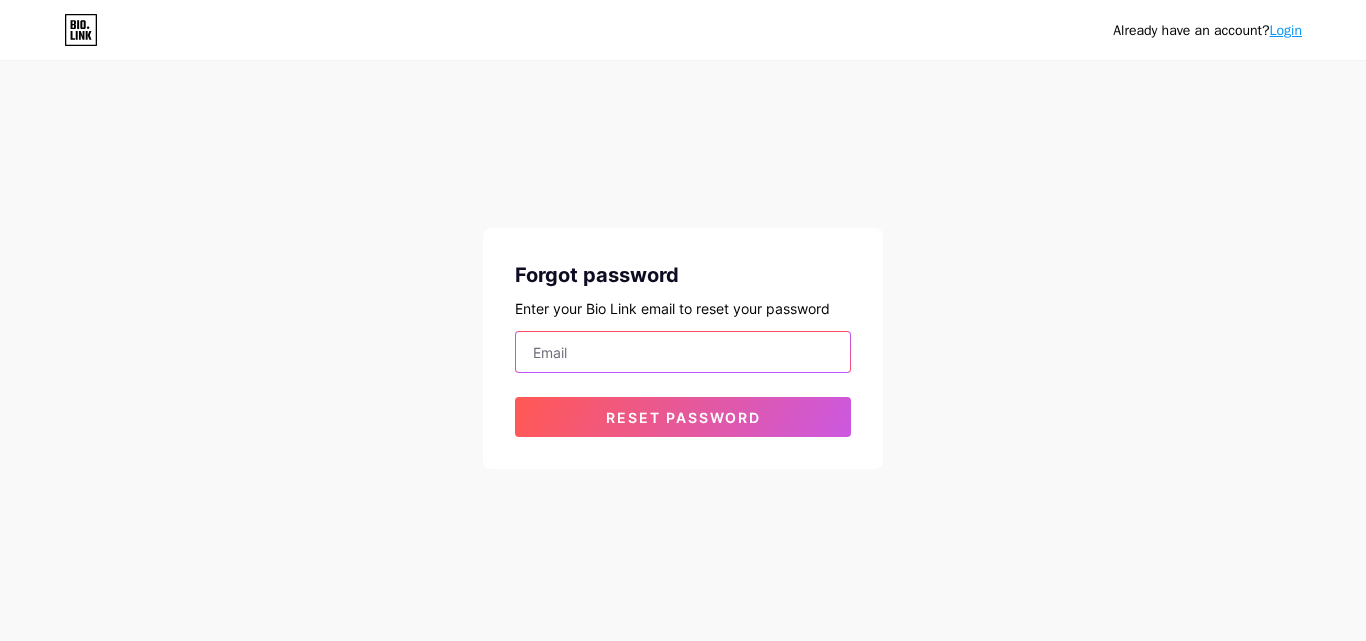 click at bounding box center (683, 352) 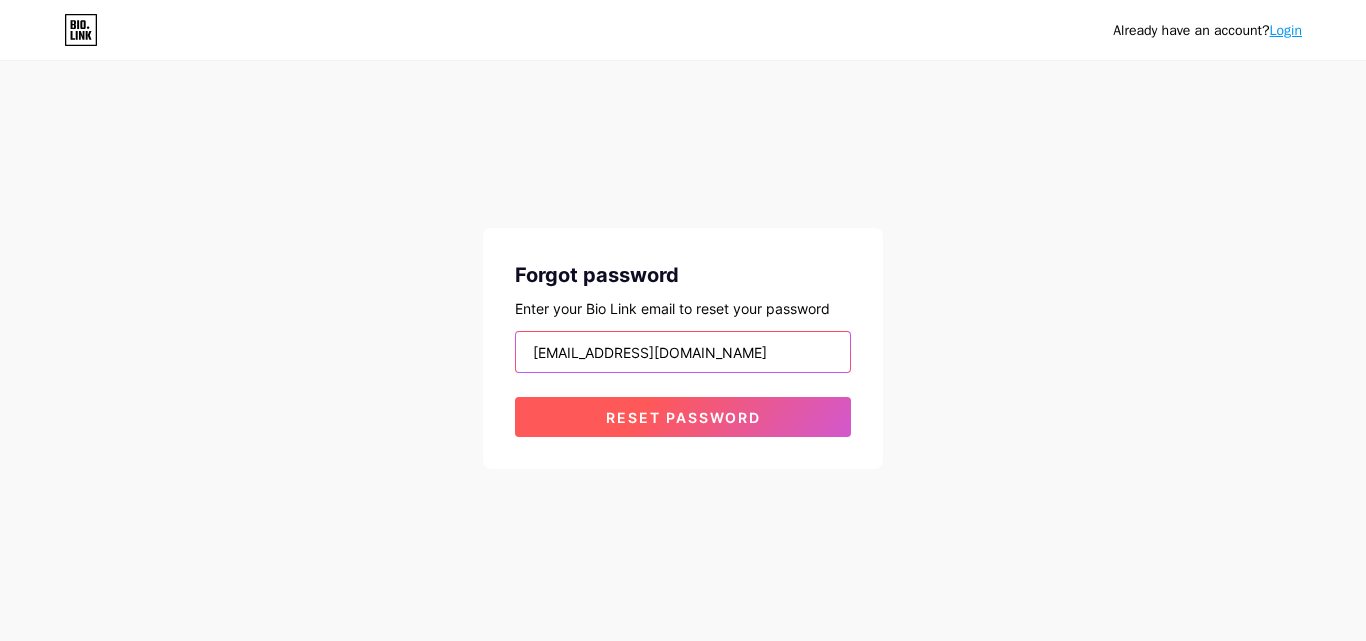 type on "[EMAIL_ADDRESS][DOMAIN_NAME]" 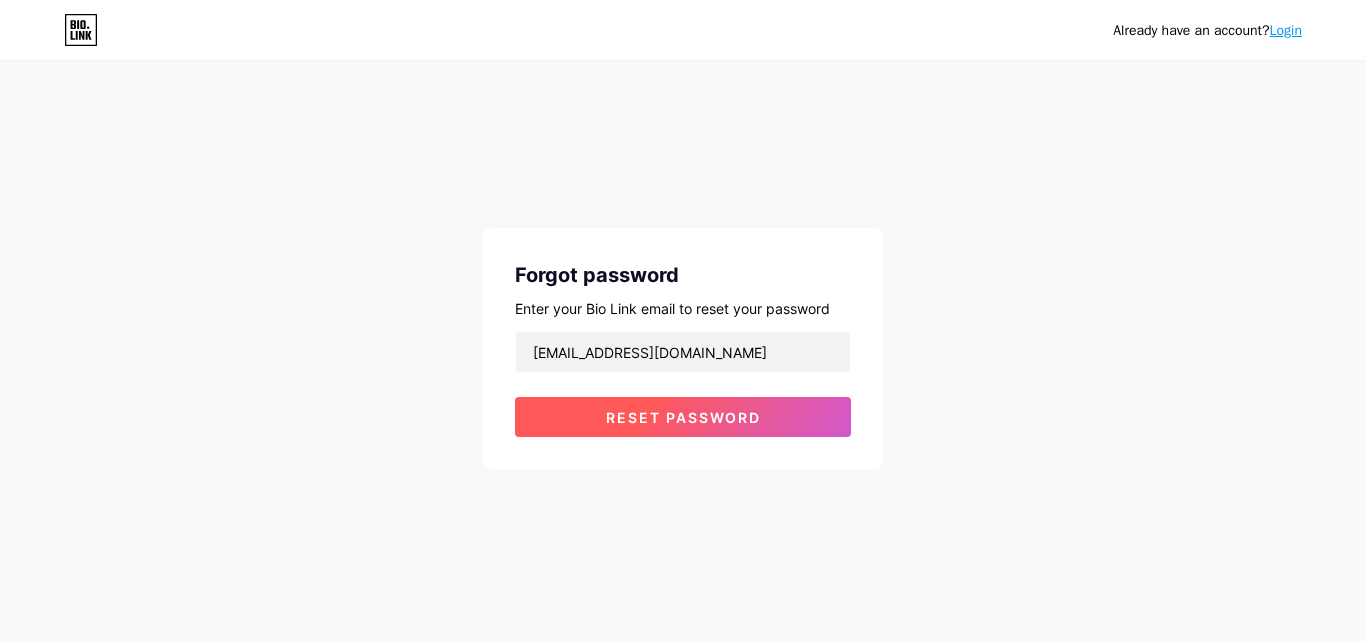 click on "Reset password" at bounding box center [683, 417] 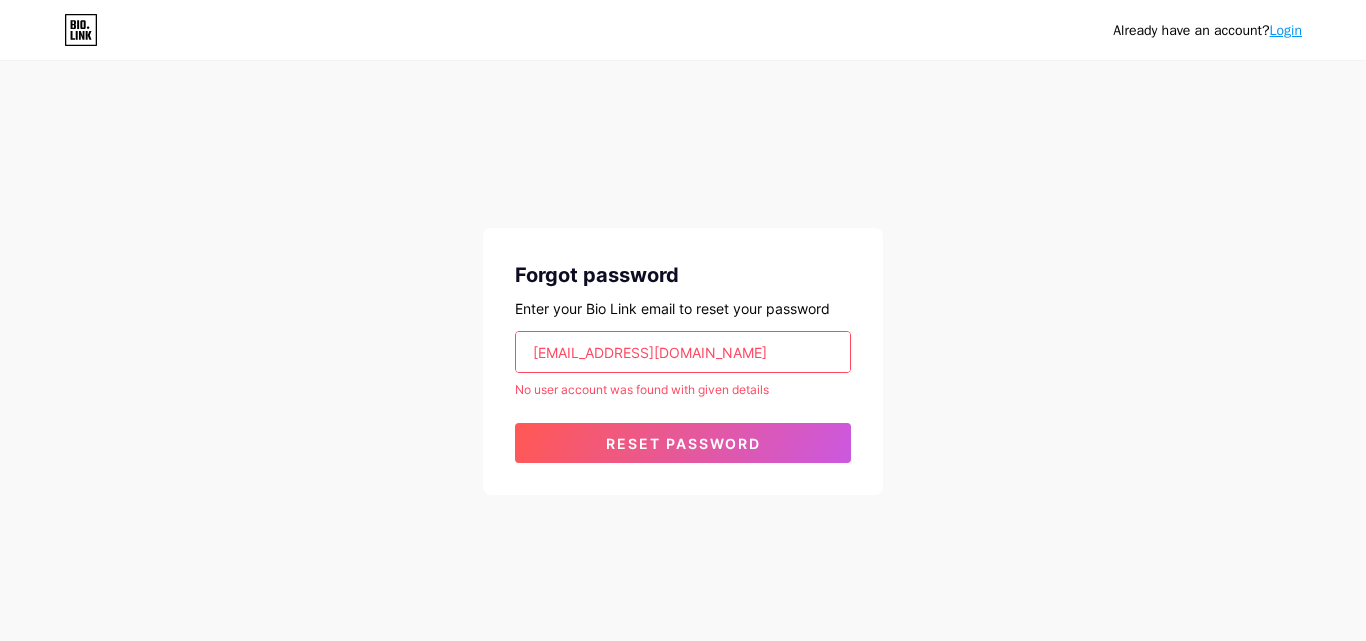 click on "[EMAIL_ADDRESS][DOMAIN_NAME]" at bounding box center (683, 352) 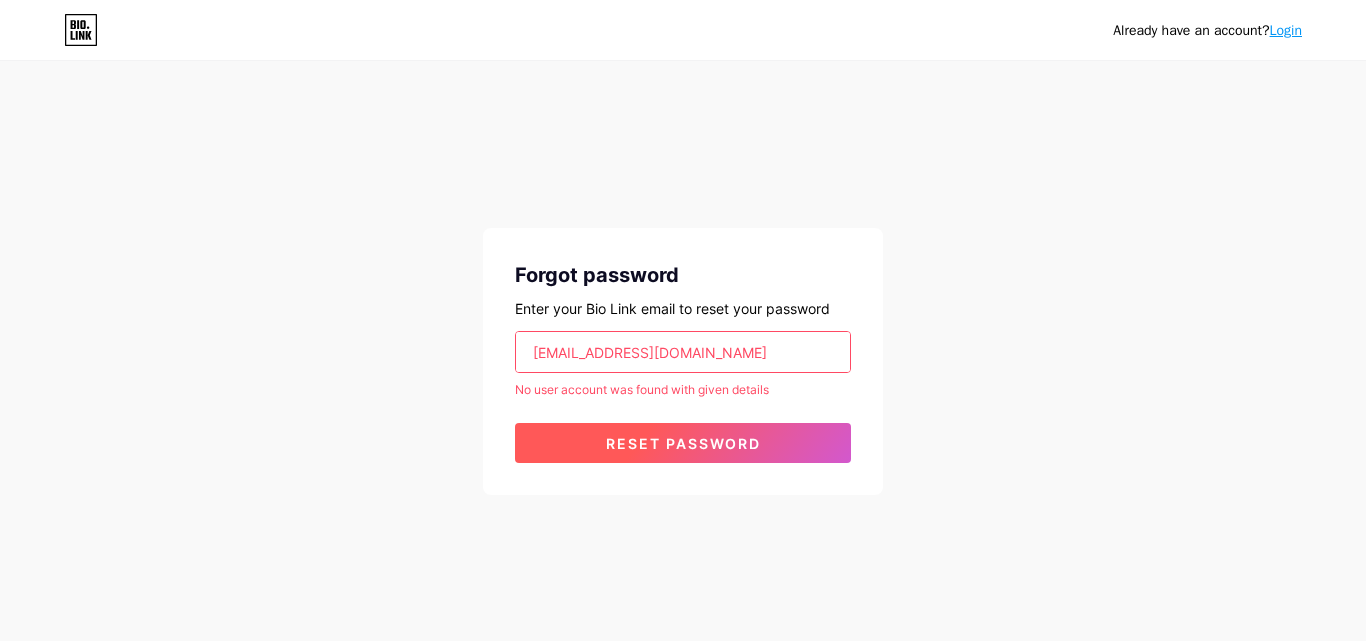 click on "Reset password" at bounding box center (683, 443) 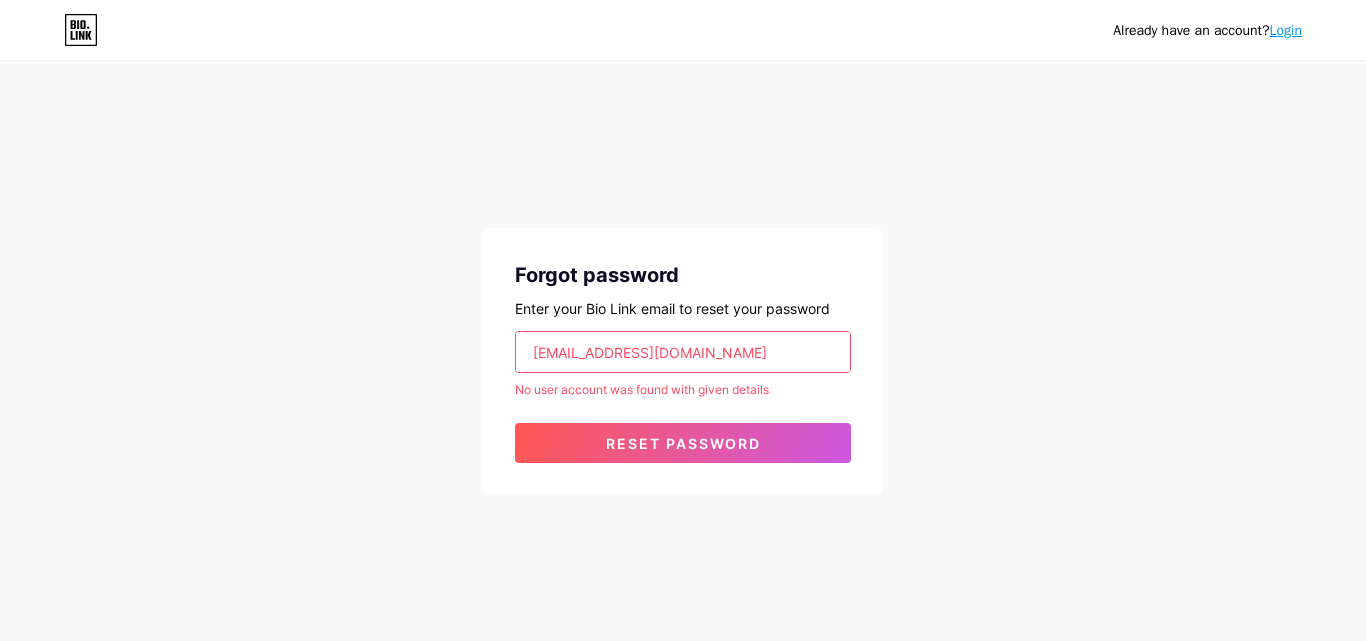 click on "Login" at bounding box center [1286, 30] 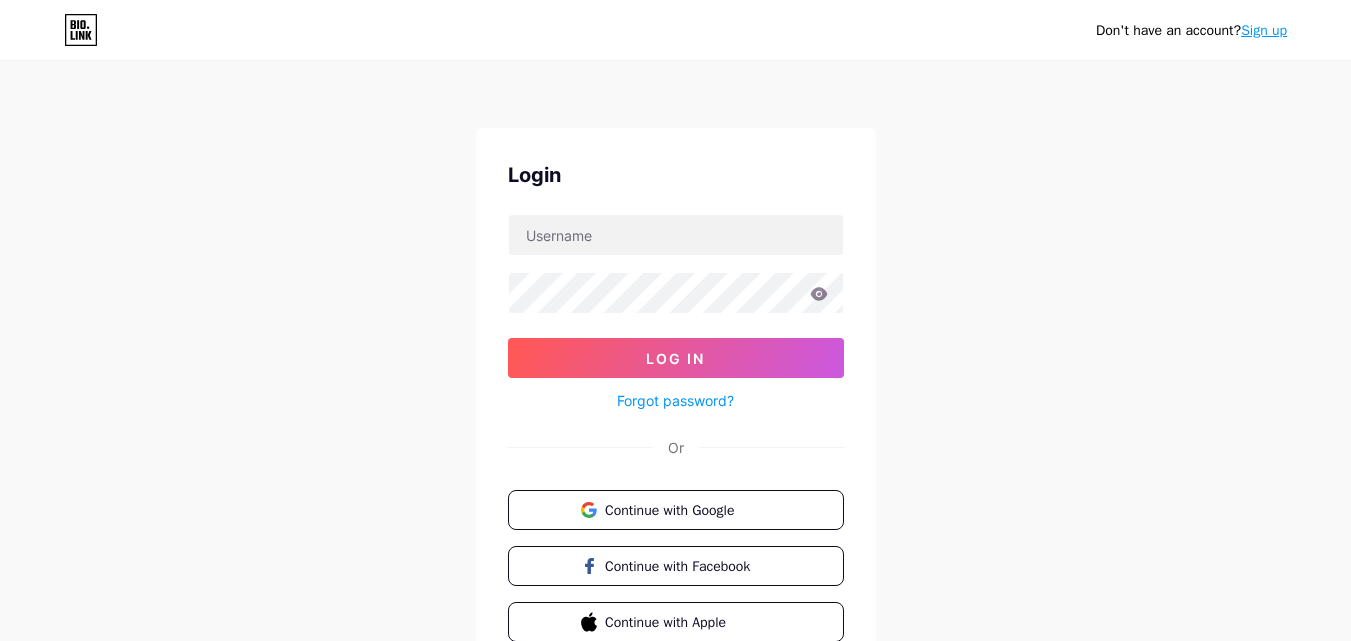 click on "Sign up" at bounding box center (1264, 30) 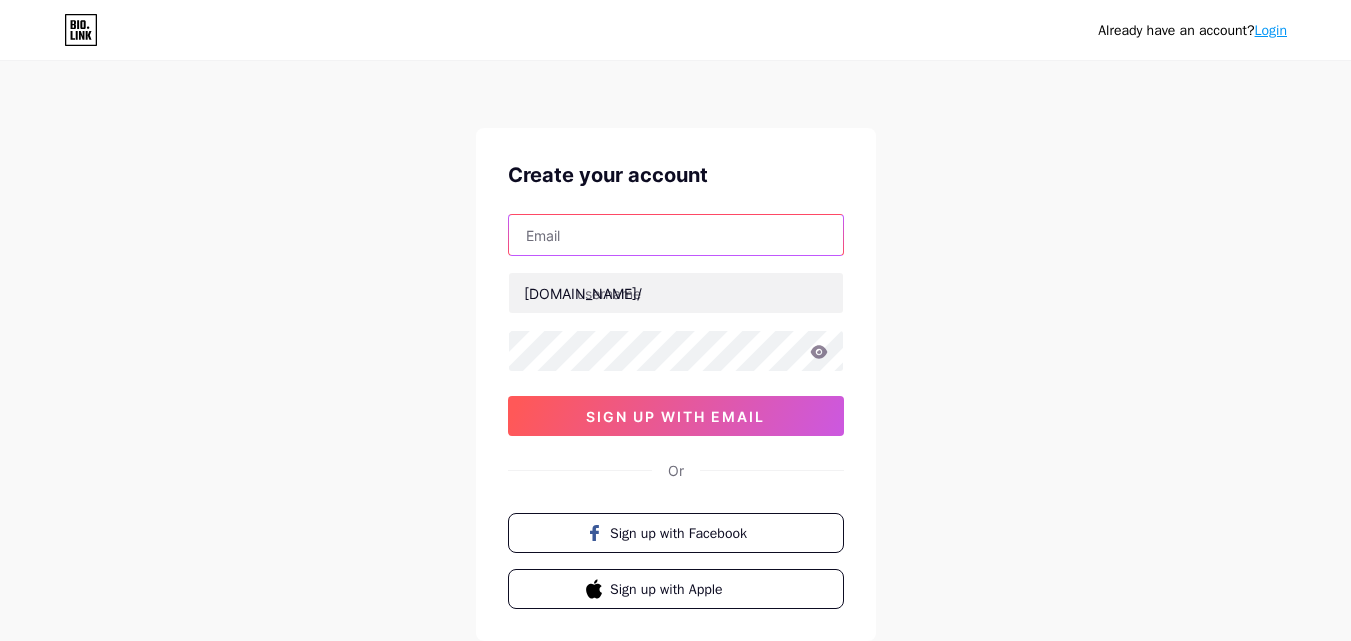 click at bounding box center (676, 235) 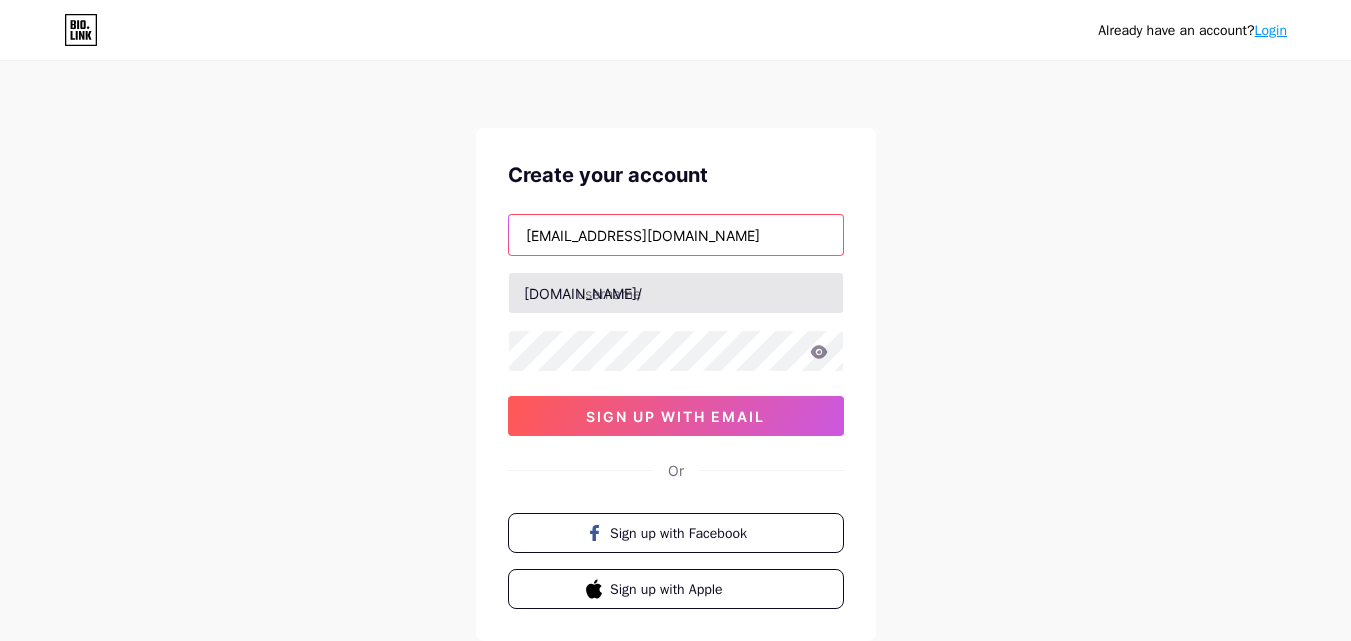 type on "[EMAIL_ADDRESS][DOMAIN_NAME]" 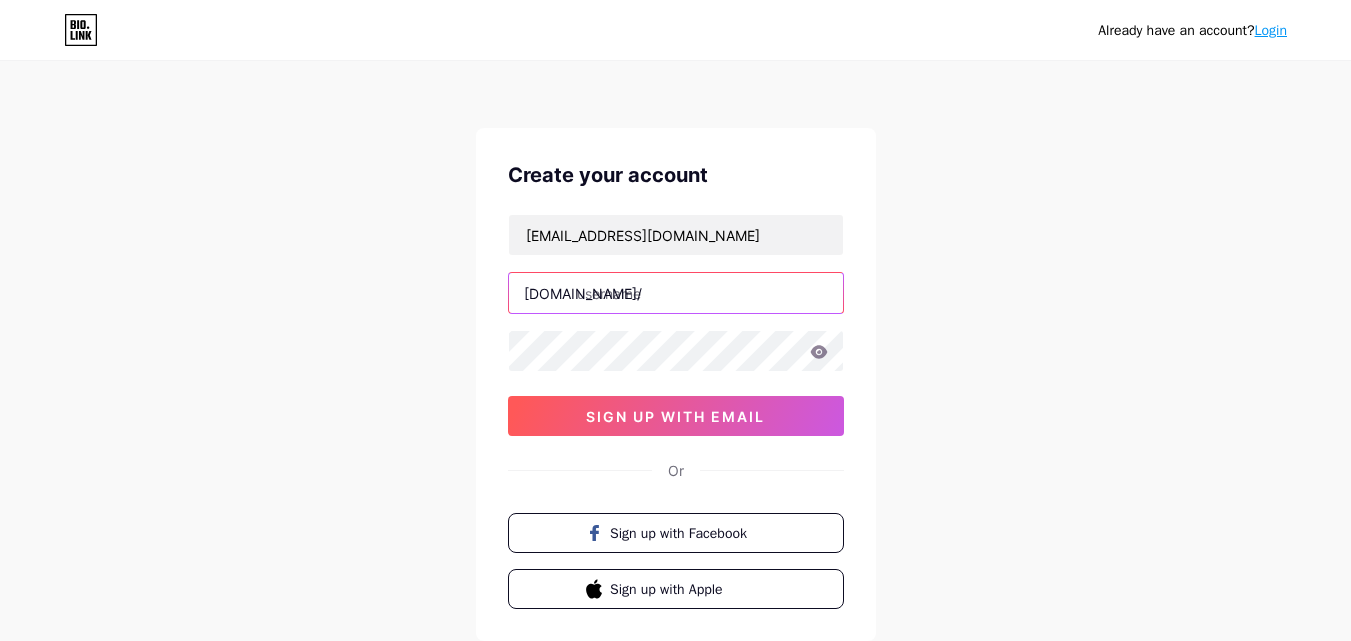 click at bounding box center [676, 293] 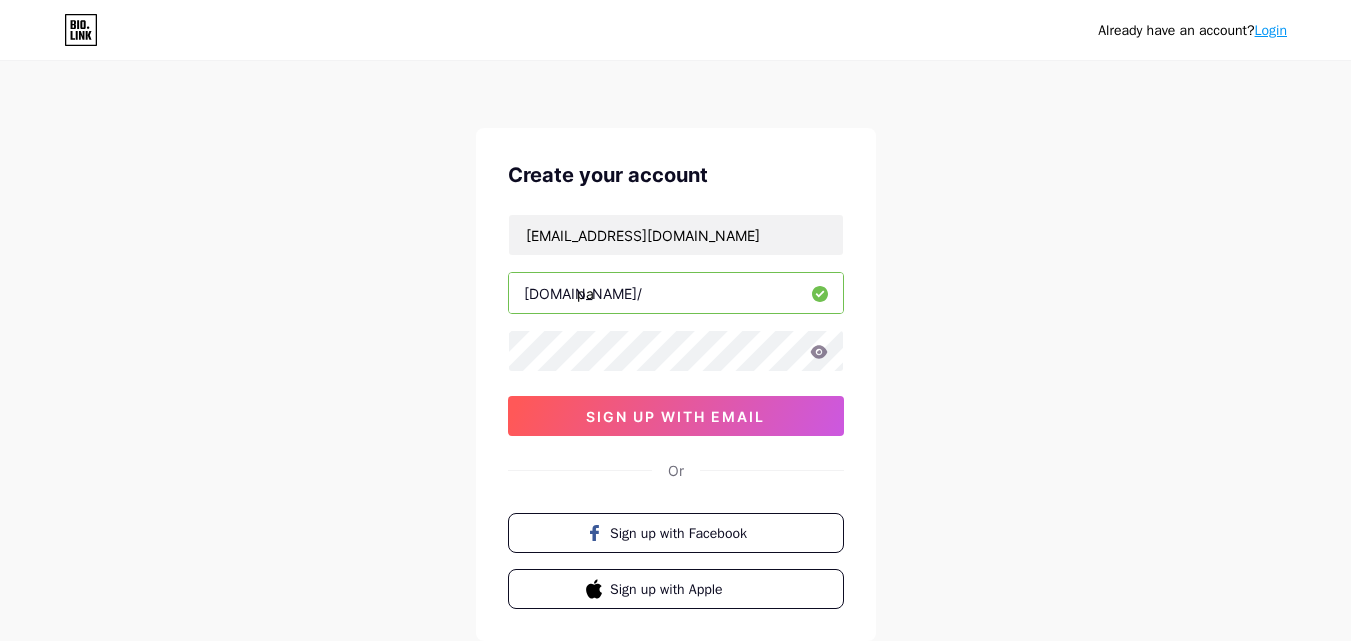 type on "p" 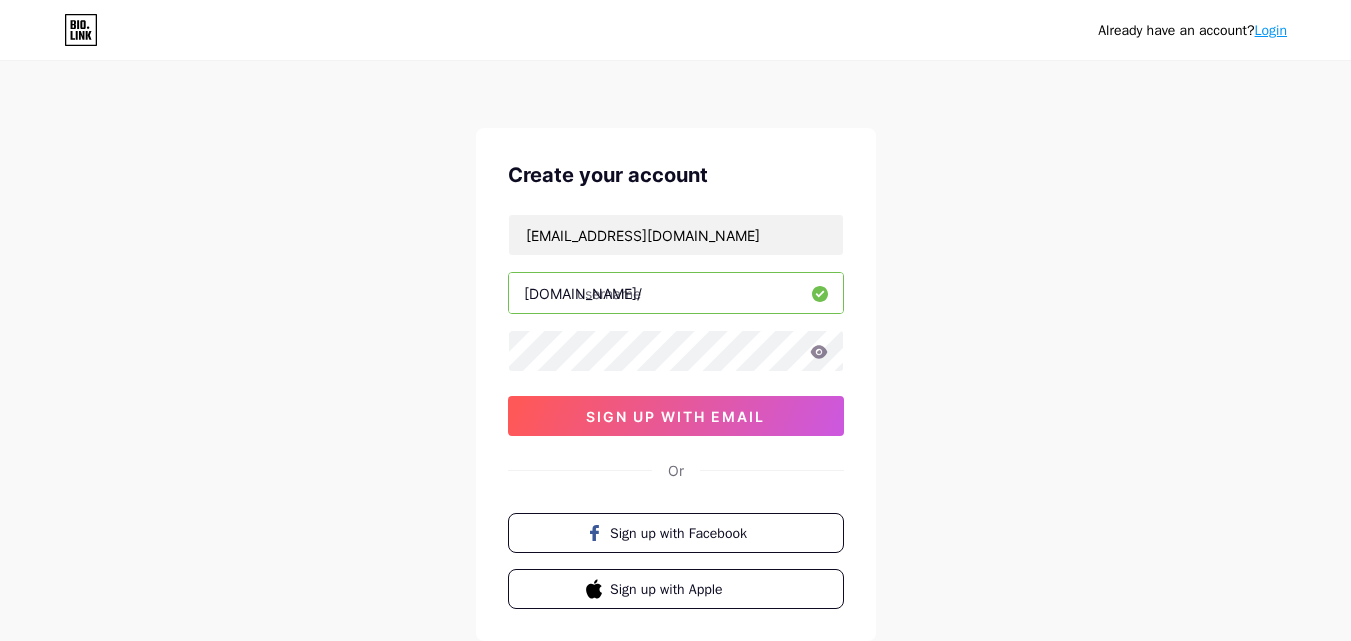 click at bounding box center (676, 293) 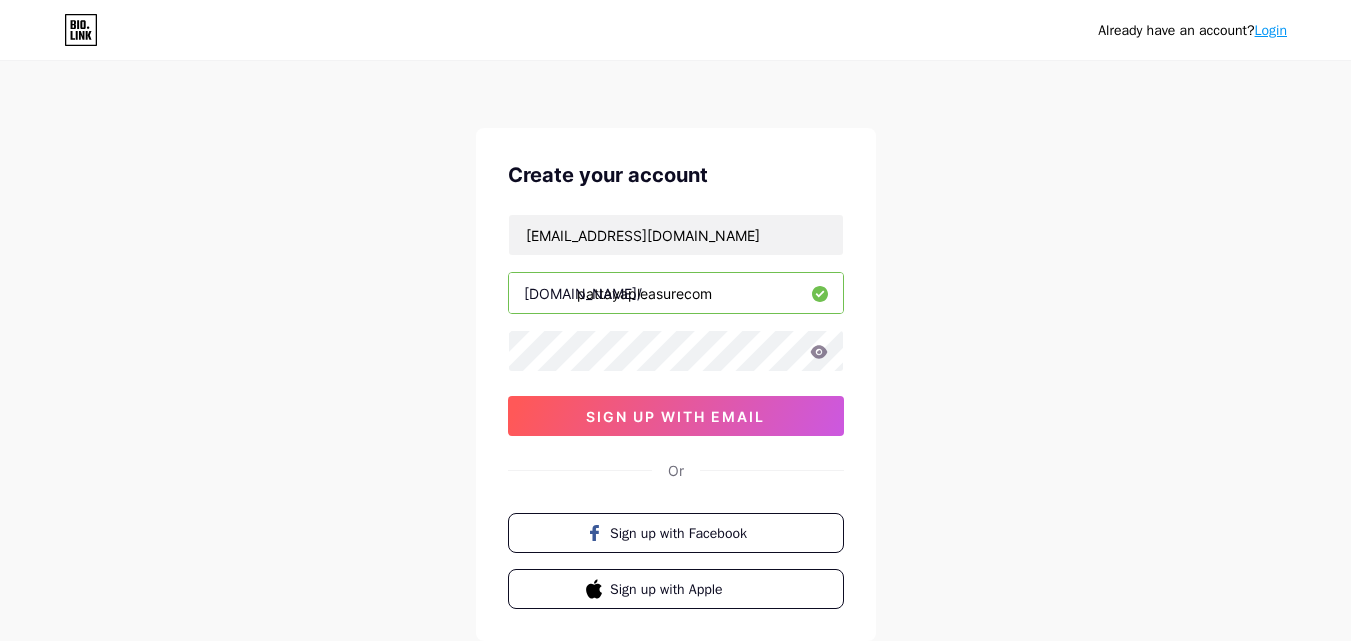 click on "pattayapleasurecom" at bounding box center (676, 293) 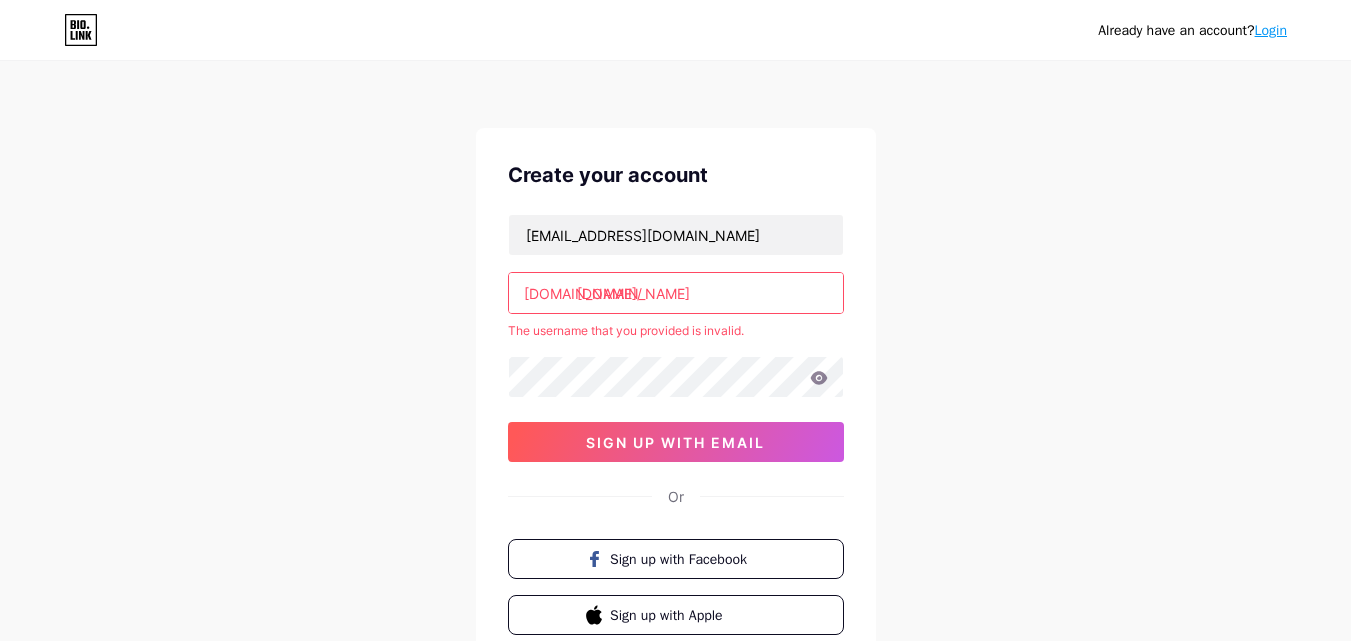 drag, startPoint x: 736, startPoint y: 292, endPoint x: 571, endPoint y: 290, distance: 165.01212 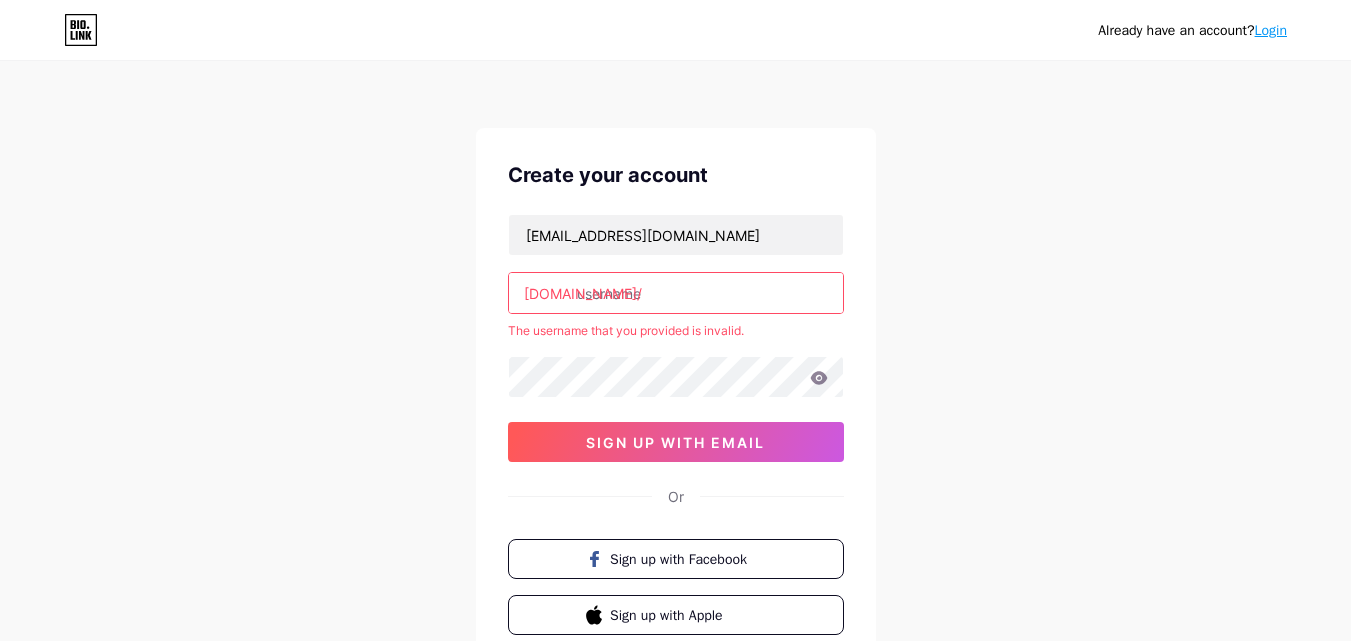 click at bounding box center [676, 293] 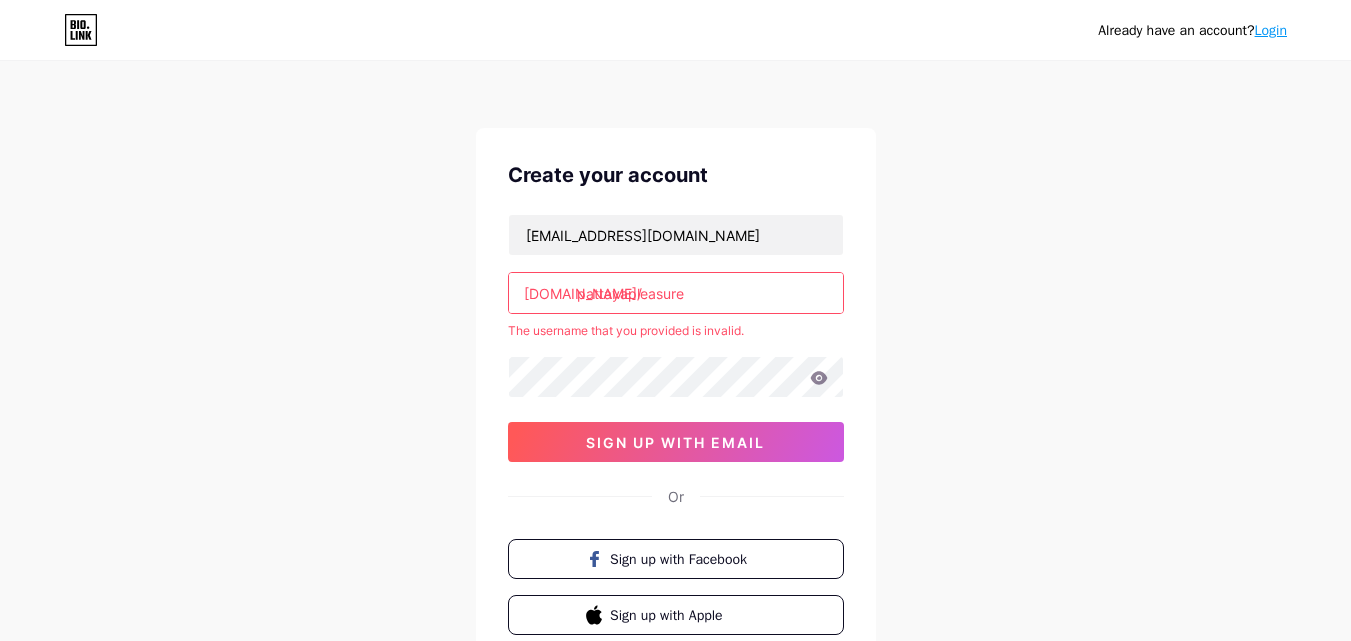 click on "pattayapleasure" at bounding box center [676, 293] 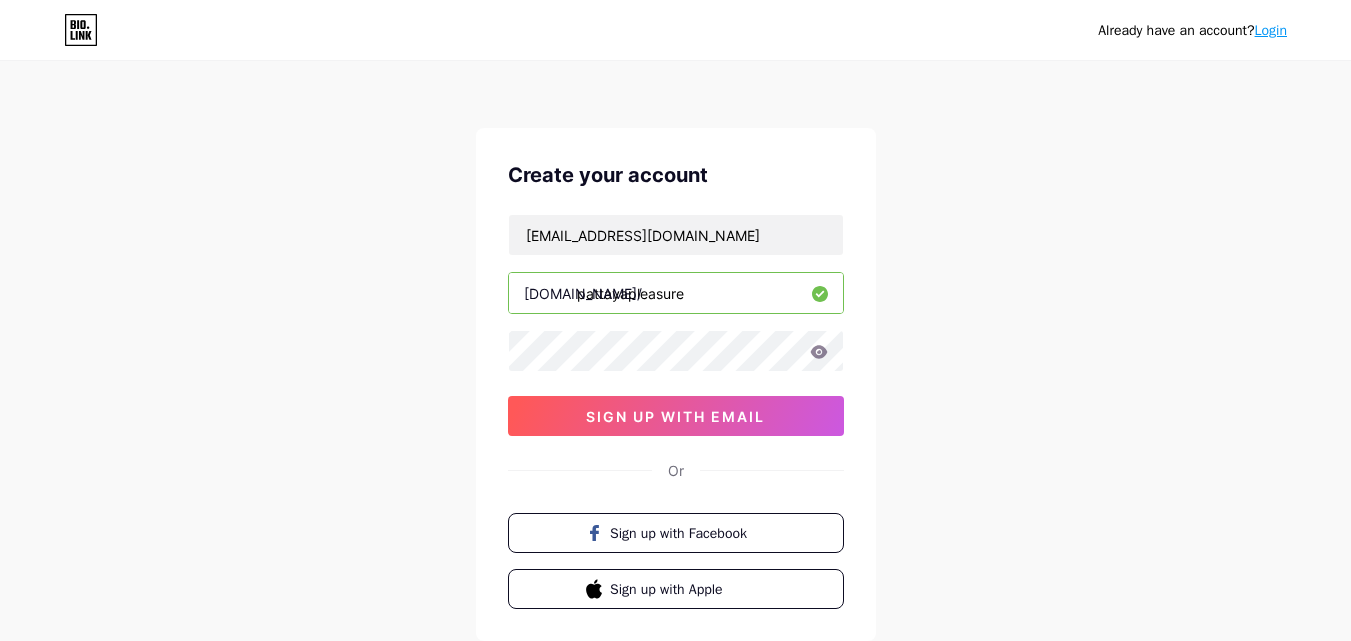 type on "pattayapleasure" 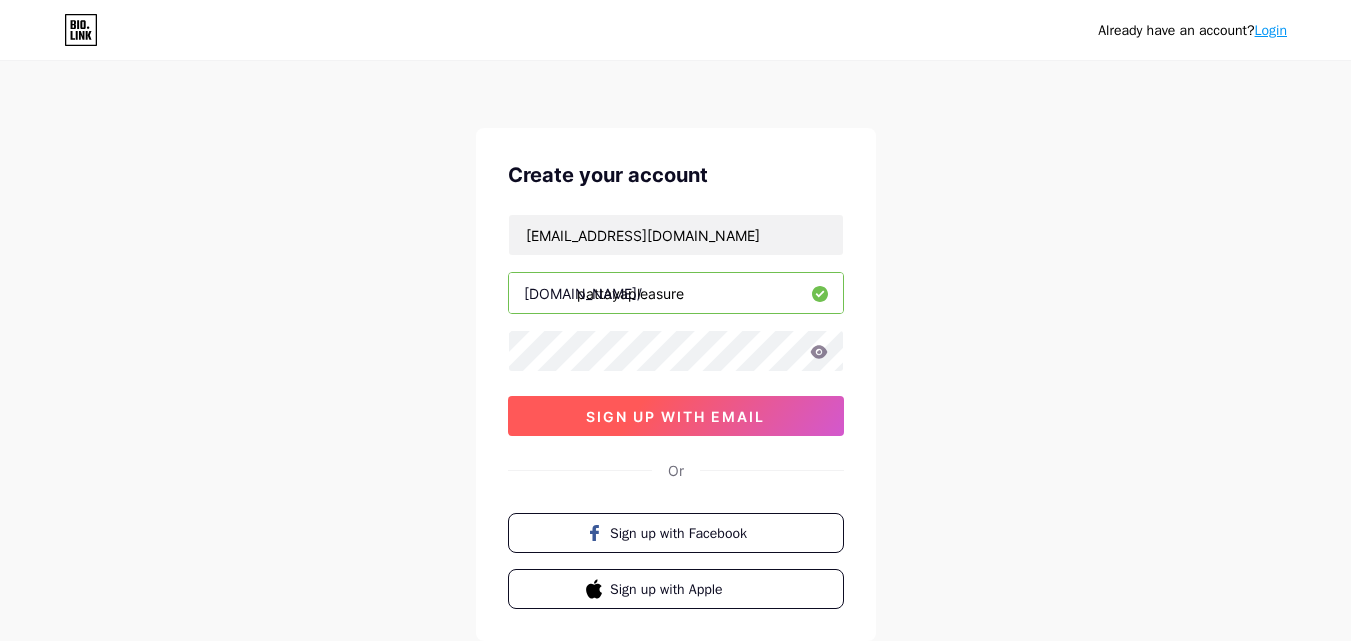 click on "sign up with email" at bounding box center [675, 416] 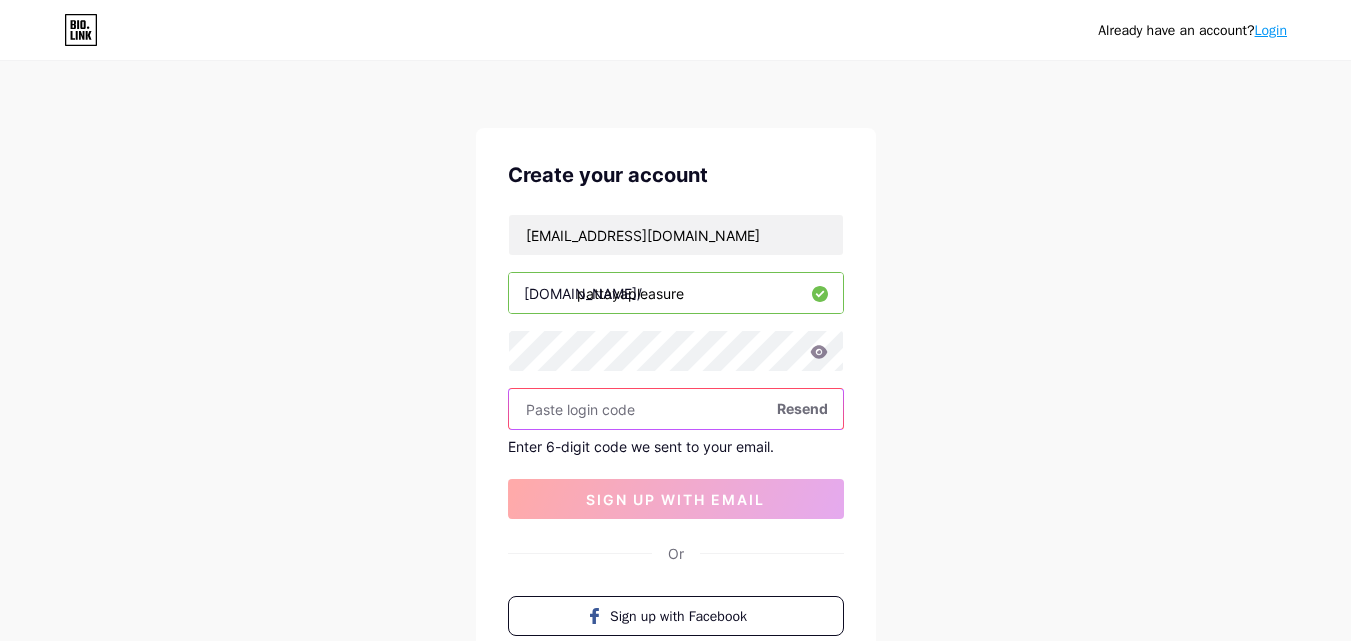 click at bounding box center [676, 409] 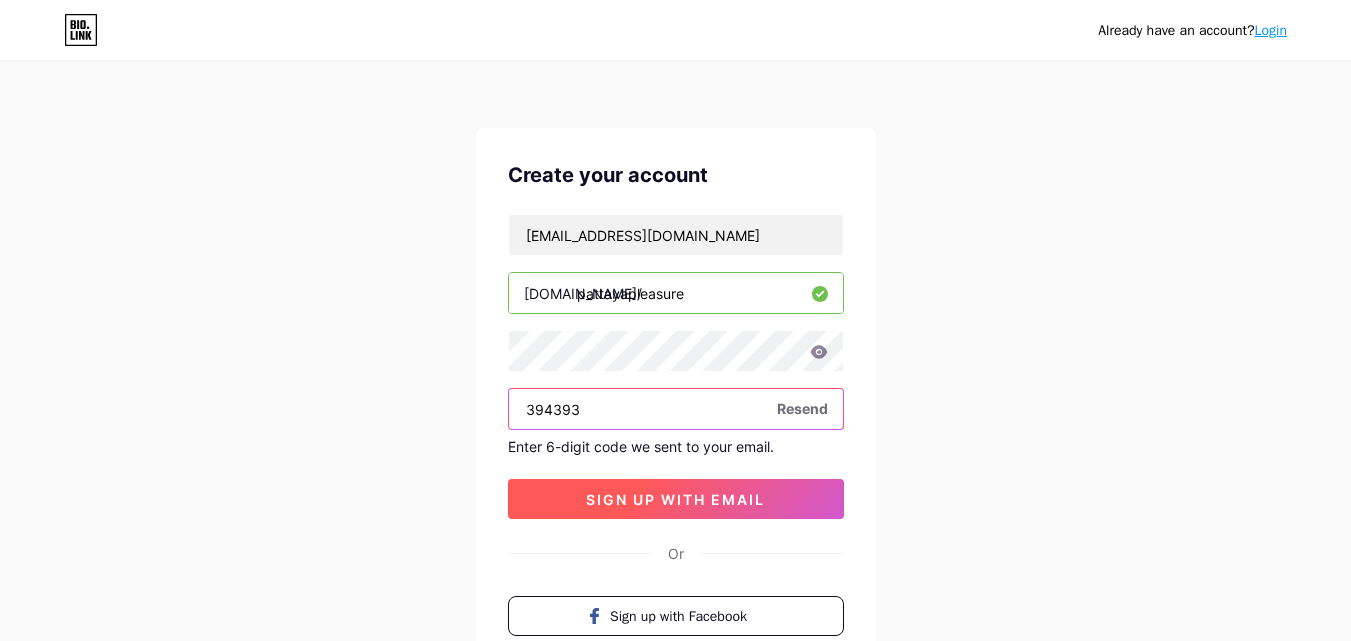type on "394393" 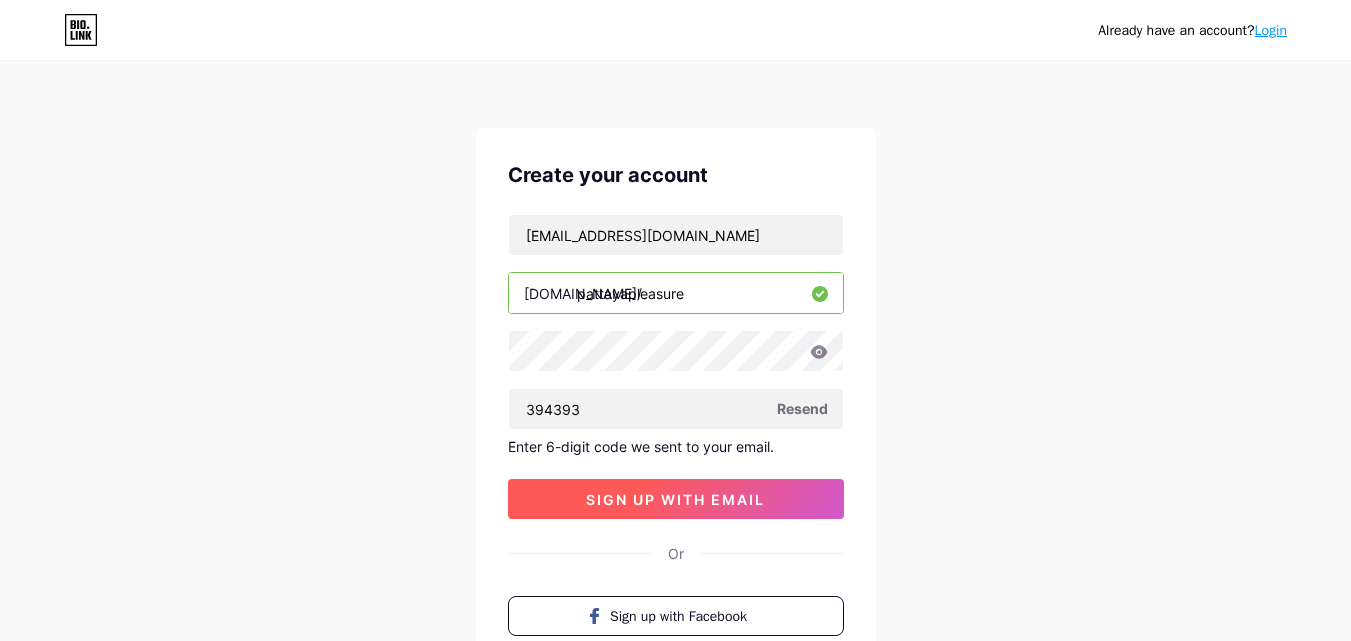 click on "sign up with email" at bounding box center [675, 499] 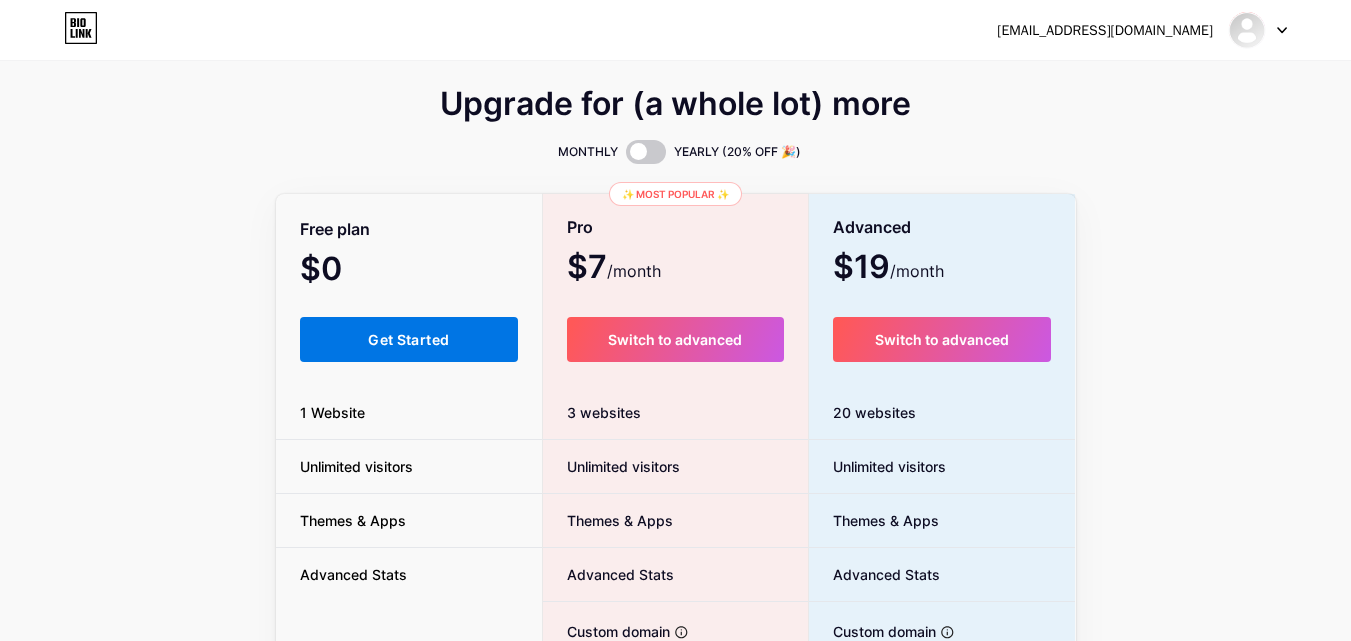 click on "Get Started" at bounding box center (408, 339) 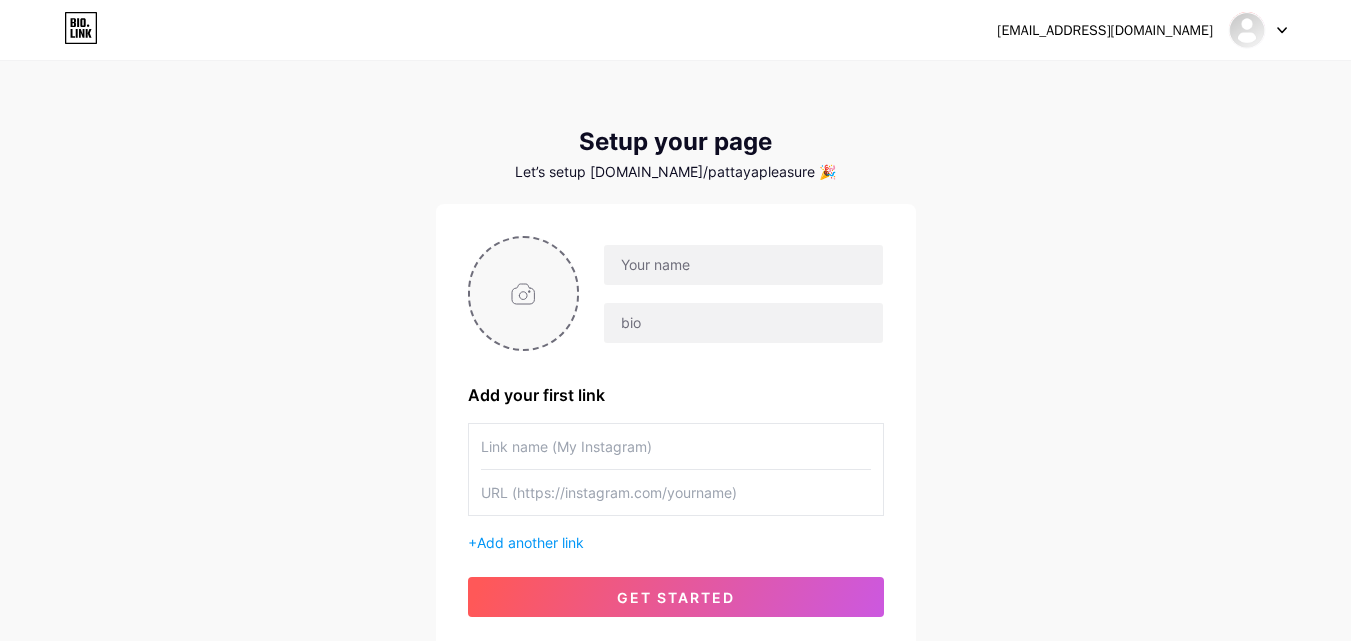 click at bounding box center (524, 293) 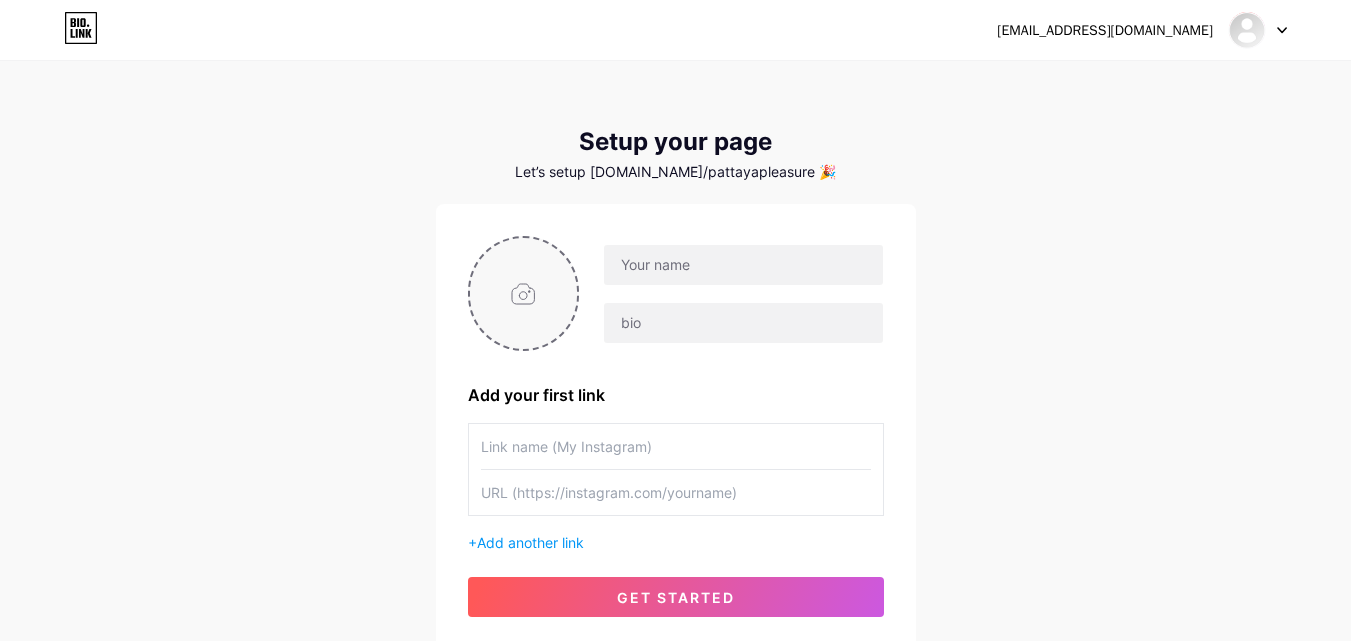 type on "C:\fakepath\Pattaya Sex toy logo (4).jpg" 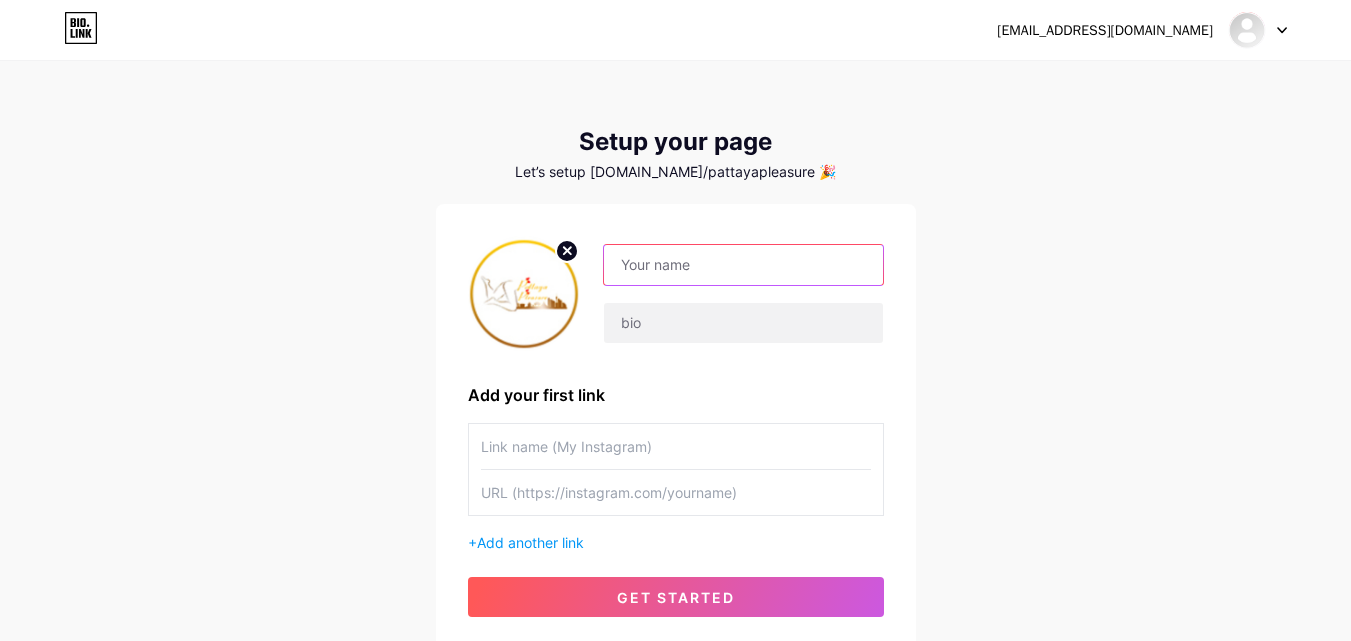 click at bounding box center (743, 265) 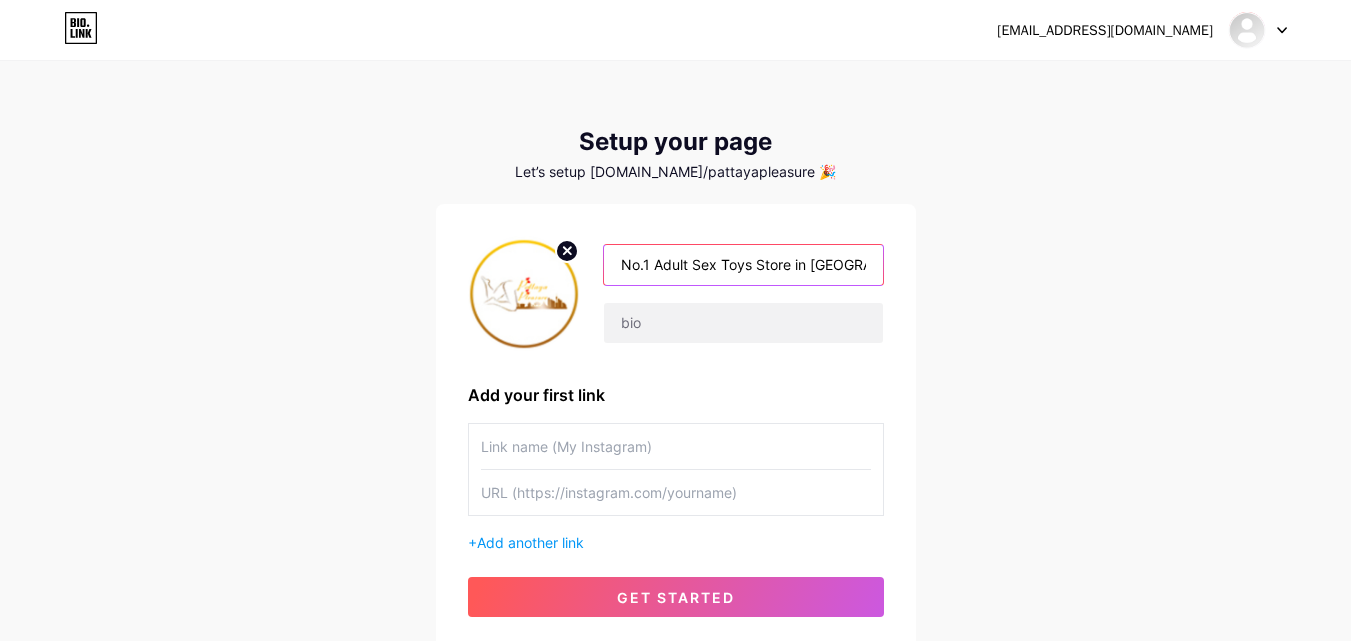 scroll, scrollTop: 0, scrollLeft: 146, axis: horizontal 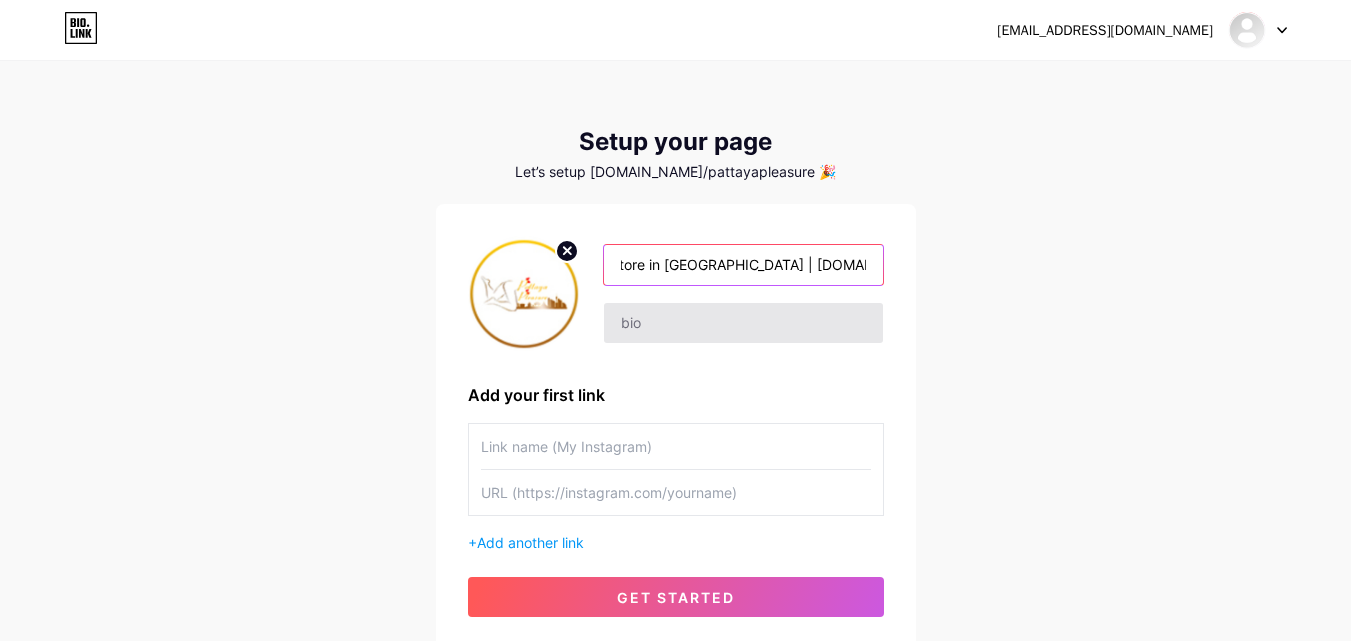 type on "No.1 Adult Sex Toys Store in [GEOGRAPHIC_DATA] | [DOMAIN_NAME]" 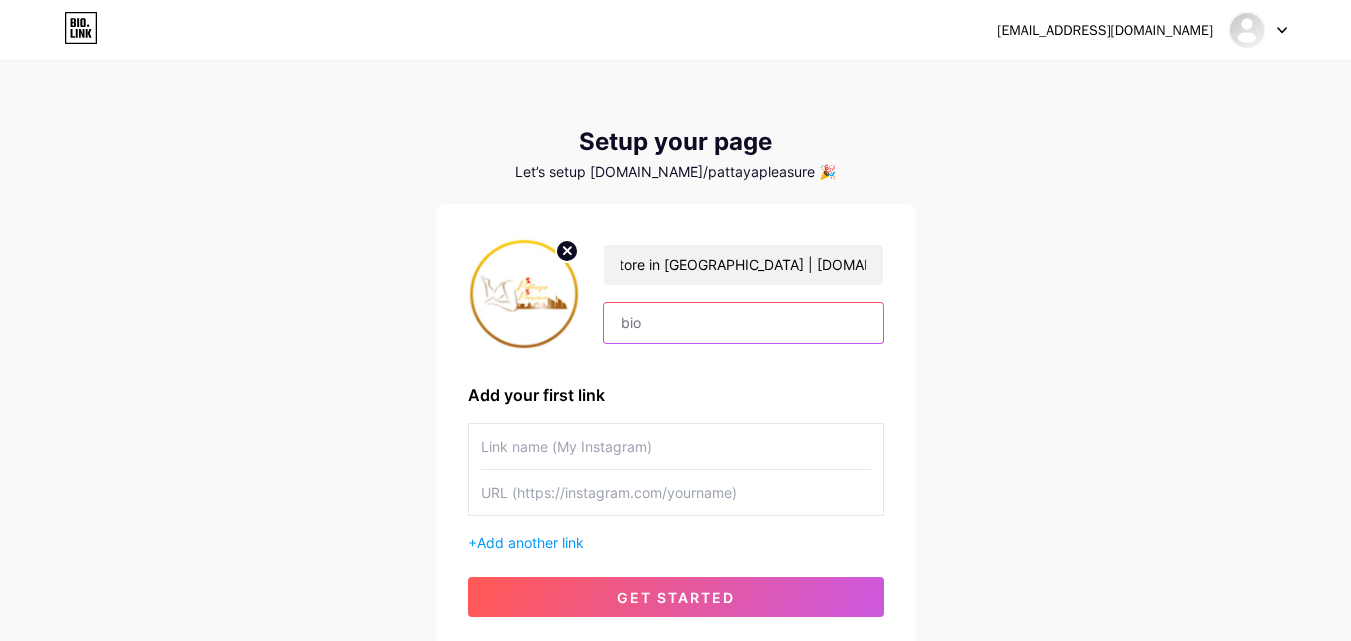 click at bounding box center [743, 323] 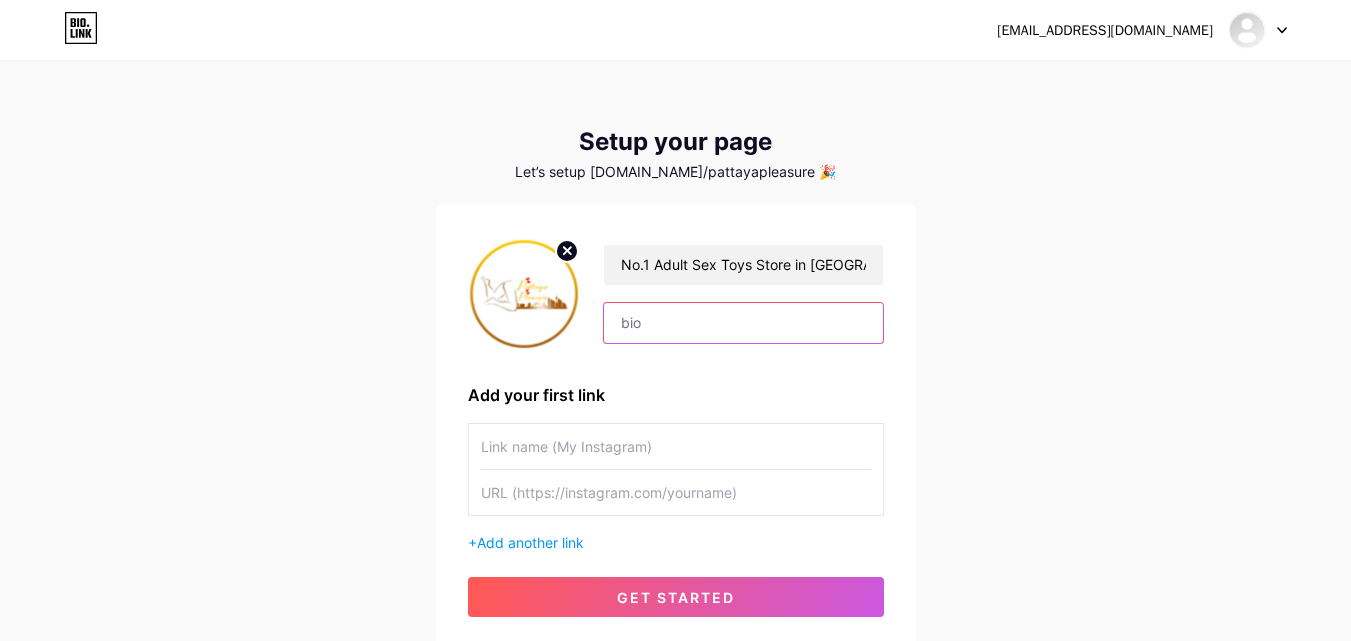 click at bounding box center [743, 323] 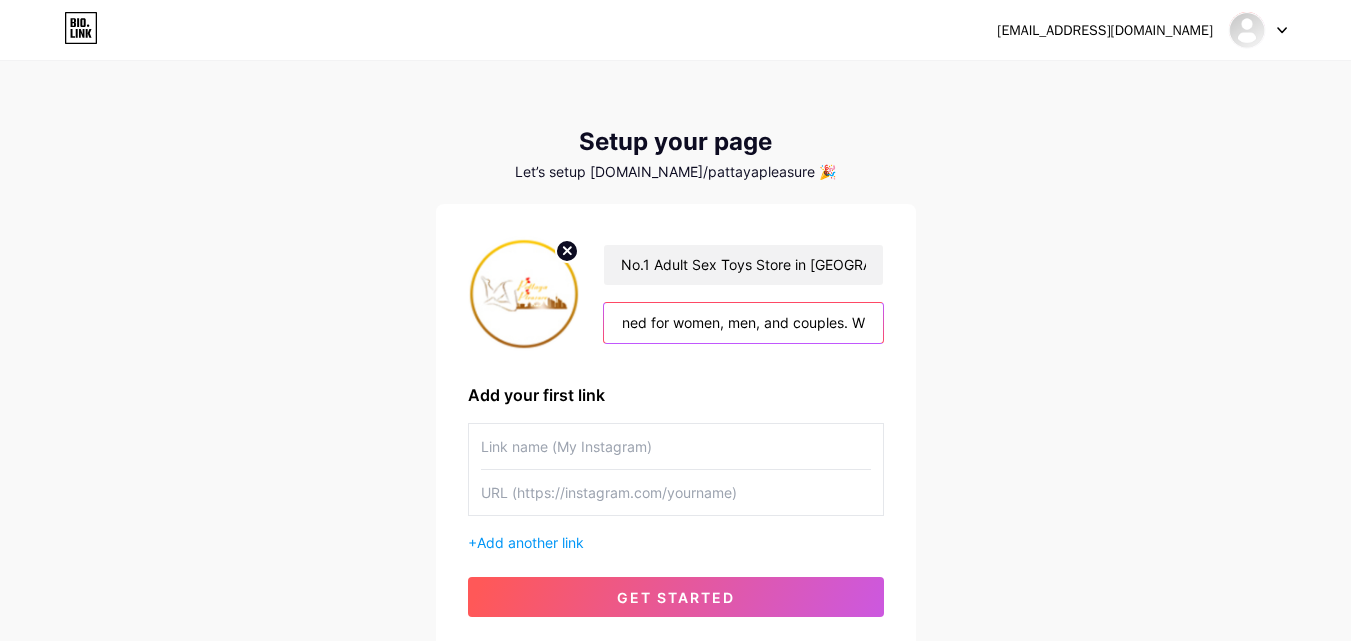 scroll, scrollTop: 0, scrollLeft: 1142, axis: horizontal 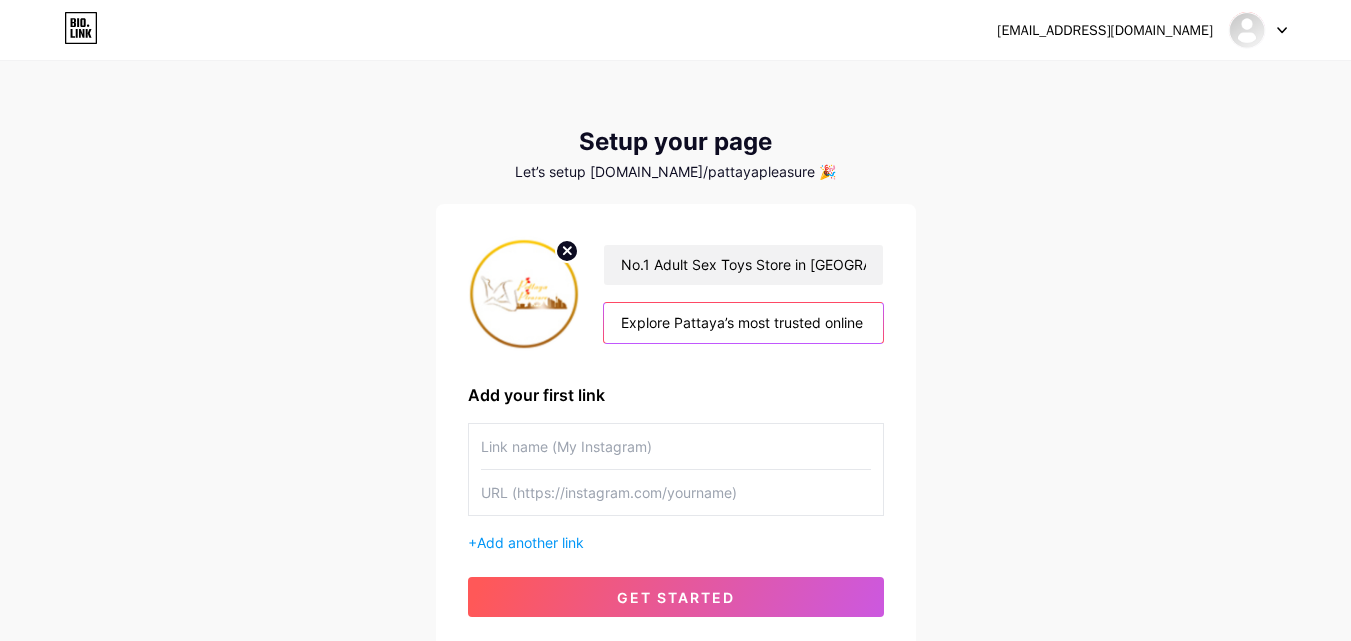 click on "Explore Pattaya’s most trusted online adult sex toys store in [GEOGRAPHIC_DATA]—where pleasure meets privacy and convenience. Enjoy a wide selection of adult toys designed for women, men, and couples. WhatsApp us:" at bounding box center (743, 323) 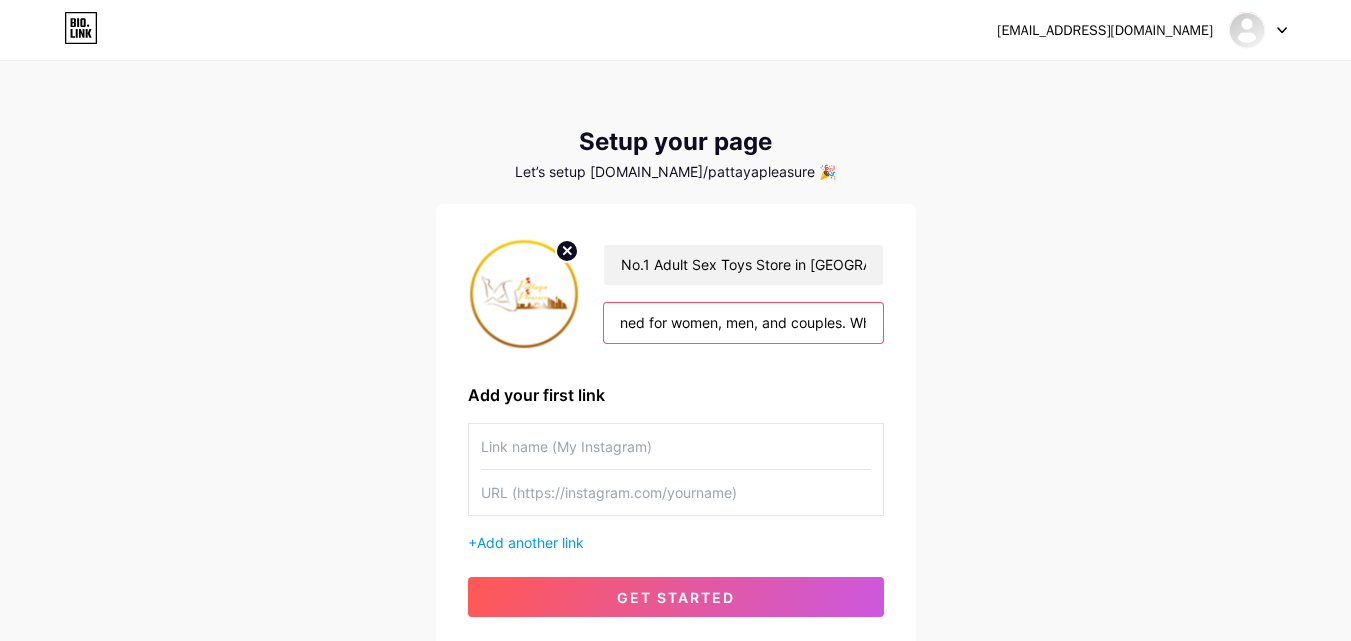 scroll, scrollTop: 0, scrollLeft: 1142, axis: horizontal 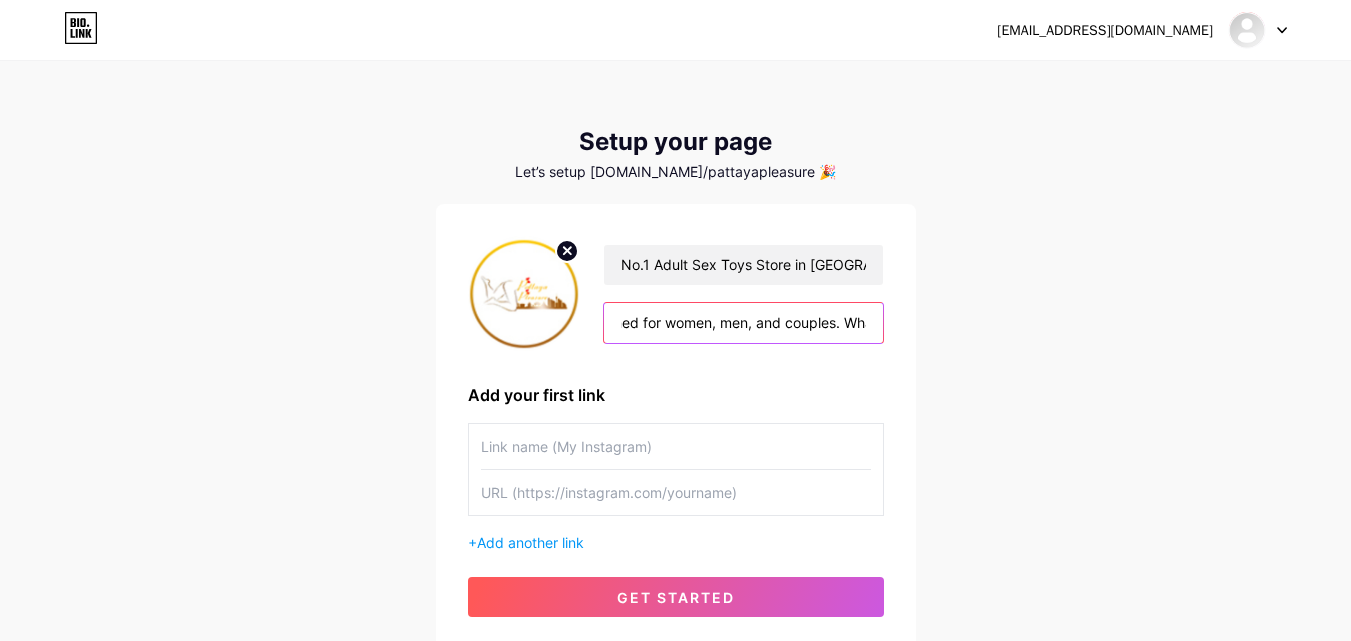 paste on "[PHONE_NUMBER]" 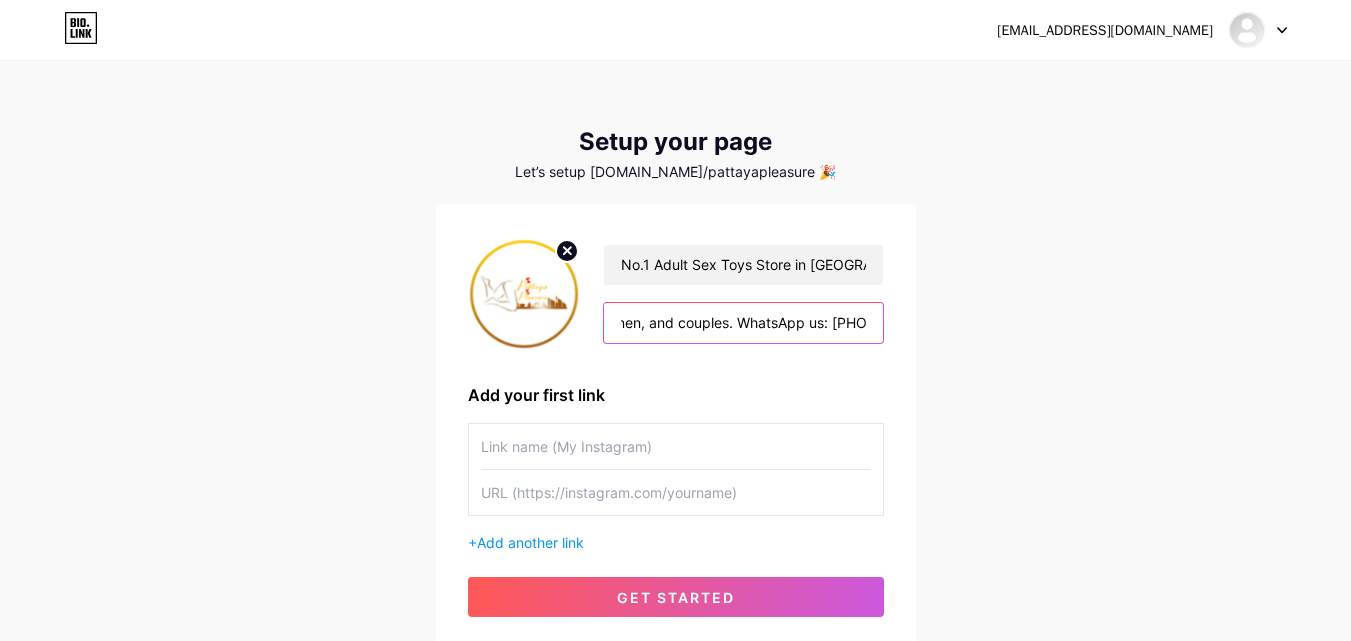 type on "Explore Pattaya’s most trusted online adult sex toys store in [GEOGRAPHIC_DATA]—where pleasure meets privacy and convenience. Enjoy a wide selection of adult toys designed for women, men, and couples. WhatsApp us: [PHONE_NUMBER]" 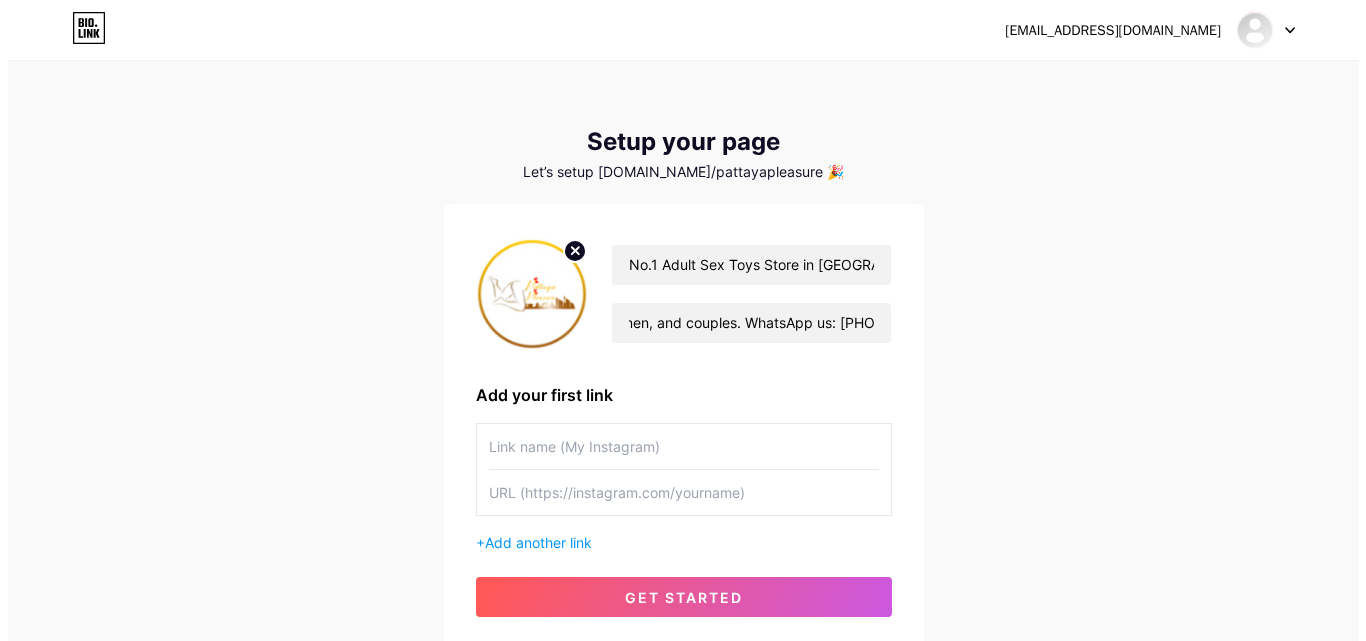 scroll, scrollTop: 0, scrollLeft: 0, axis: both 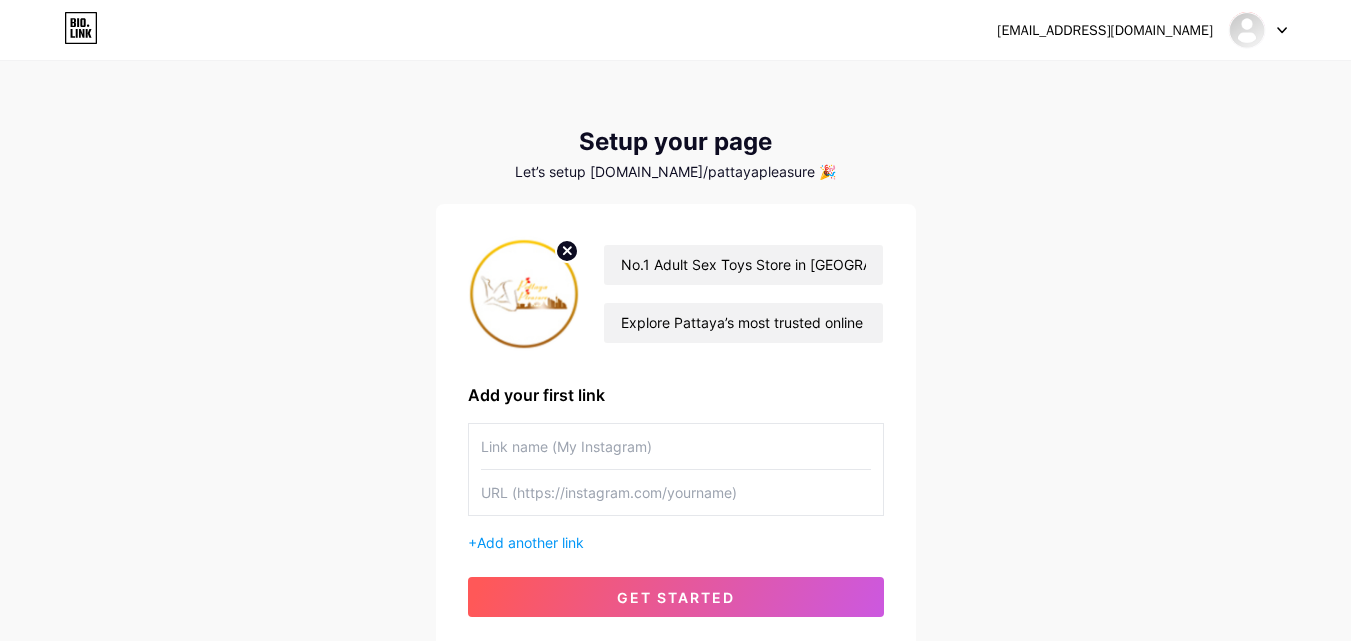 click at bounding box center (676, 446) 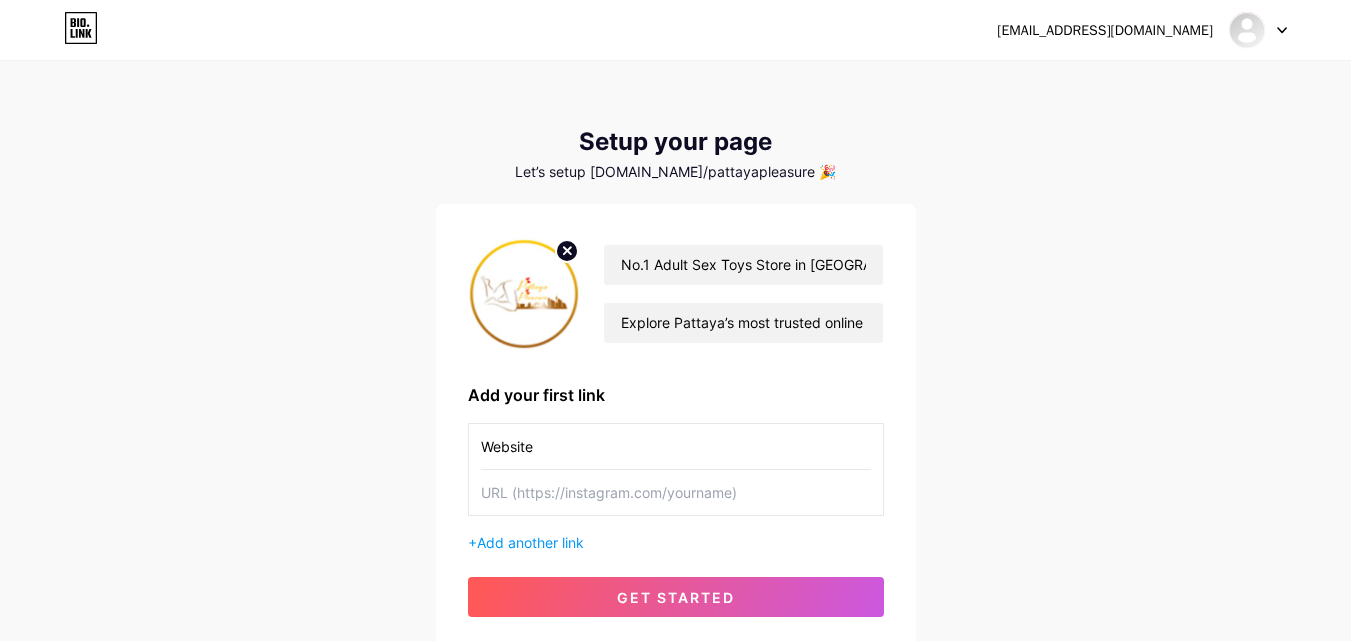 type on "Website" 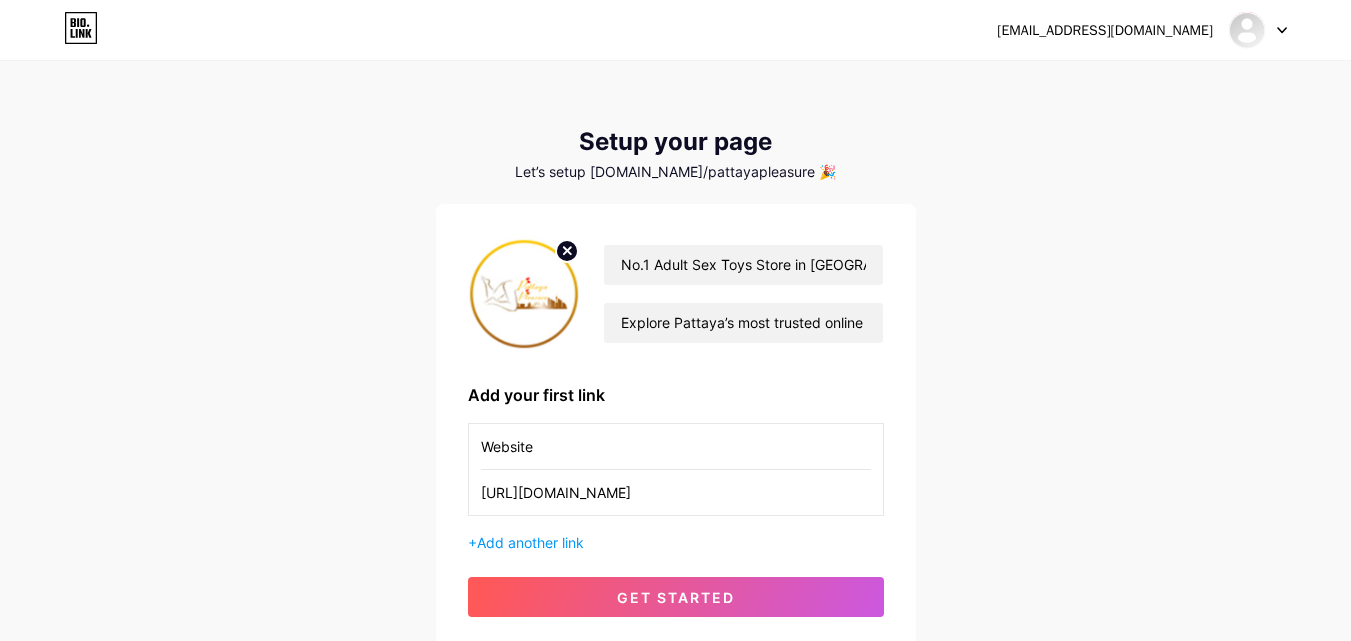 type on "[URL][DOMAIN_NAME]" 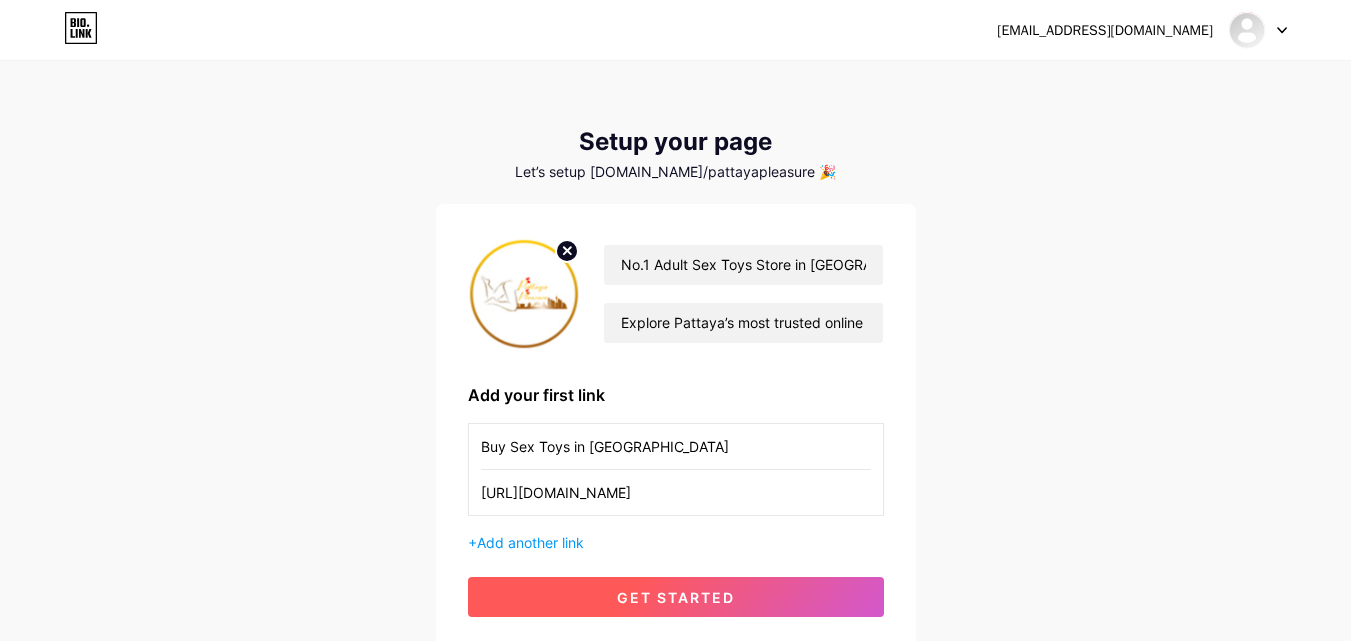 type on "Buy Sex Toys in [GEOGRAPHIC_DATA]" 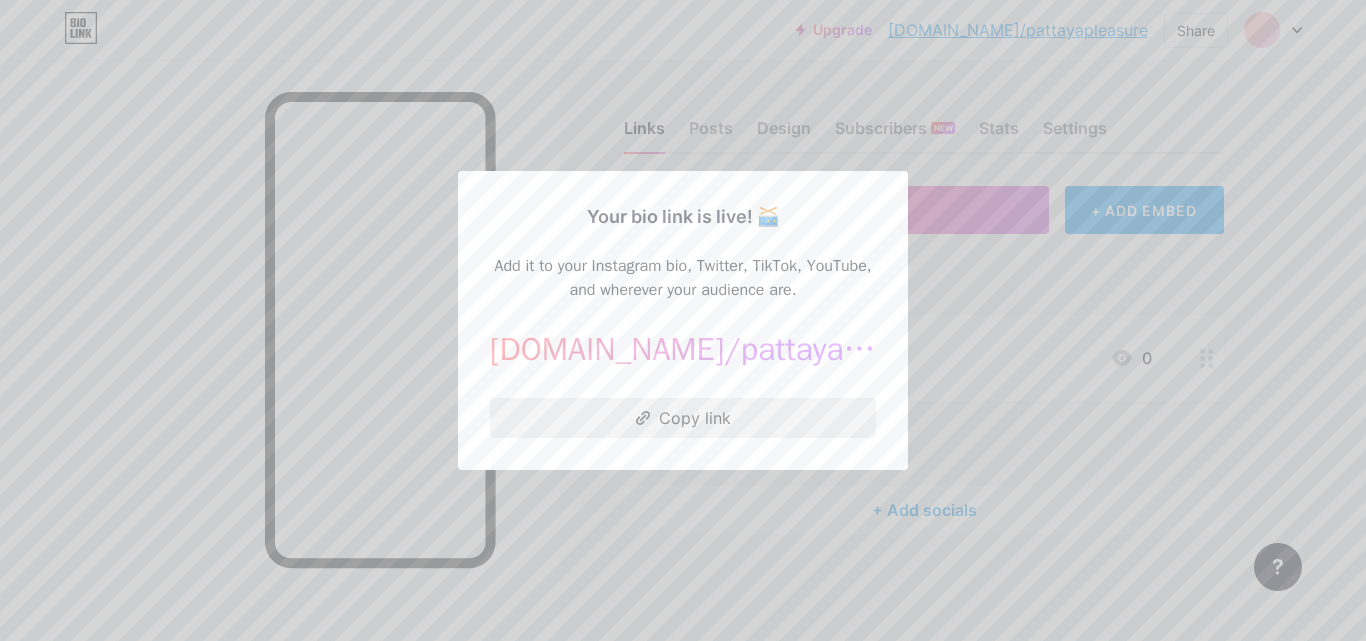 click on "Copy link" at bounding box center [683, 418] 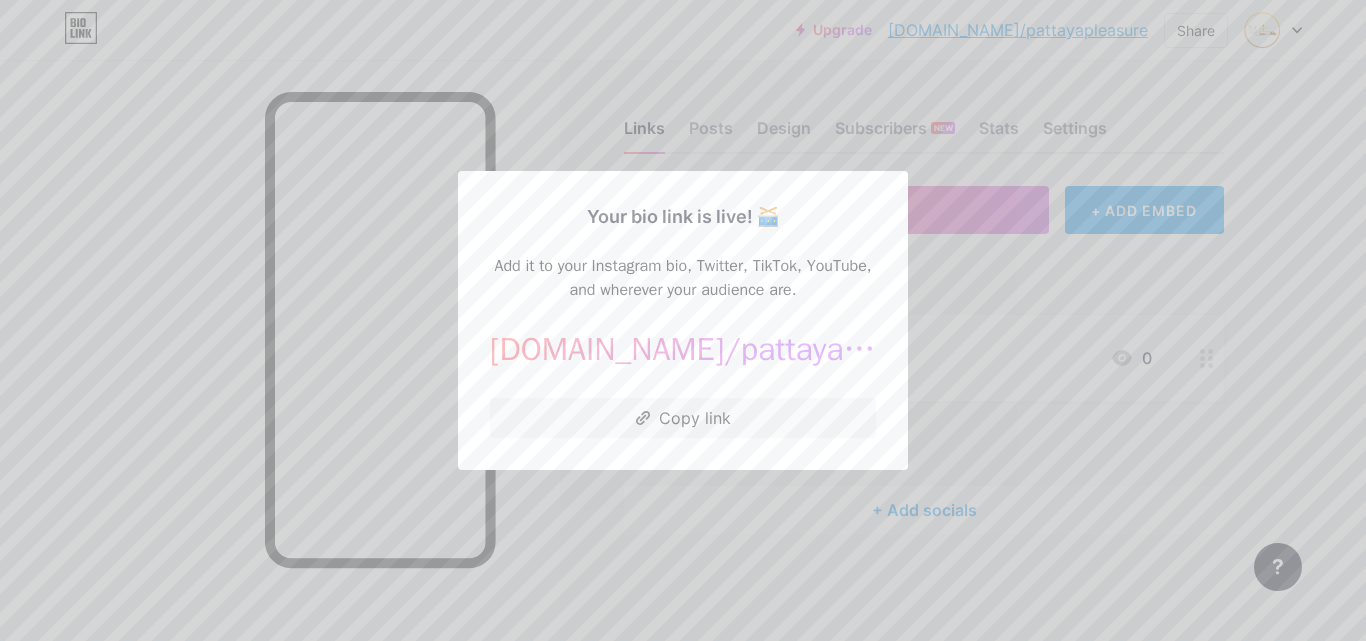 click at bounding box center [683, 320] 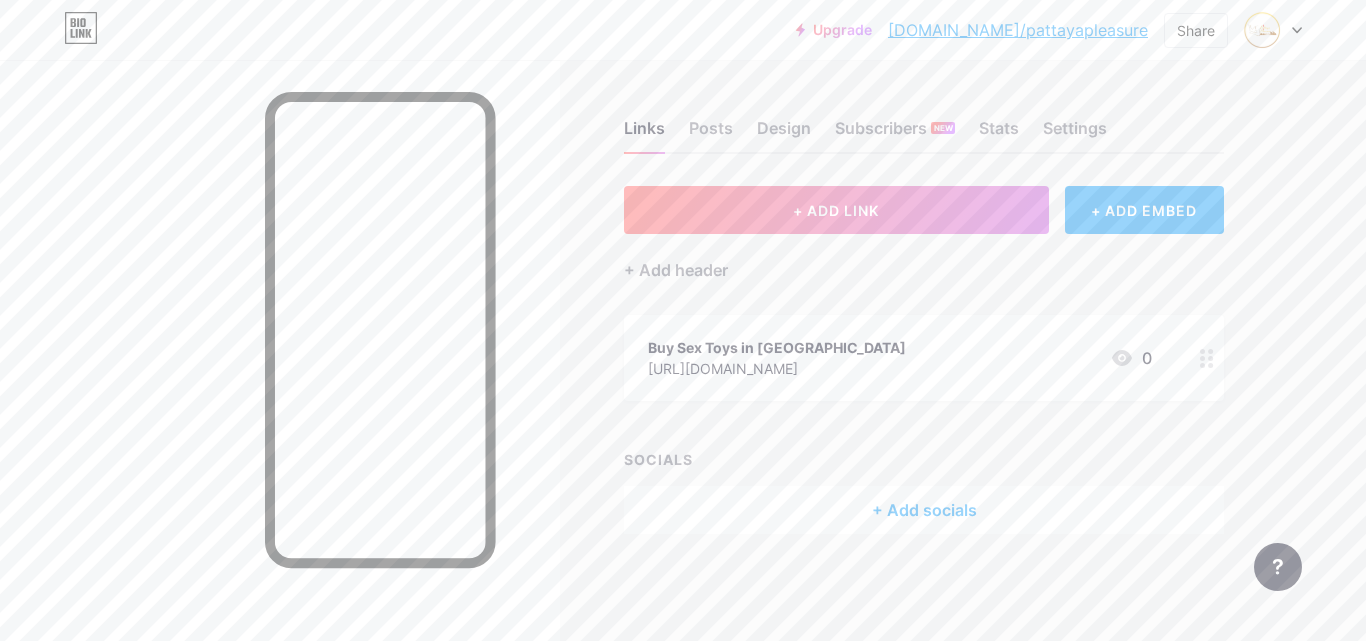 click on "Buy Sex Toys in [GEOGRAPHIC_DATA]
[URL][DOMAIN_NAME]
0" at bounding box center [900, 358] 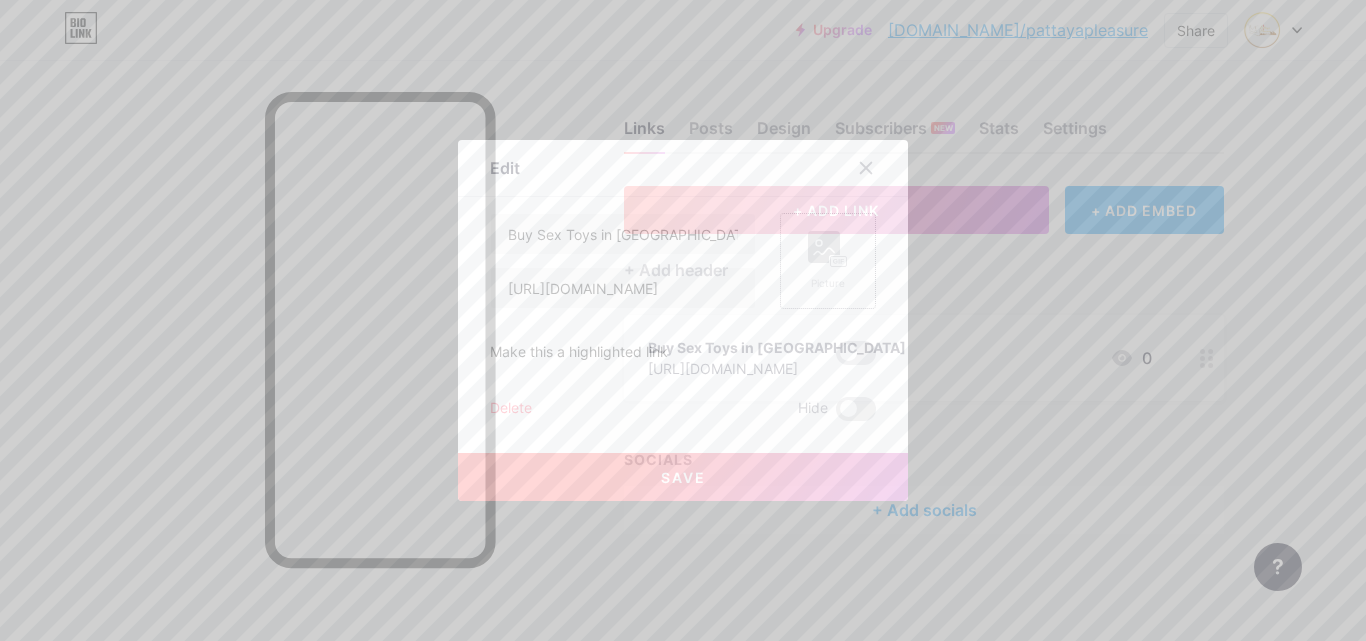 click 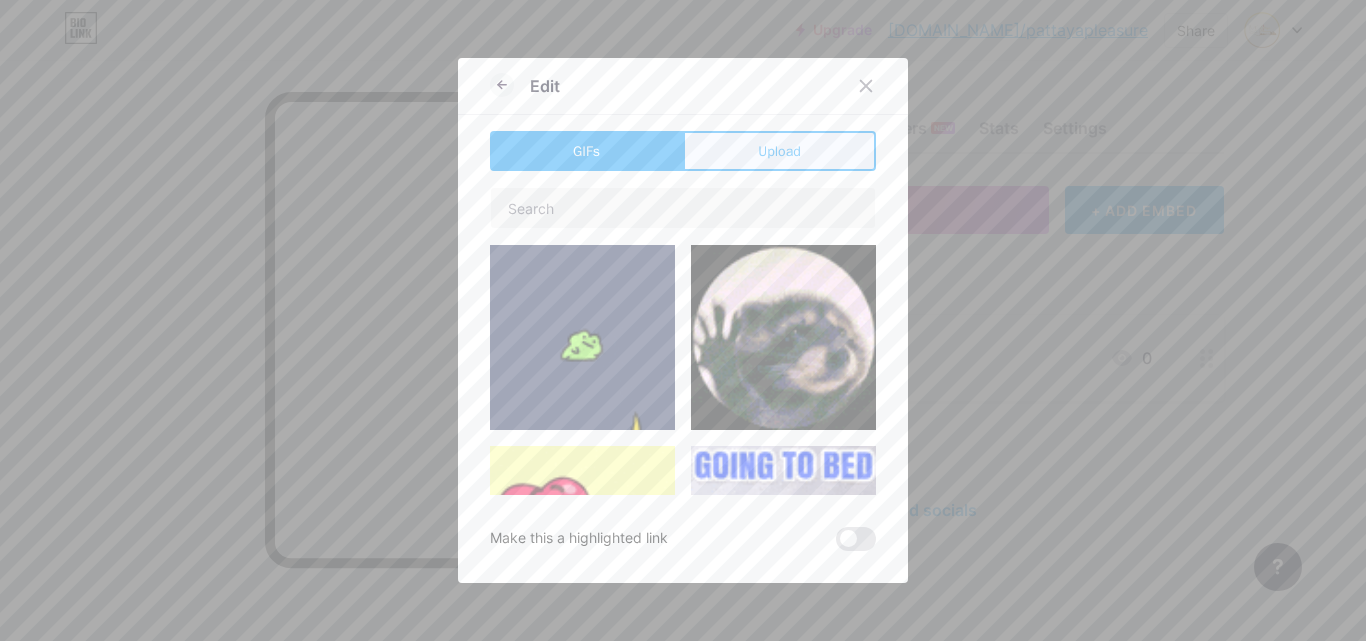 click on "Upload" at bounding box center (779, 151) 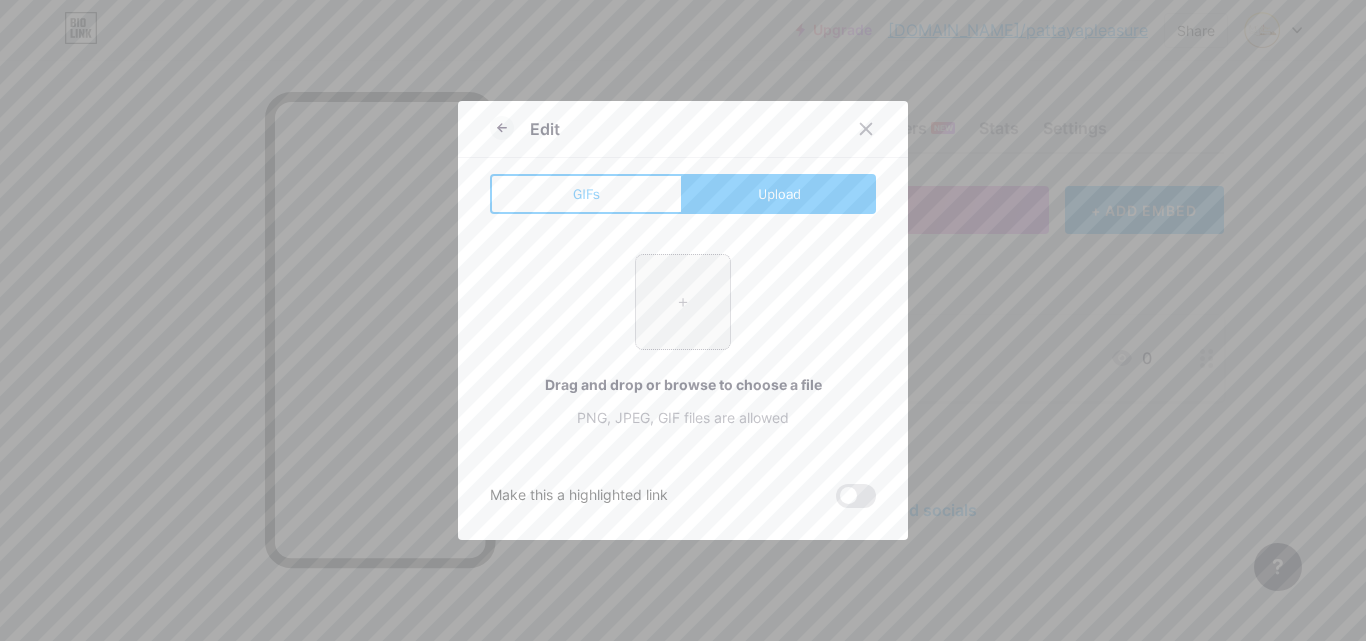 click at bounding box center [683, 302] 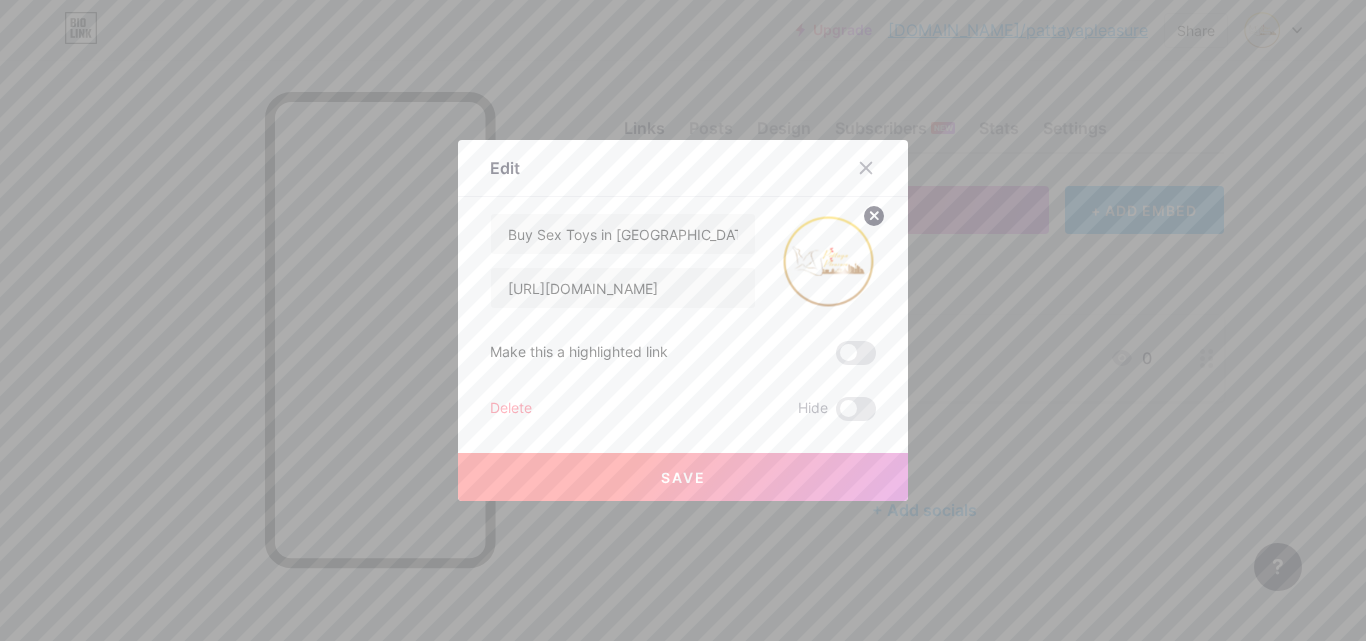 click on "Save" at bounding box center [683, 477] 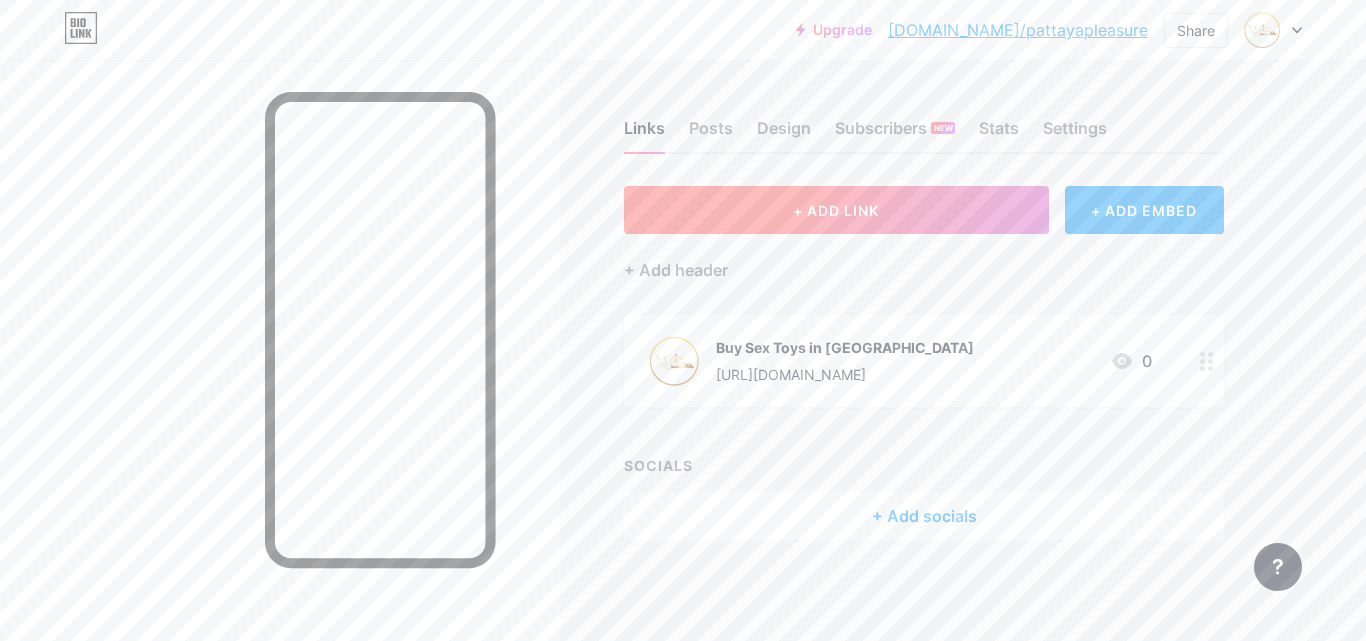 click on "+ ADD LINK" at bounding box center (836, 210) 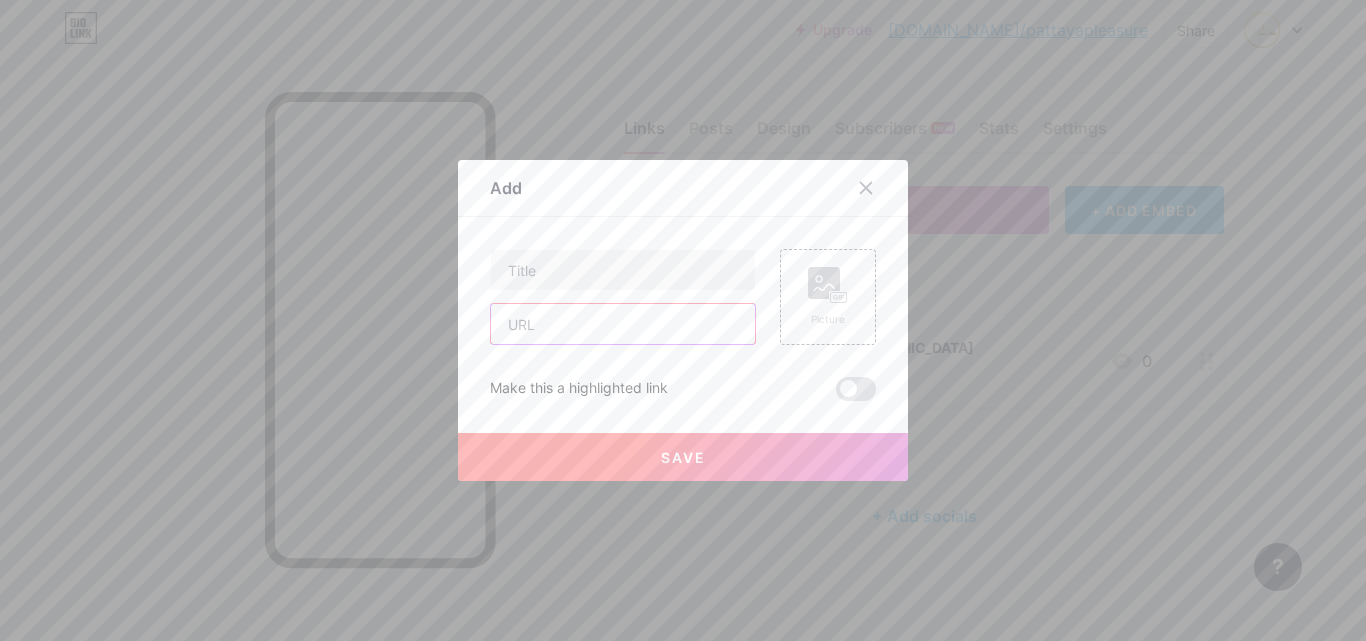 click at bounding box center (623, 324) 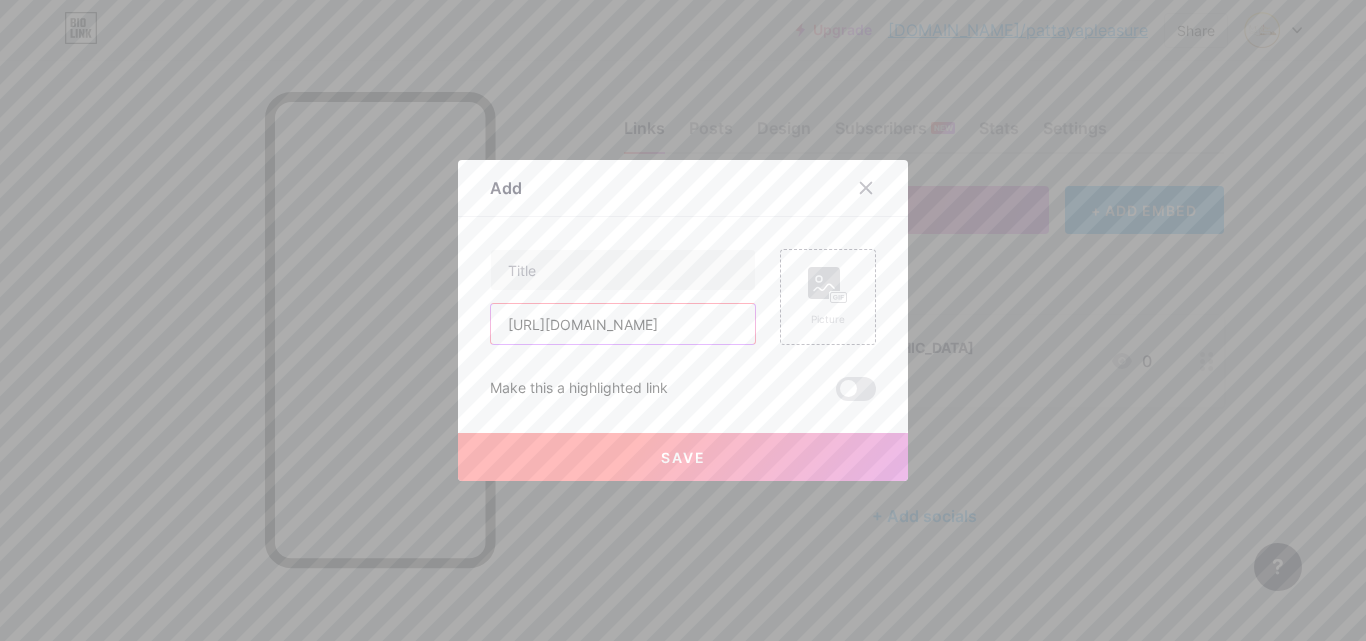 scroll, scrollTop: 0, scrollLeft: 70, axis: horizontal 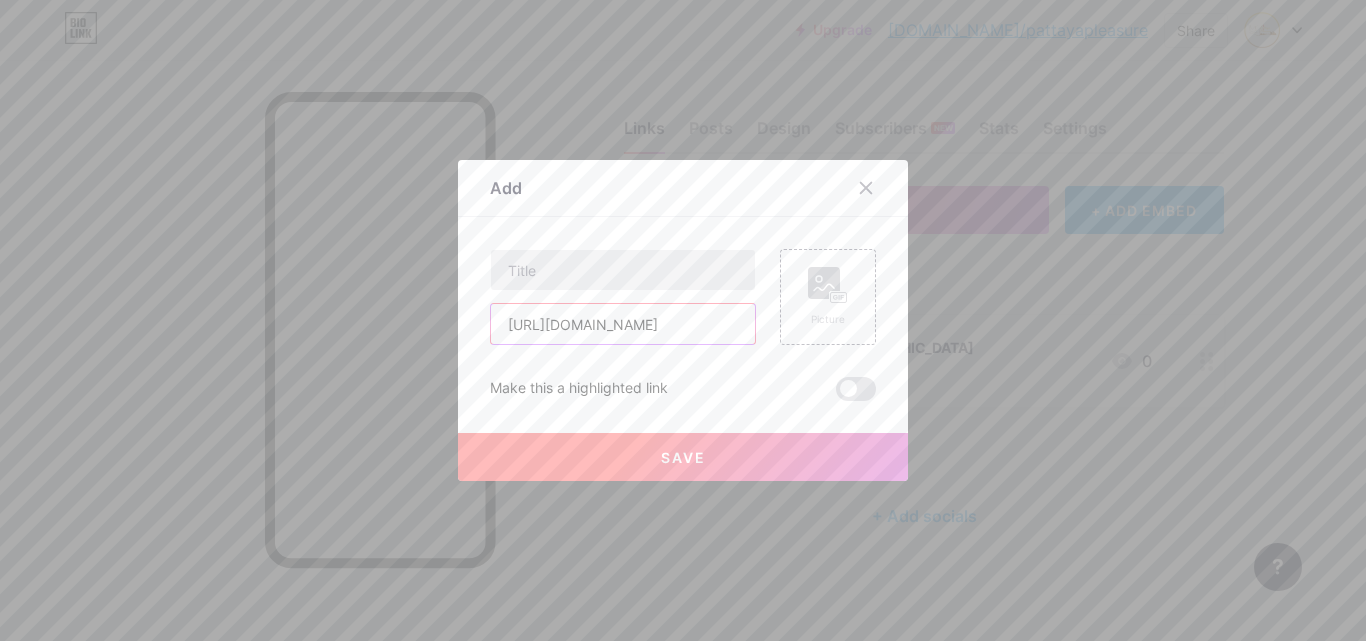 type on "[URL][DOMAIN_NAME]" 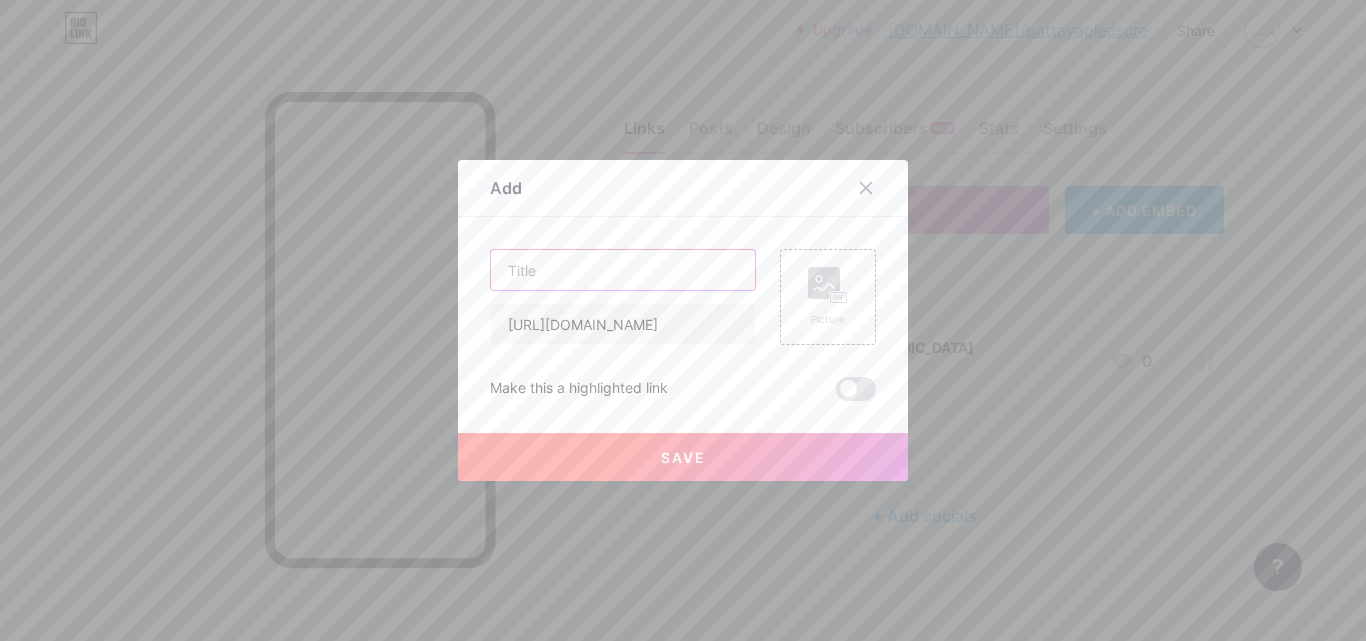 scroll, scrollTop: 0, scrollLeft: 0, axis: both 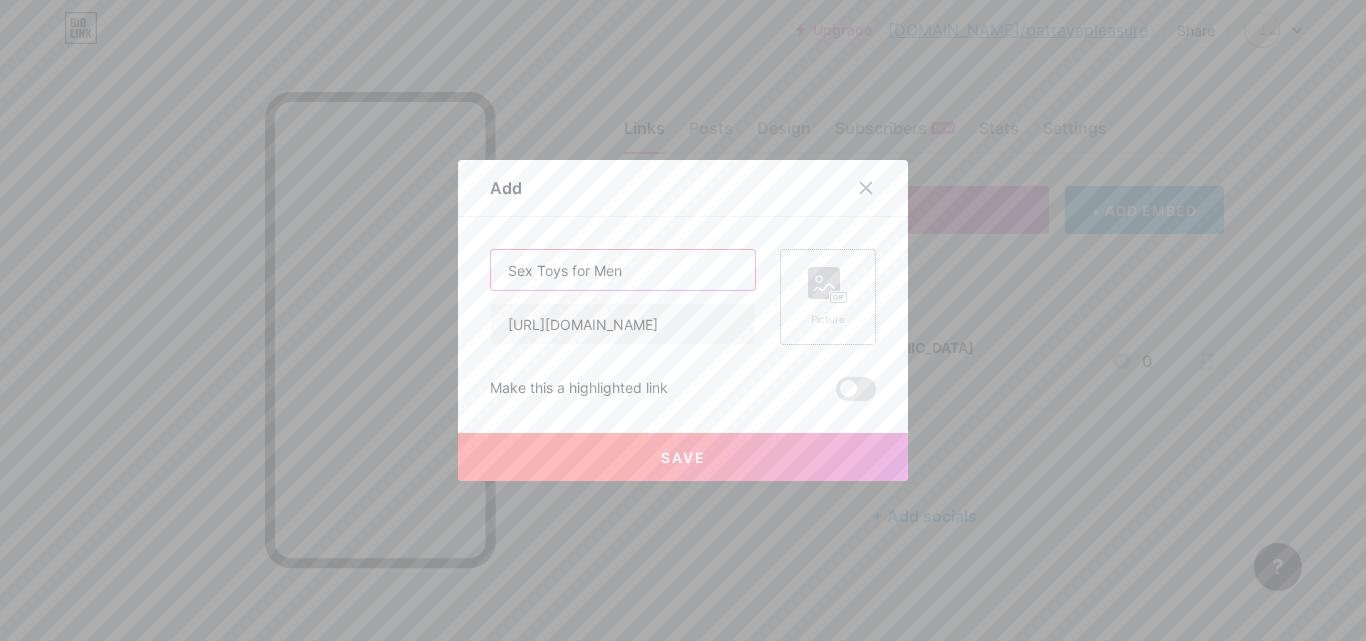 type on "Sex Toys for Men" 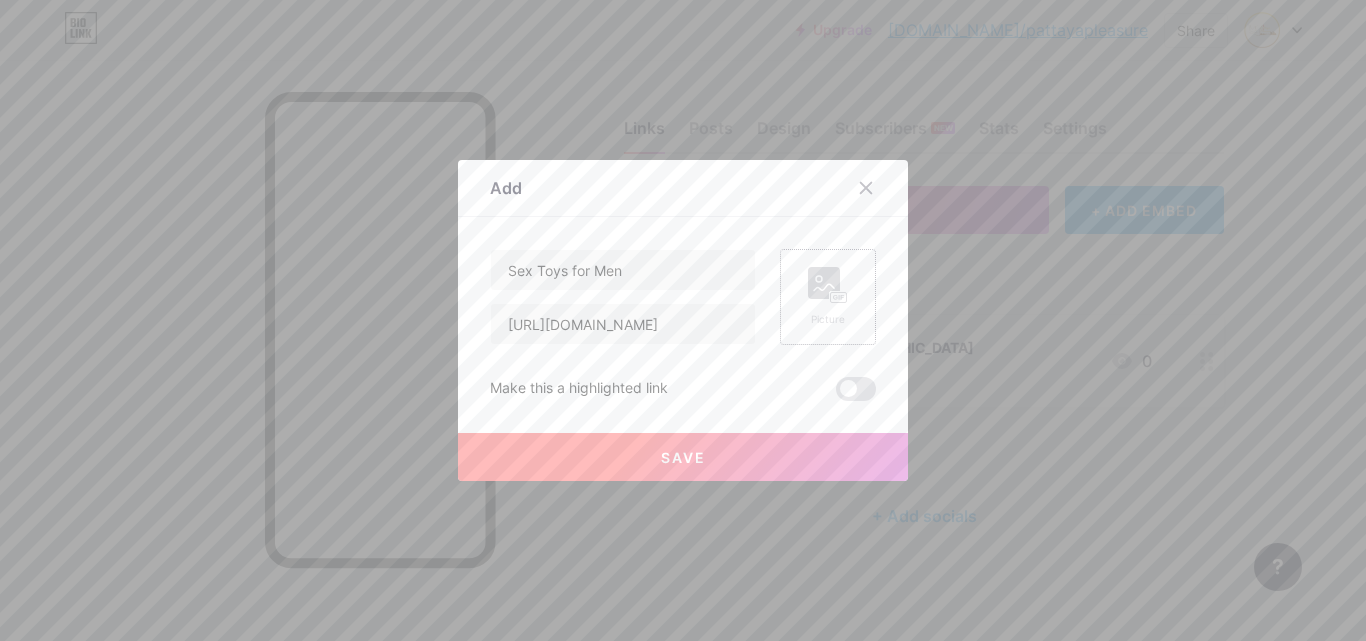 click 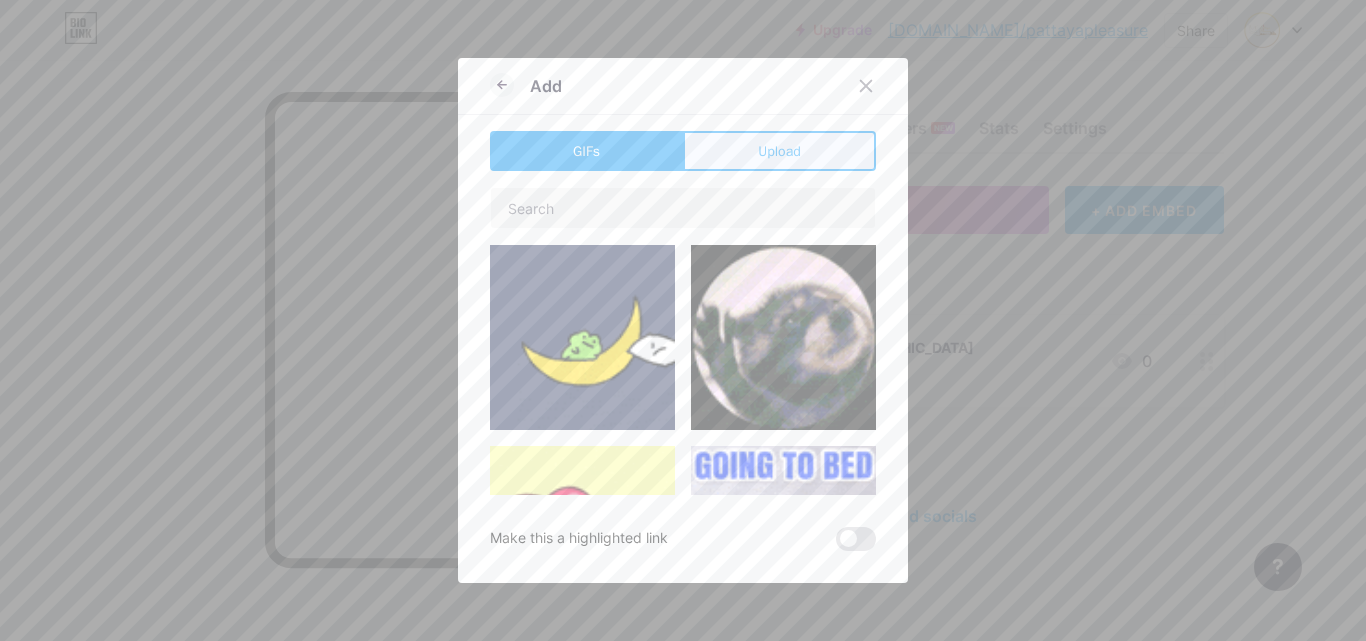click on "Upload" at bounding box center [779, 151] 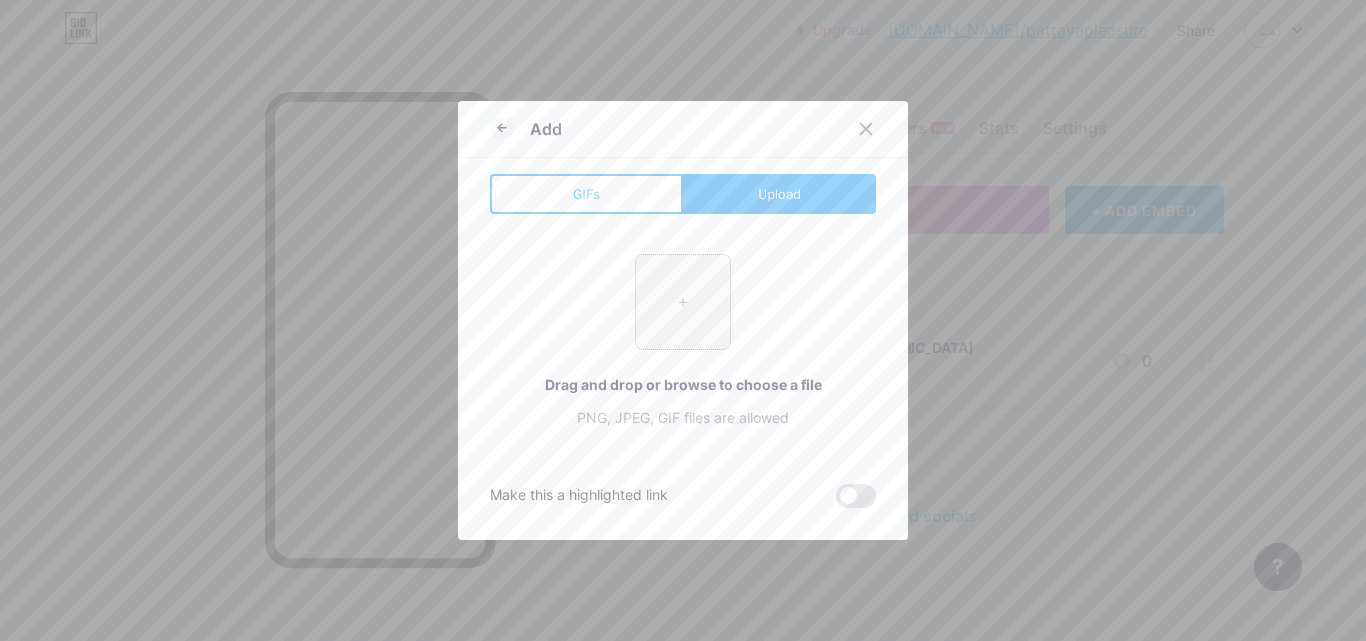 click at bounding box center (683, 302) 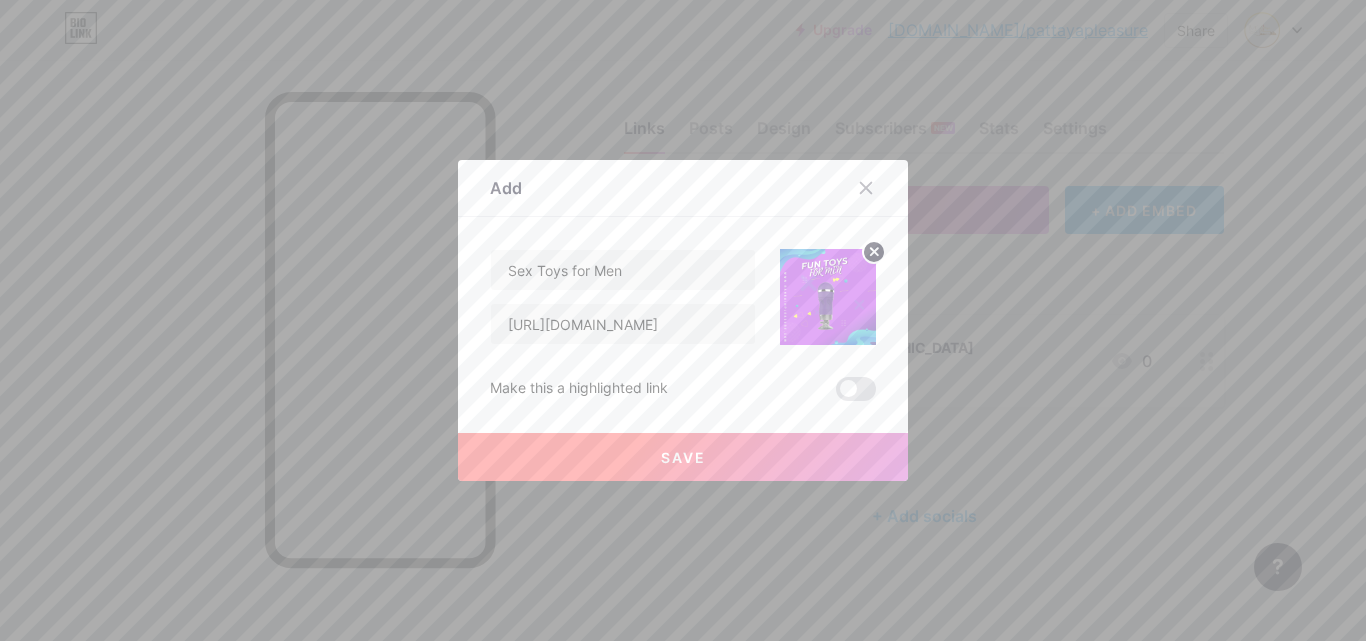 click on "Save" at bounding box center [683, 457] 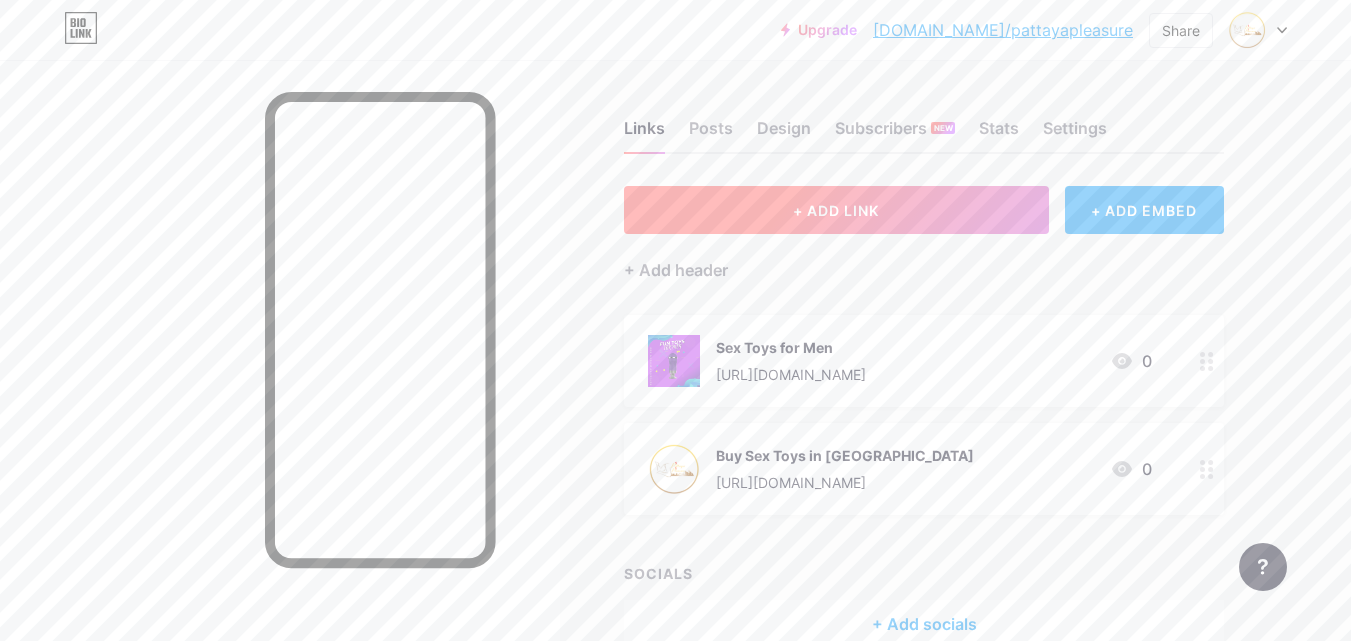 click on "+ ADD LINK" at bounding box center [836, 210] 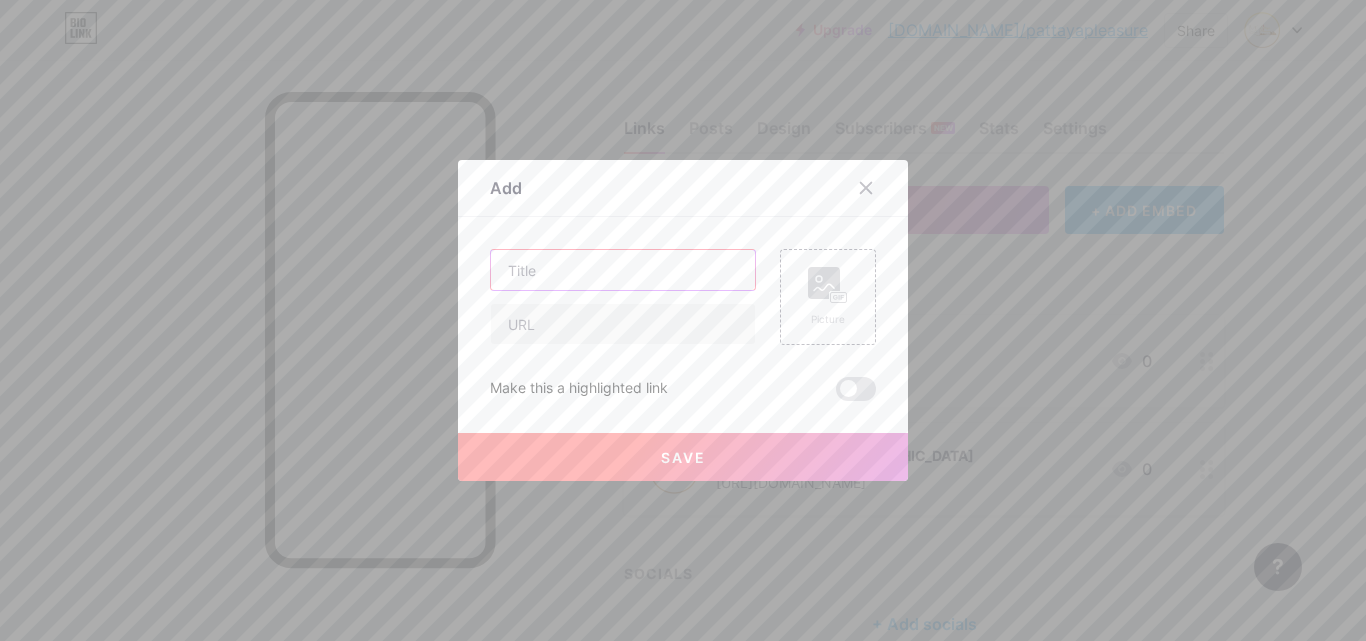 click at bounding box center [623, 270] 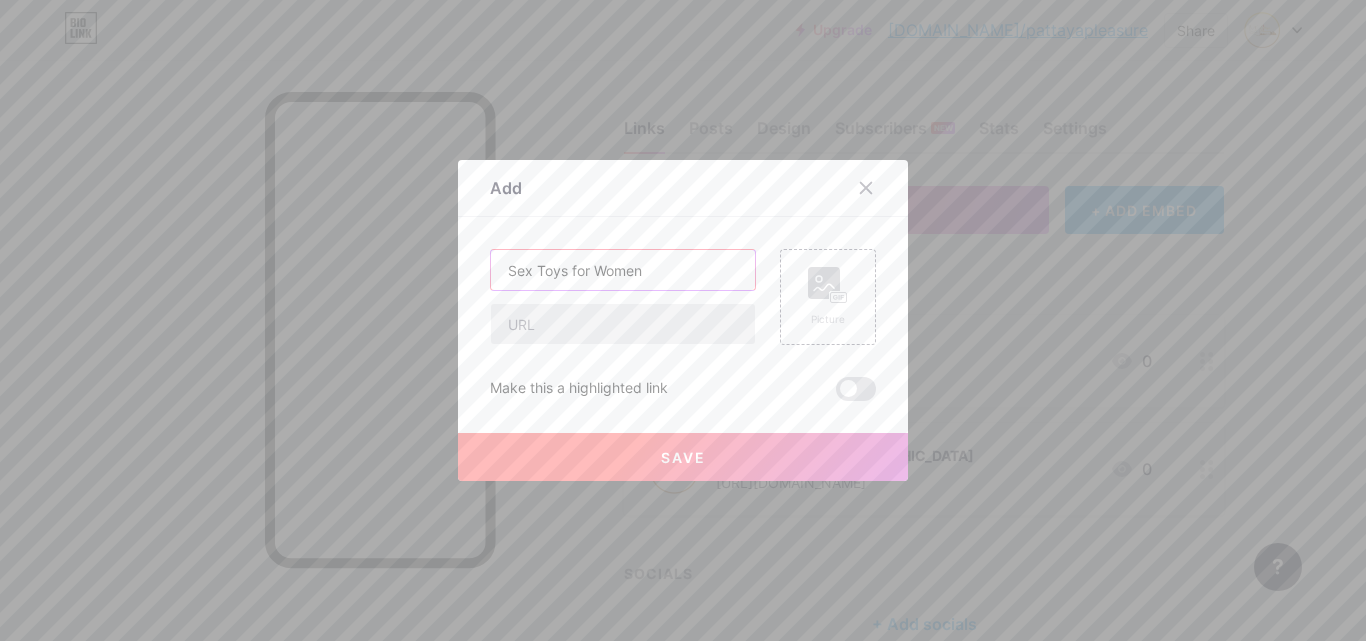 type on "Sex Toys for Women" 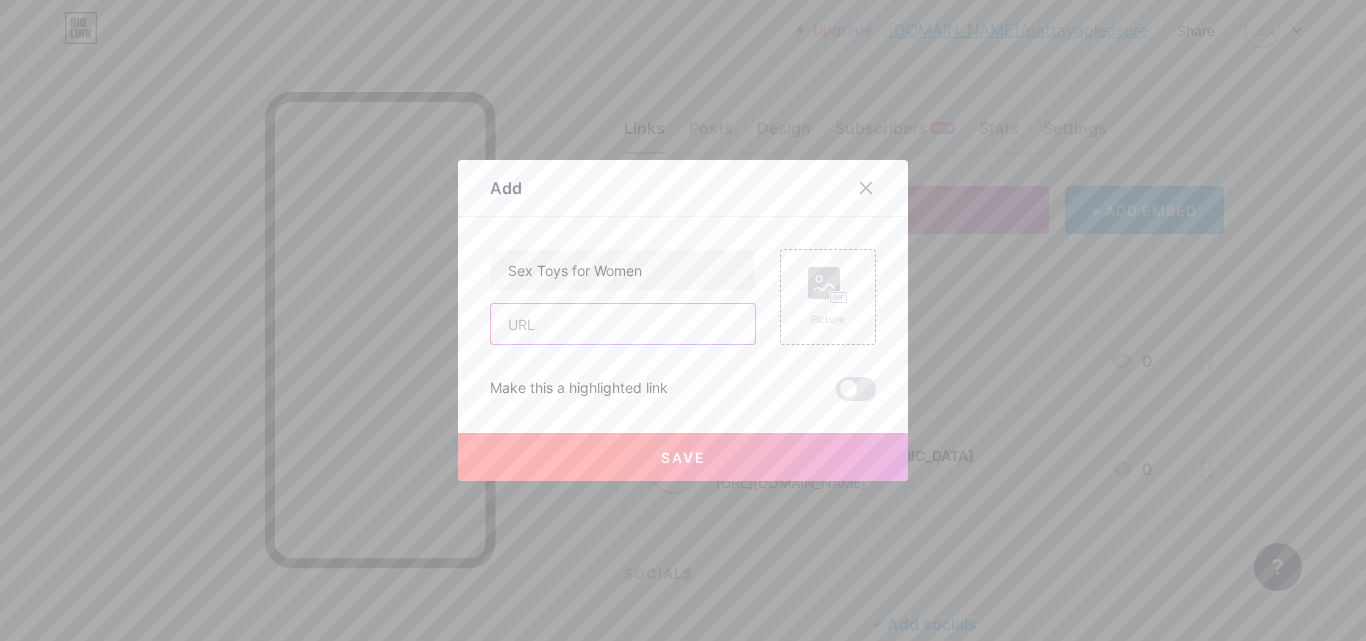 click at bounding box center [623, 324] 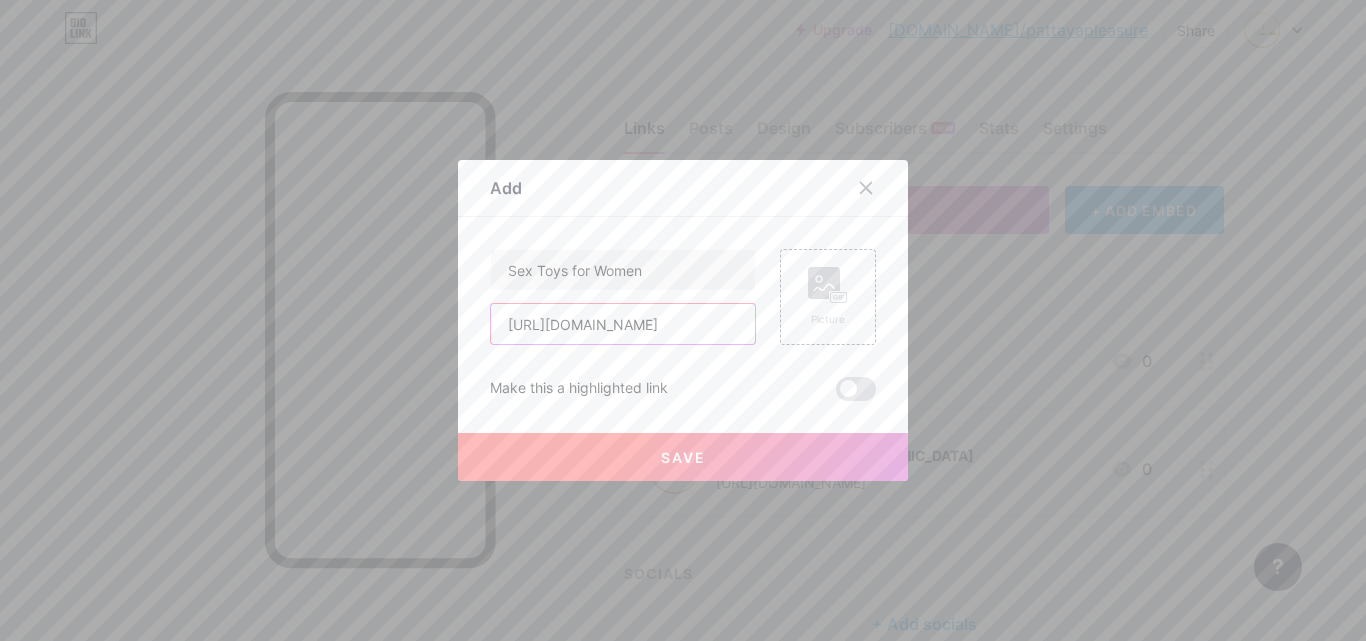 scroll, scrollTop: 0, scrollLeft: 67, axis: horizontal 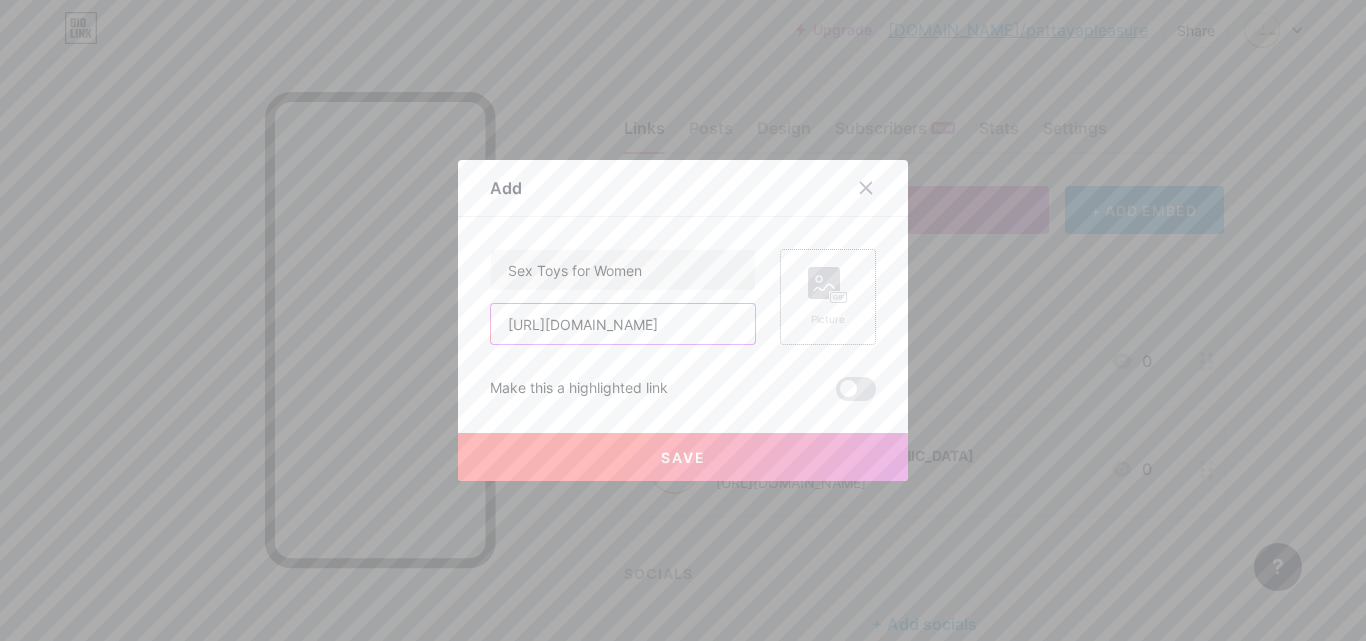 type on "[URL][DOMAIN_NAME]" 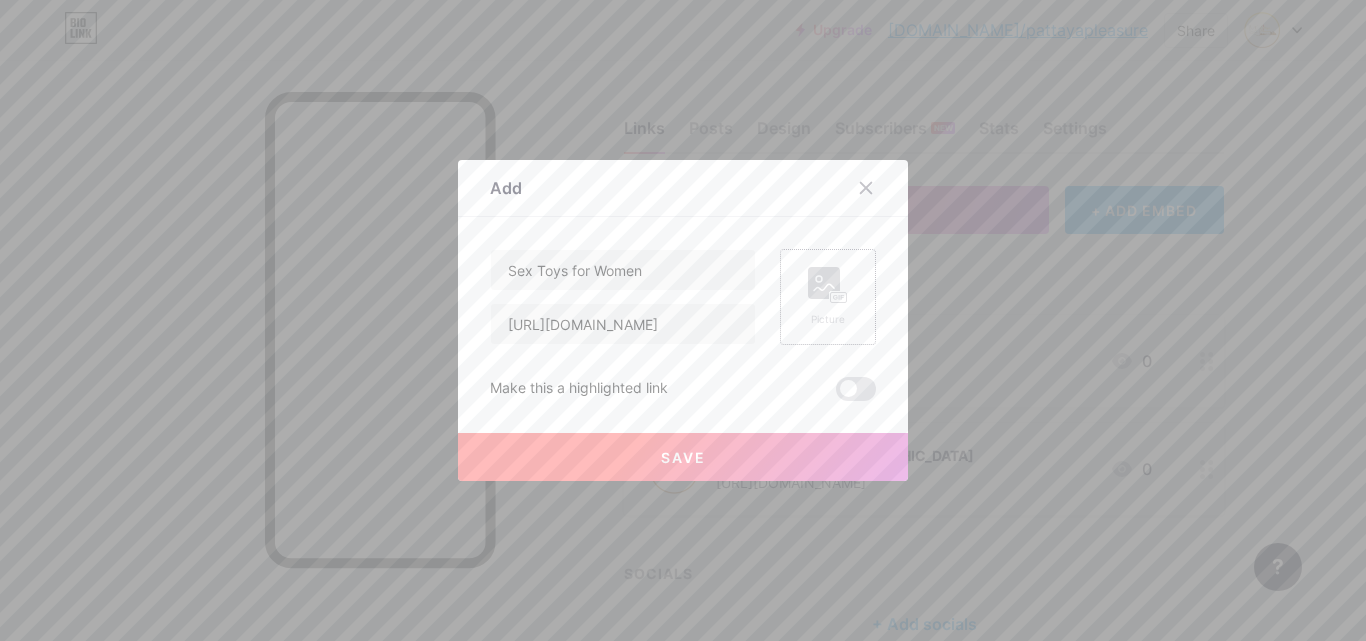 click 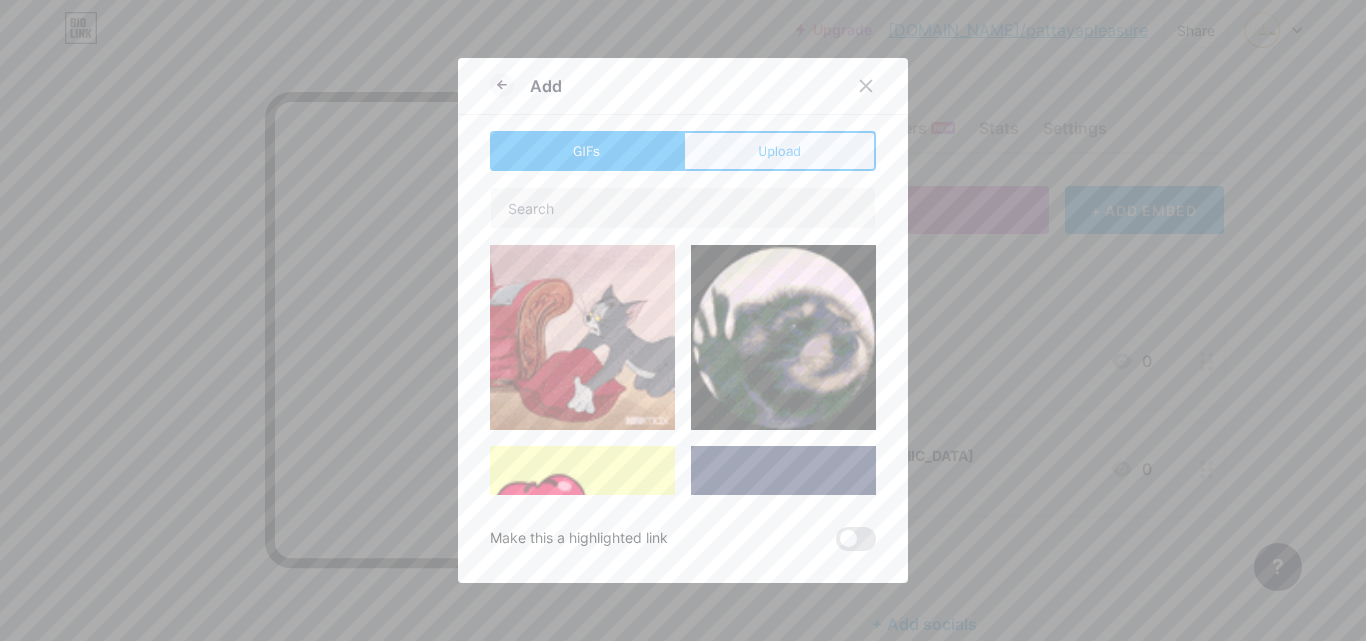 click on "Upload" at bounding box center (779, 151) 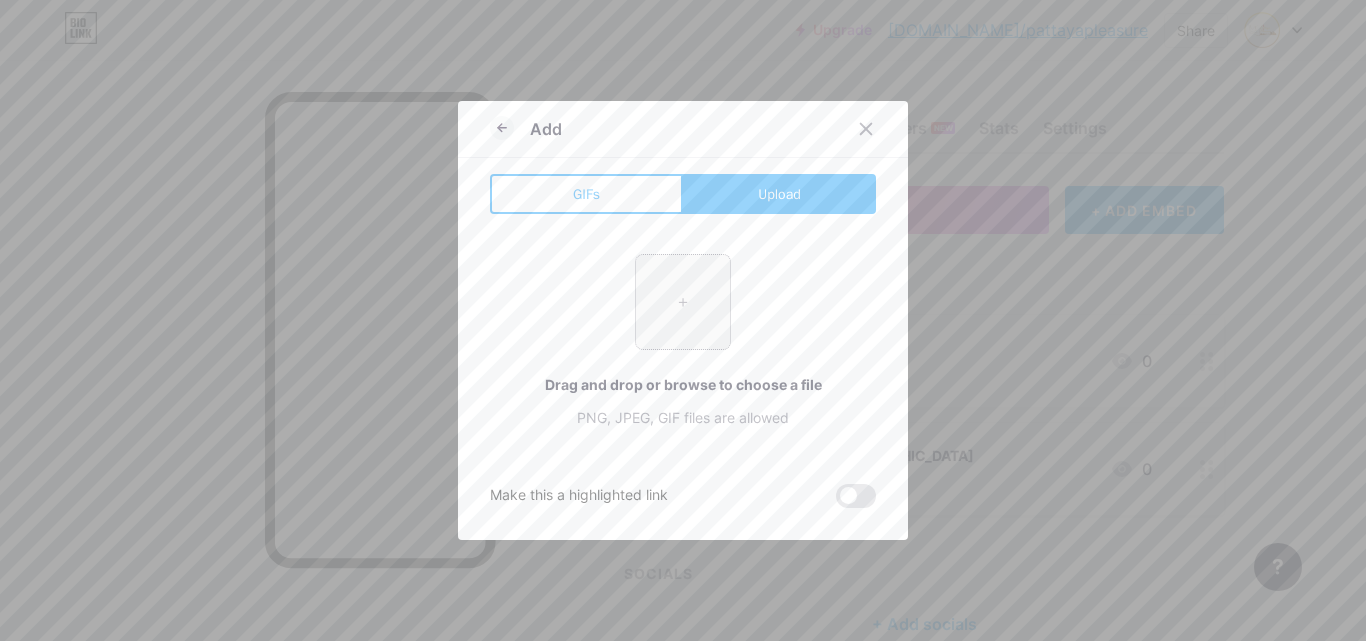 click at bounding box center [683, 302] 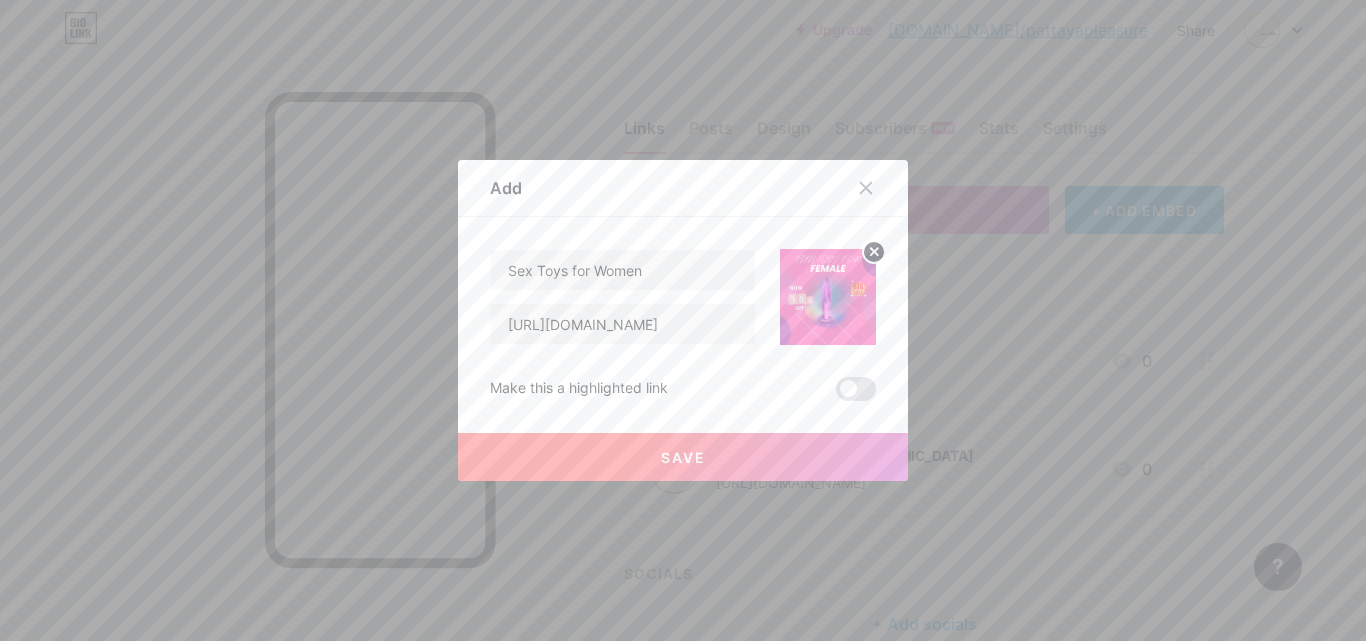 click on "Save" at bounding box center [683, 457] 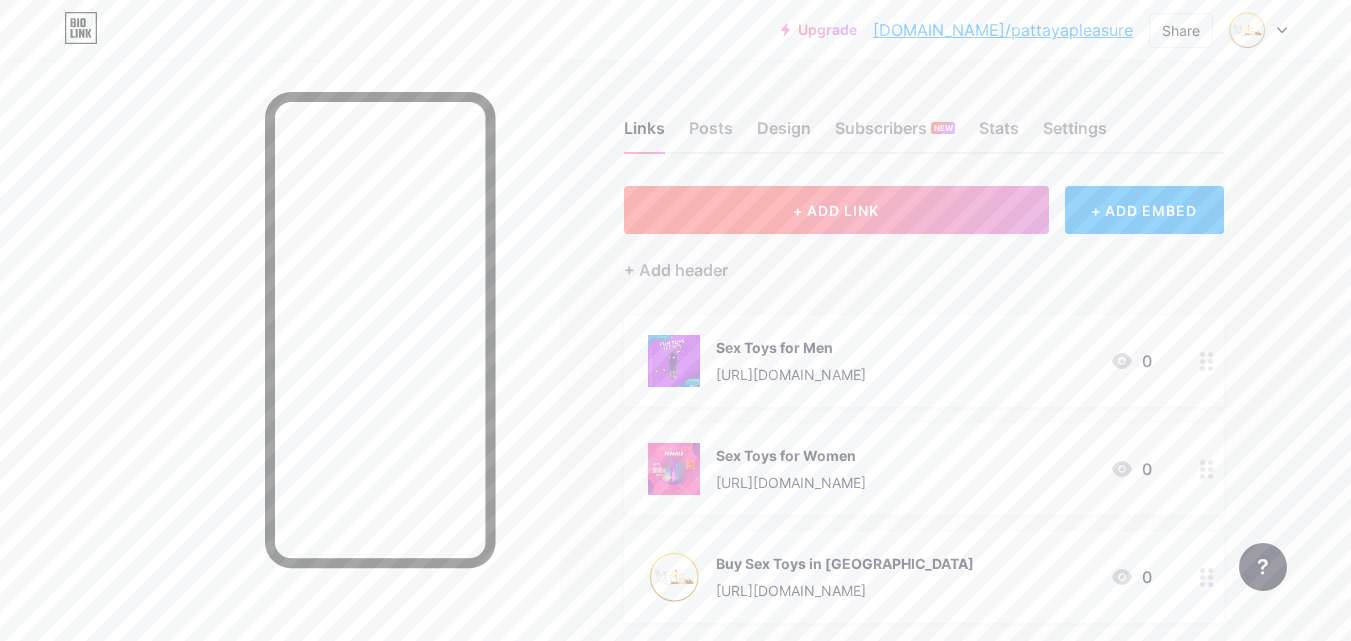 click on "+ ADD LINK" at bounding box center (836, 210) 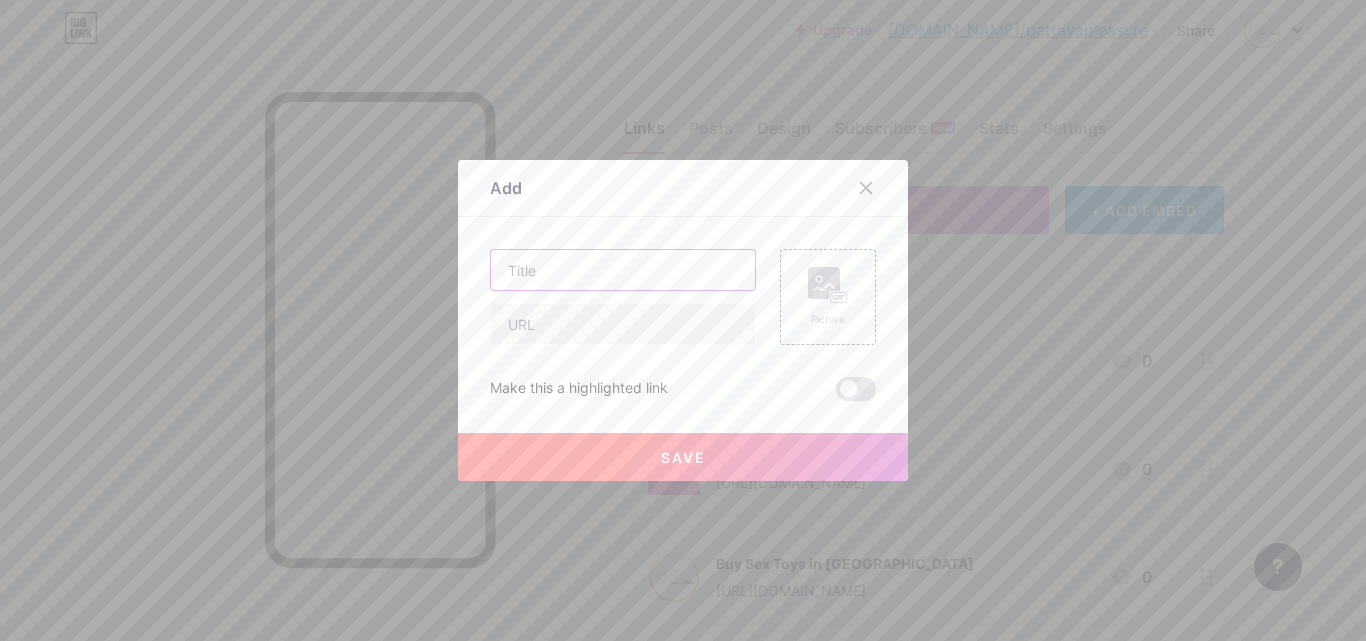 click at bounding box center (623, 270) 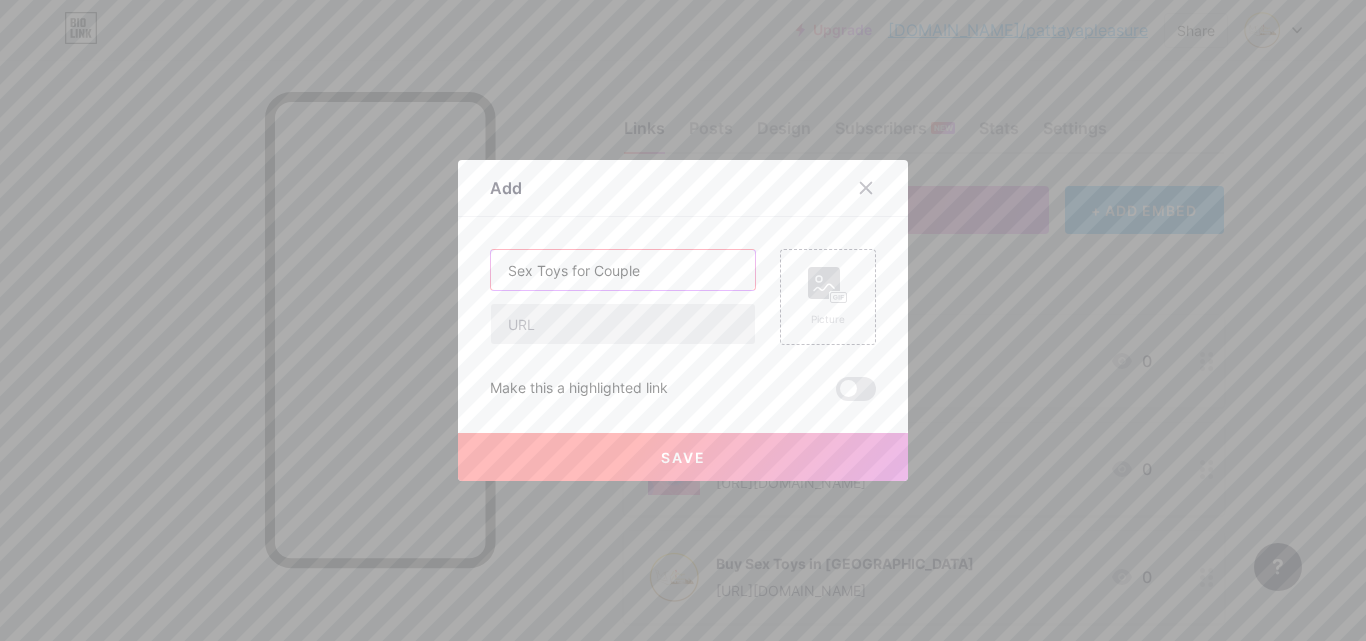 type on "Sex Toys for Couple" 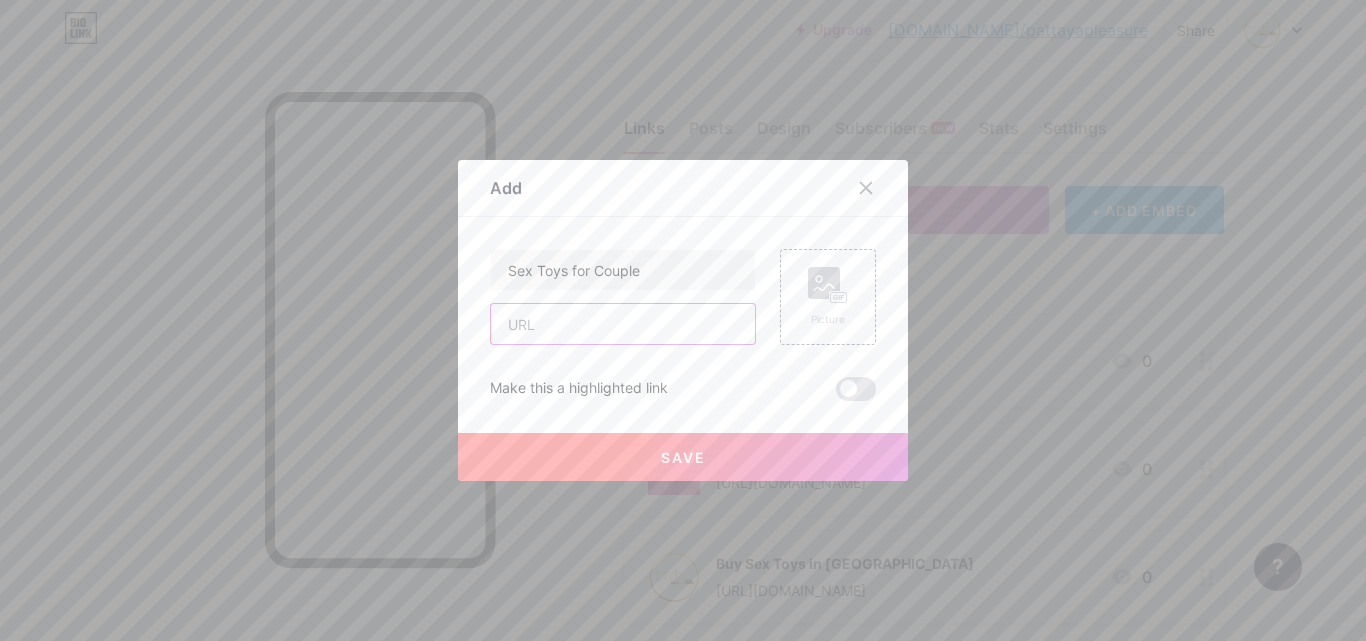 click at bounding box center (623, 324) 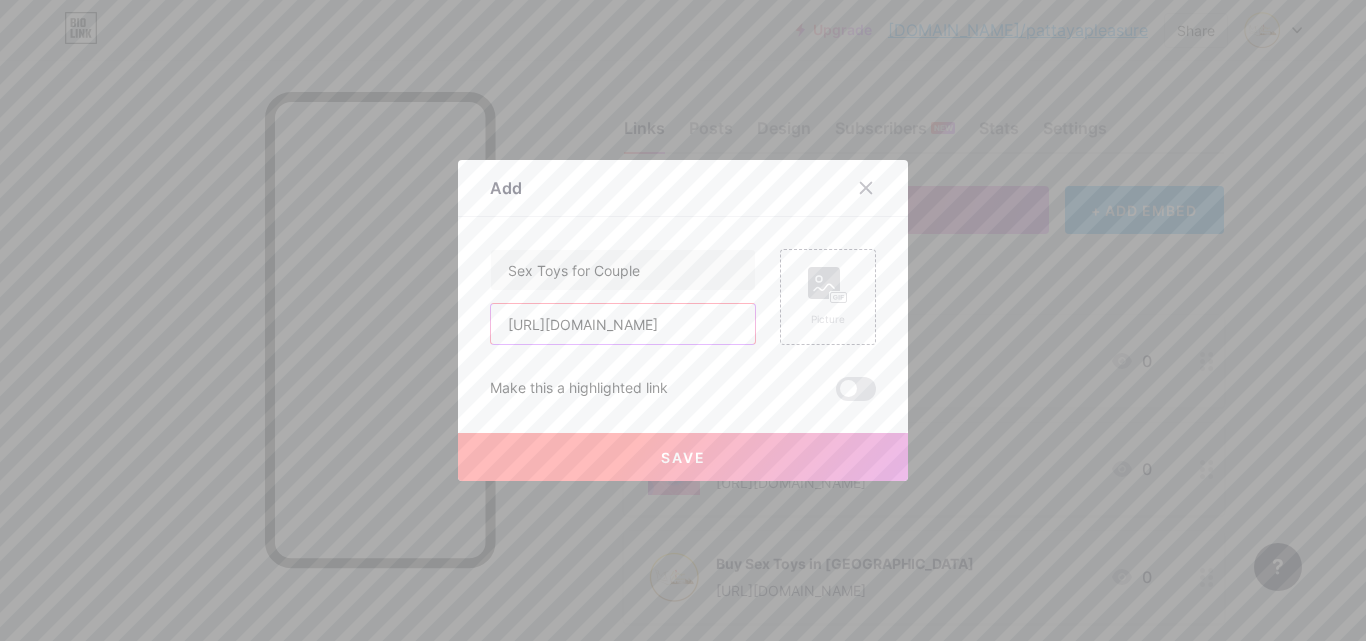 scroll, scrollTop: 0, scrollLeft: 90, axis: horizontal 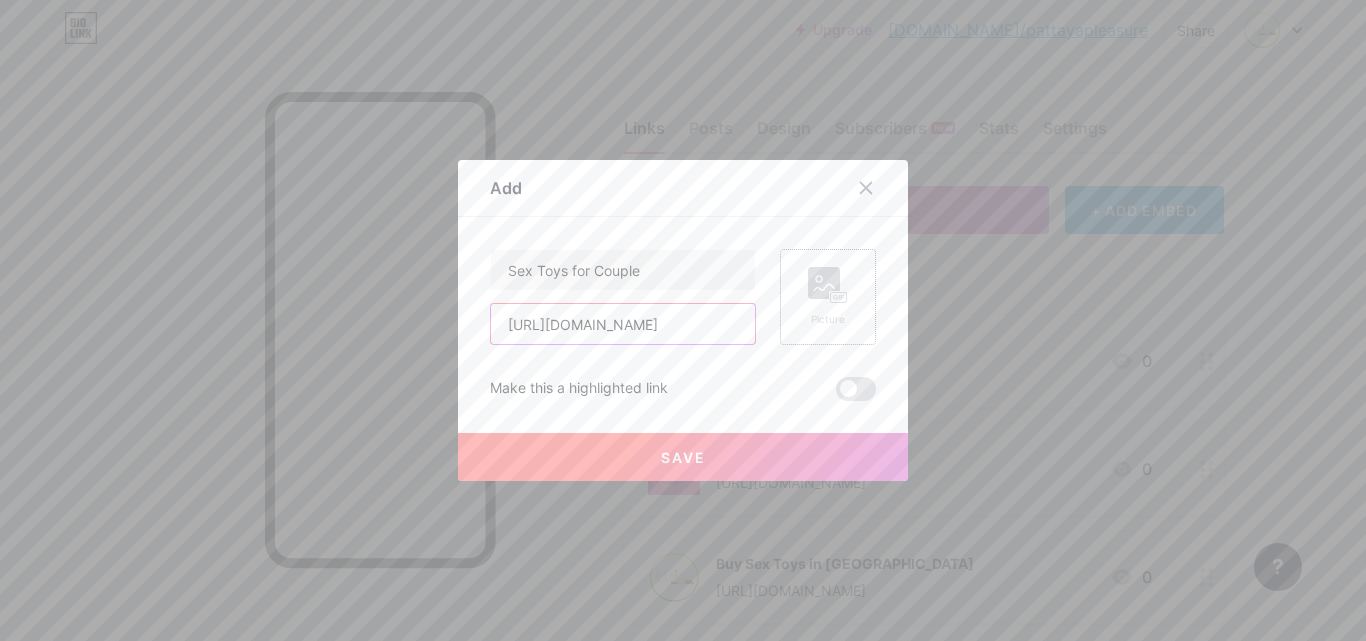 type on "[URL][DOMAIN_NAME]" 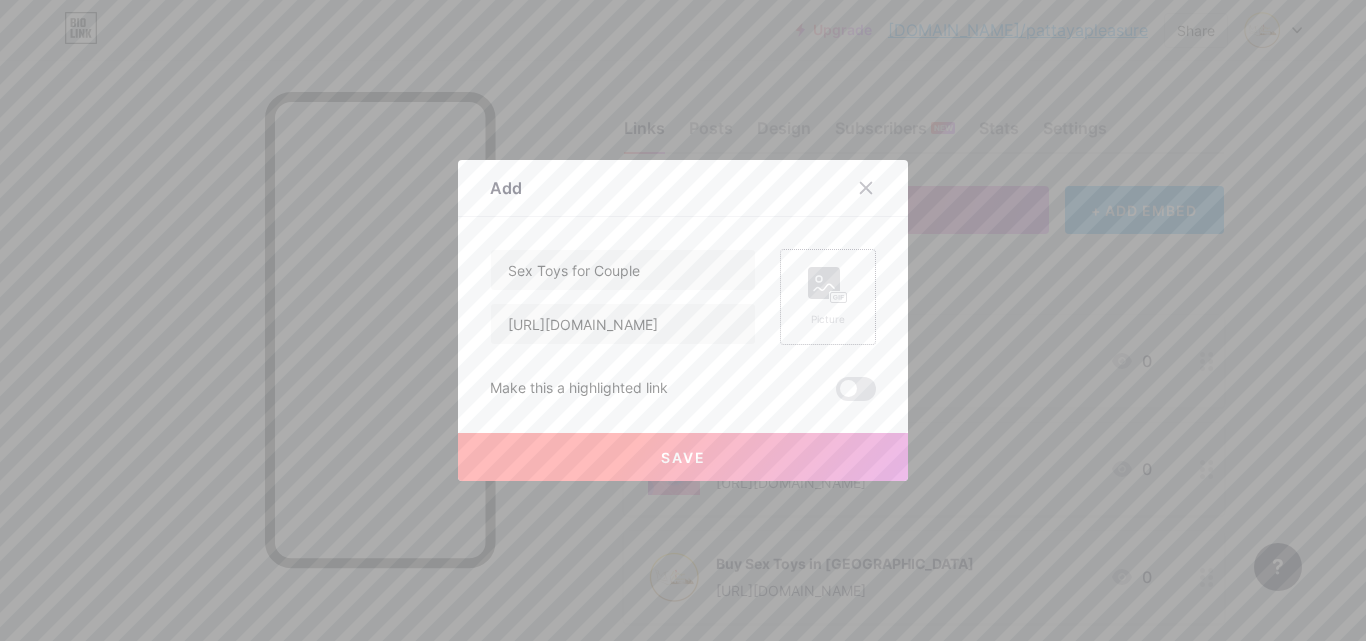 click 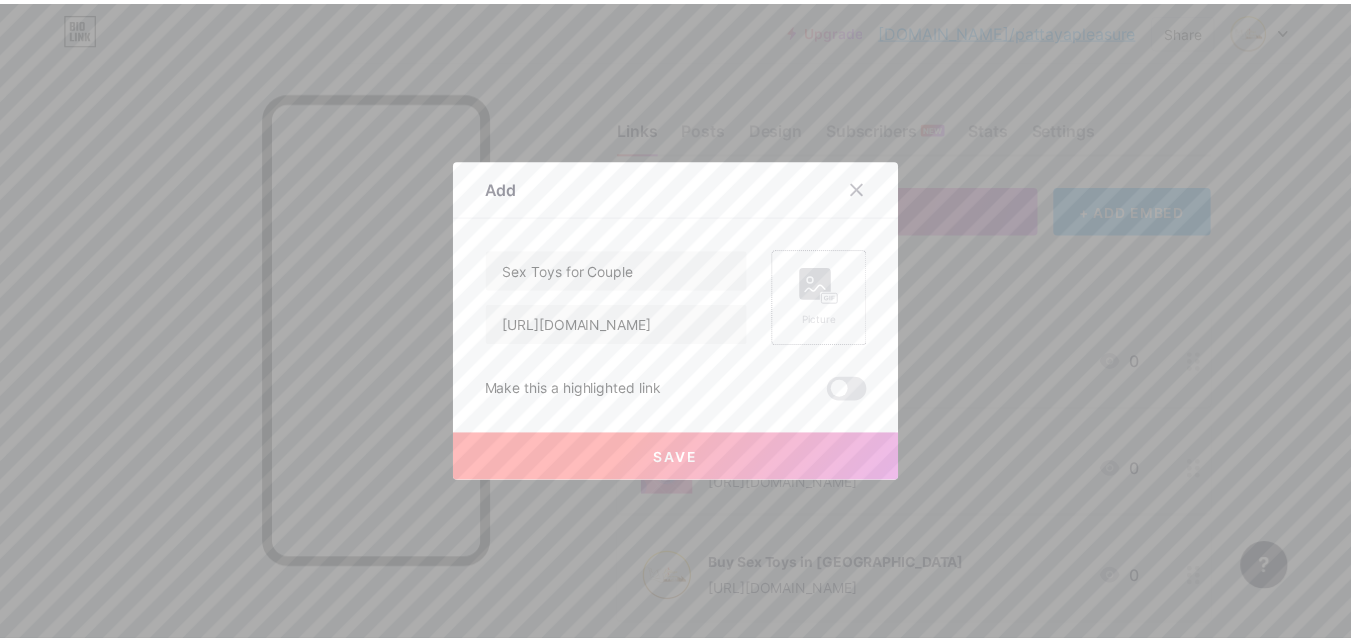 scroll, scrollTop: 0, scrollLeft: 0, axis: both 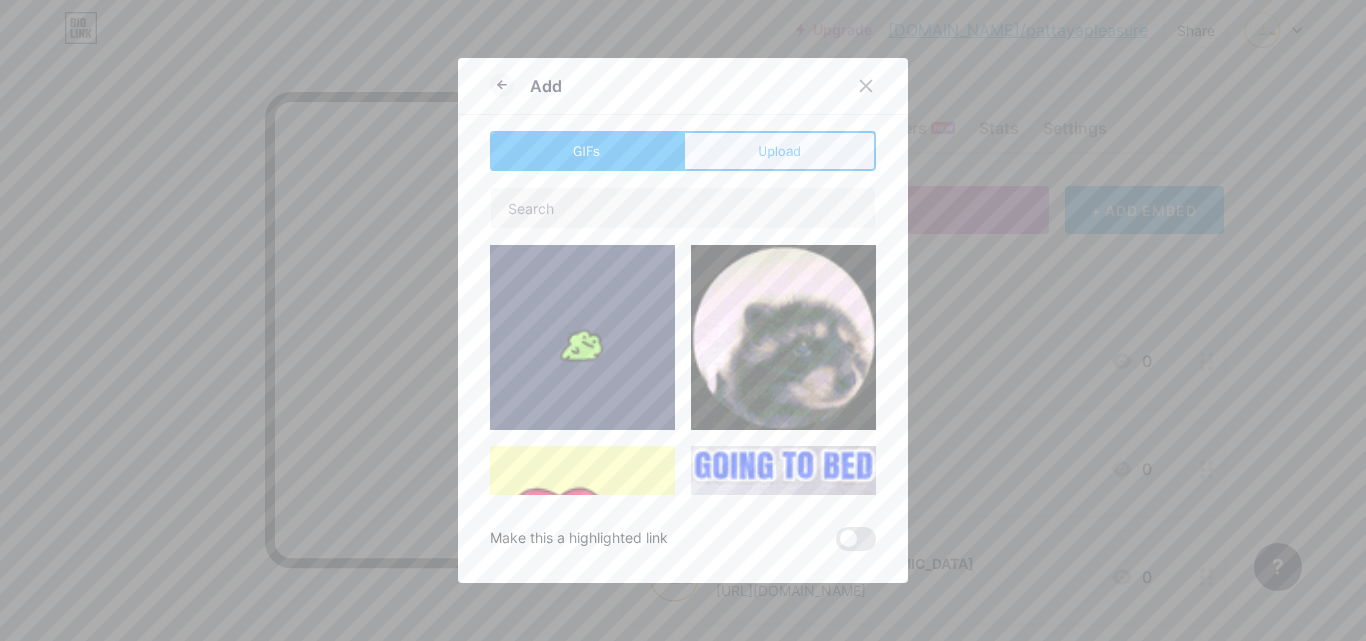 click on "Upload" at bounding box center [779, 151] 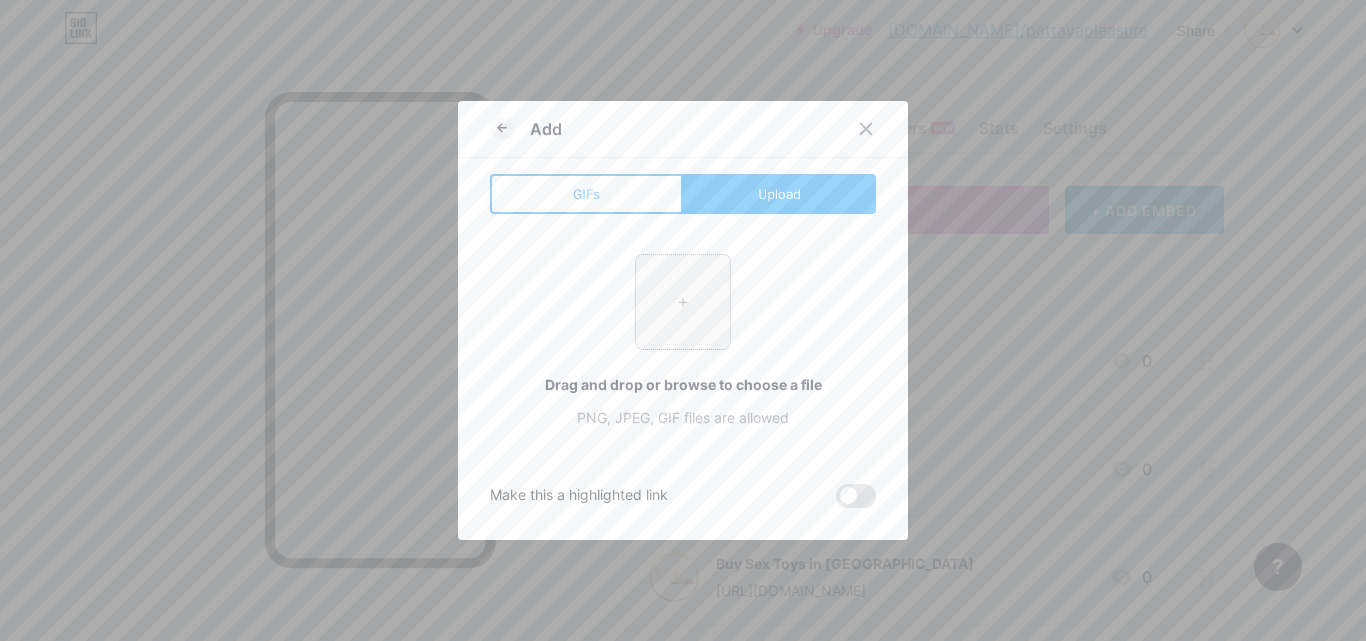 click at bounding box center (683, 302) 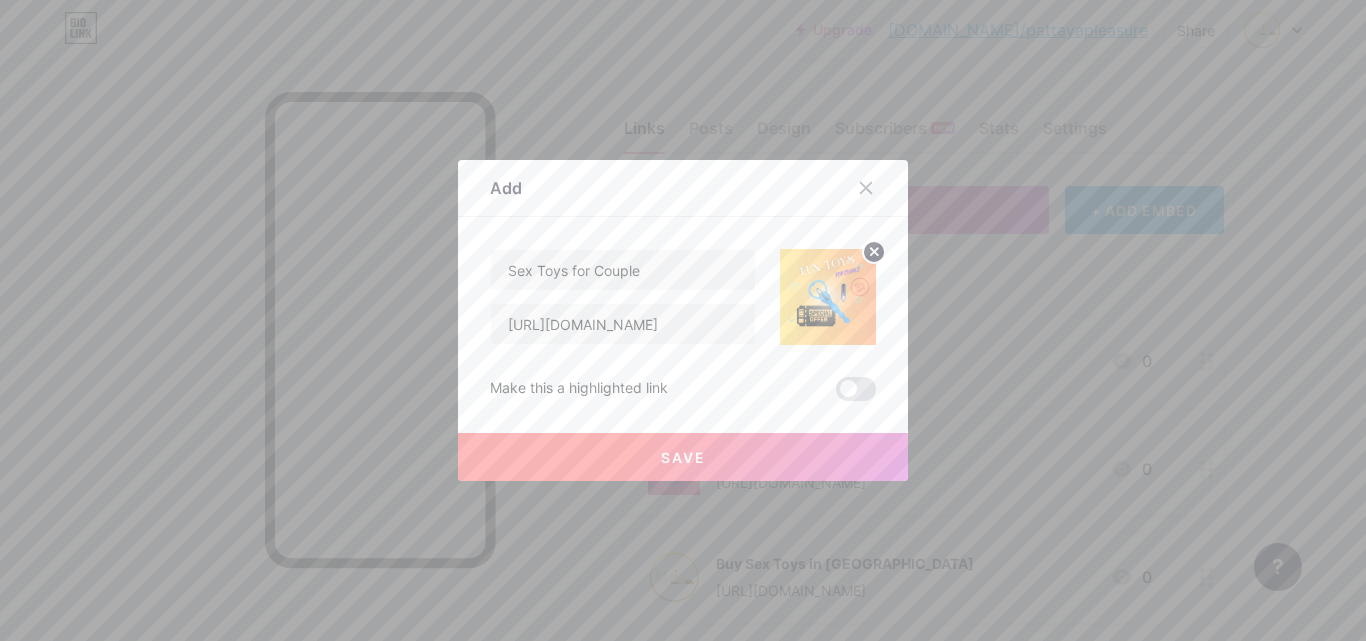 click on "Save" at bounding box center [683, 457] 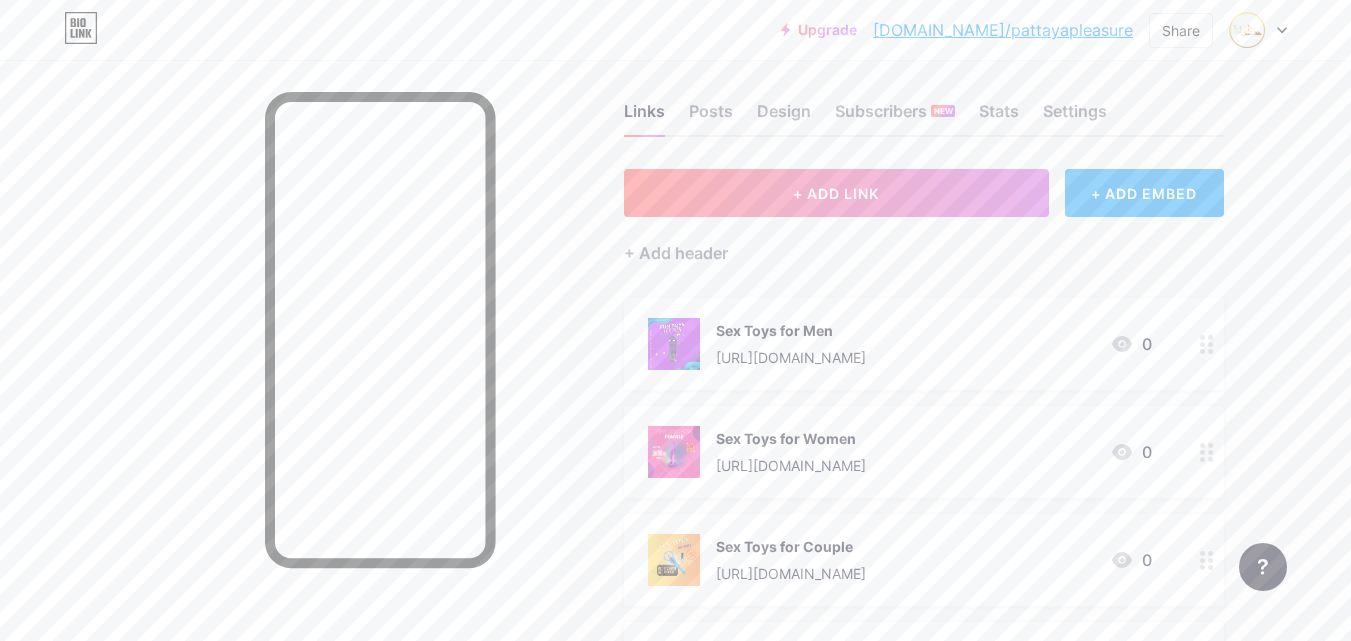 scroll, scrollTop: 0, scrollLeft: 0, axis: both 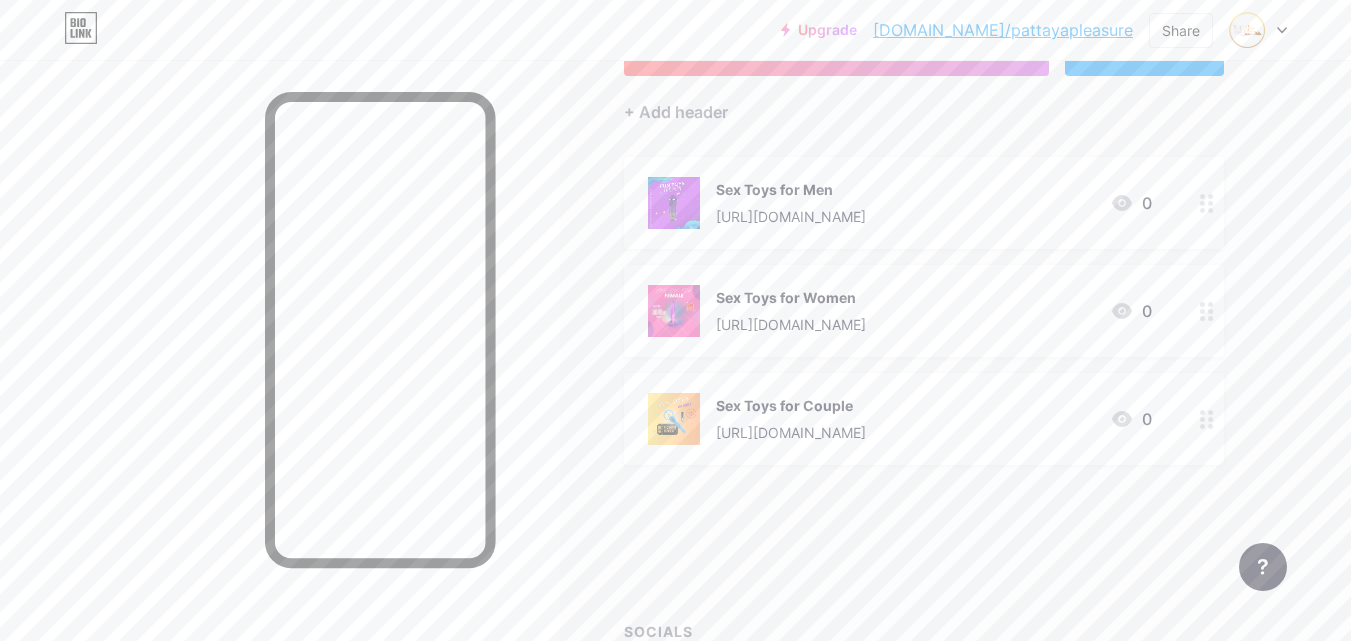 type 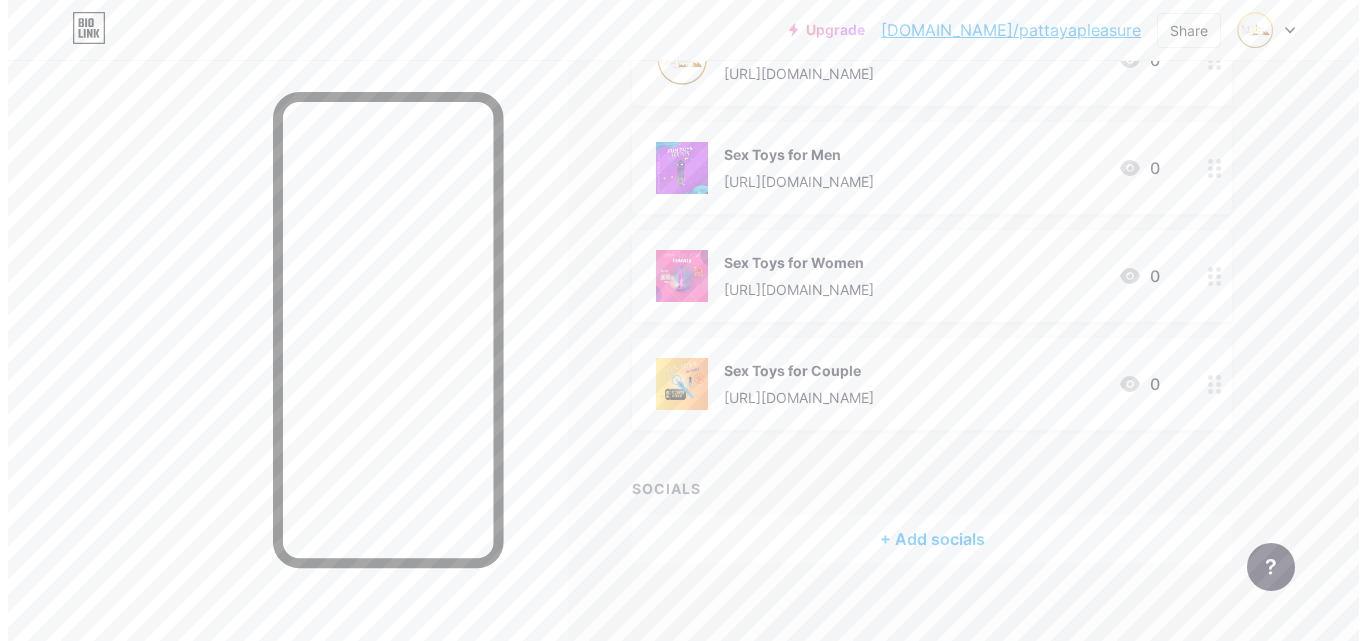 scroll, scrollTop: 322, scrollLeft: 0, axis: vertical 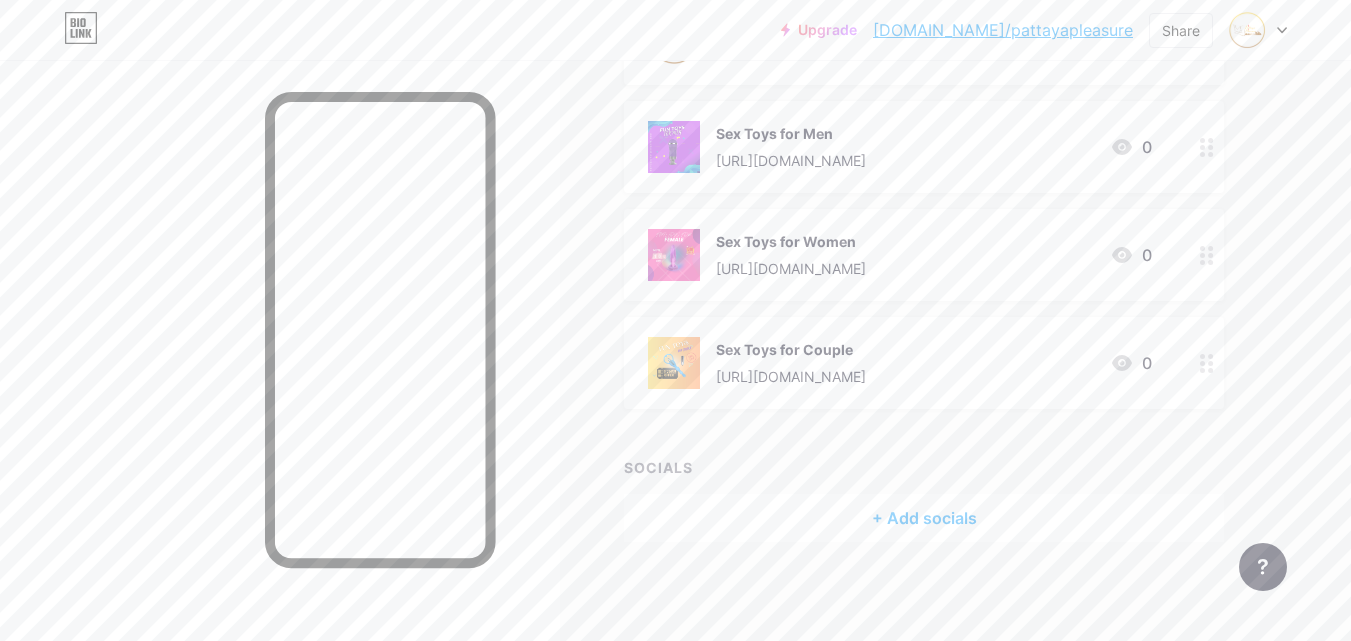 click on "+ Add socials" at bounding box center (924, 518) 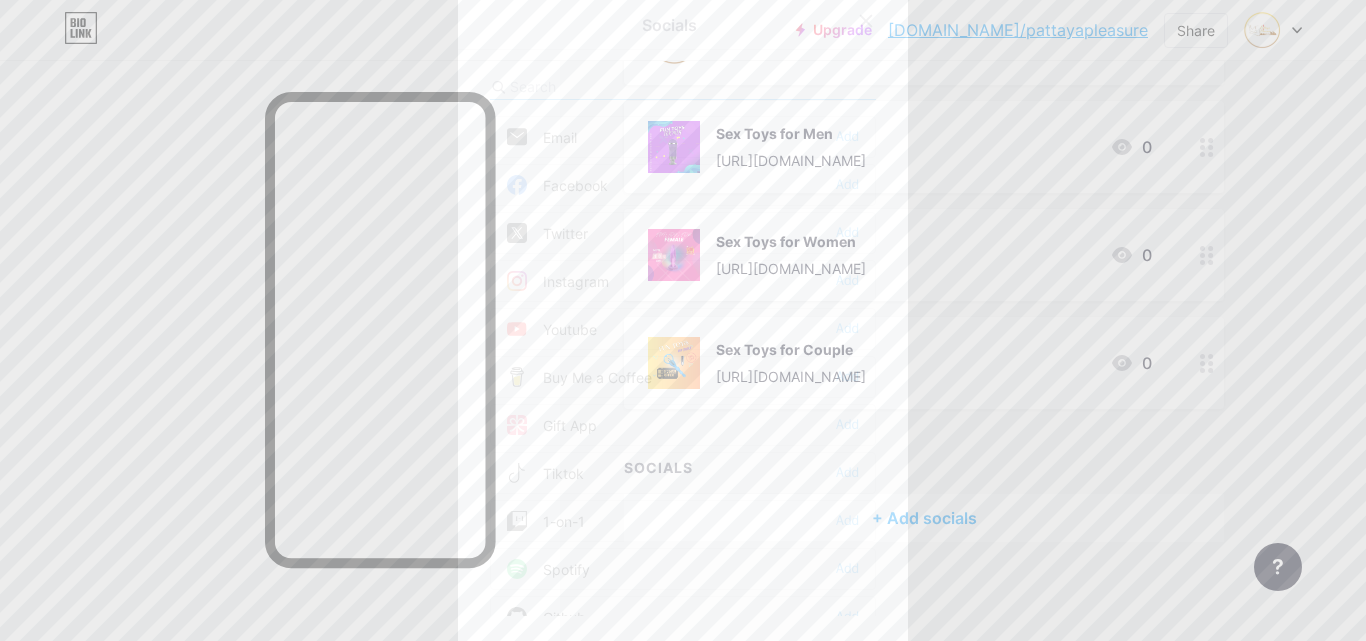 click on "Facebook" at bounding box center (557, 185) 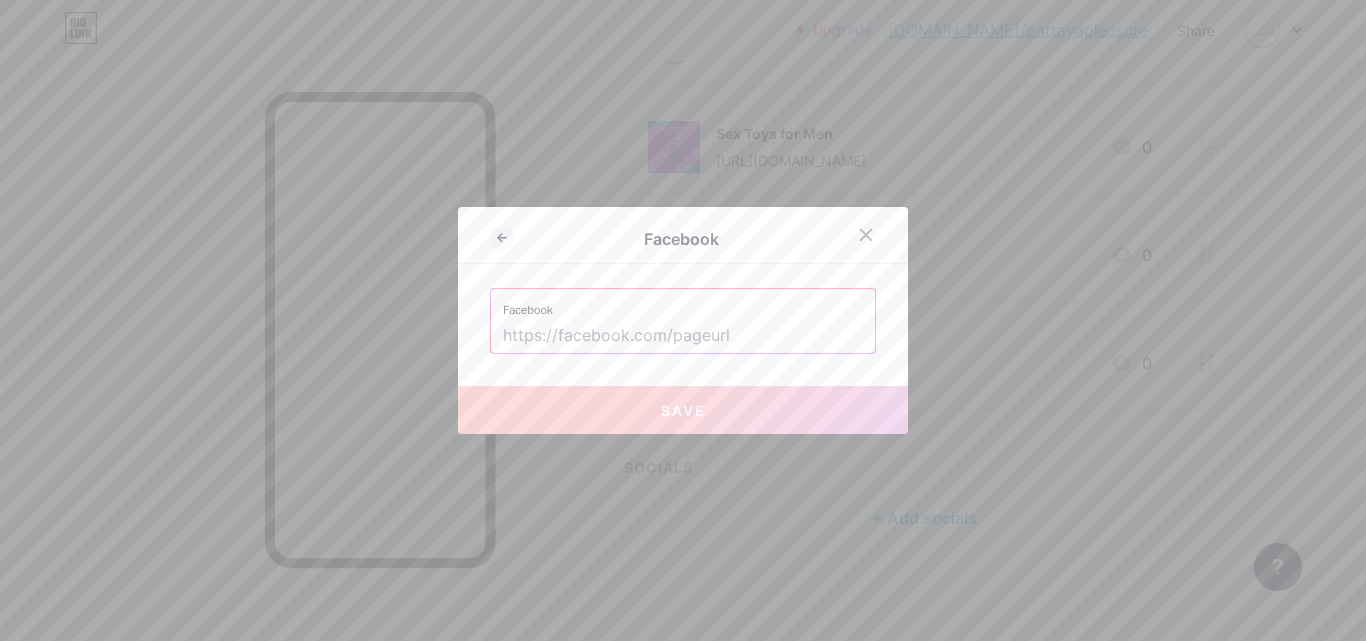 click at bounding box center [683, 336] 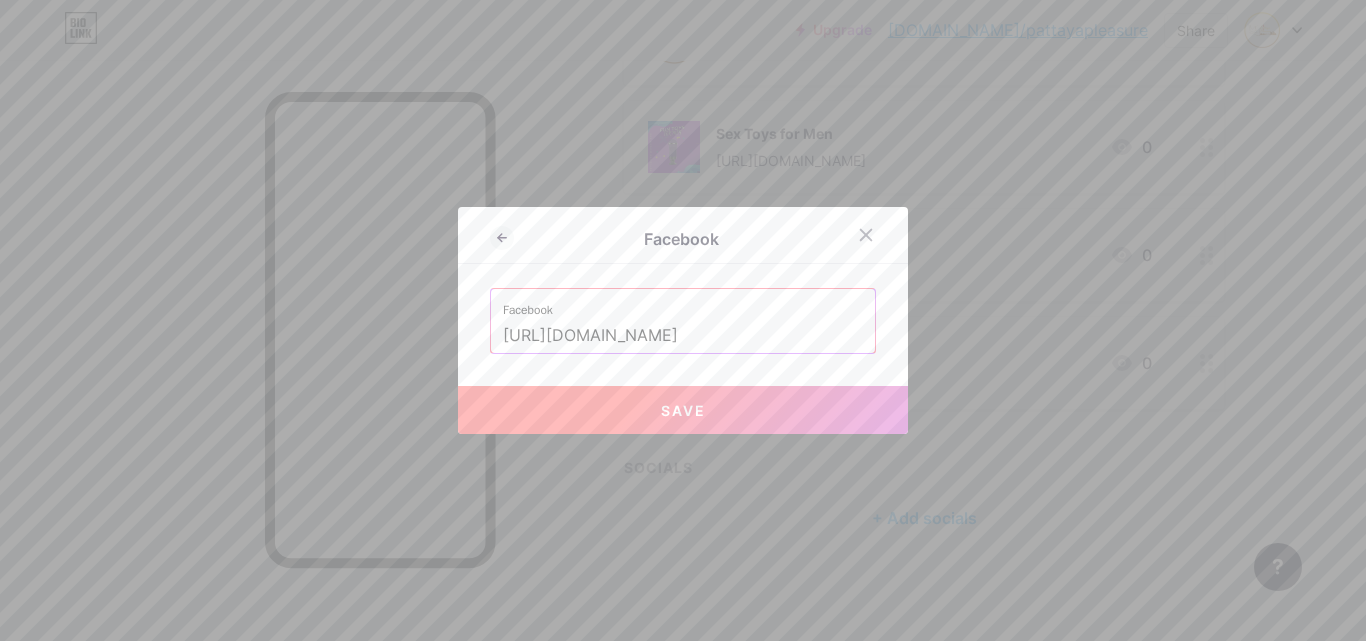scroll, scrollTop: 0, scrollLeft: 126, axis: horizontal 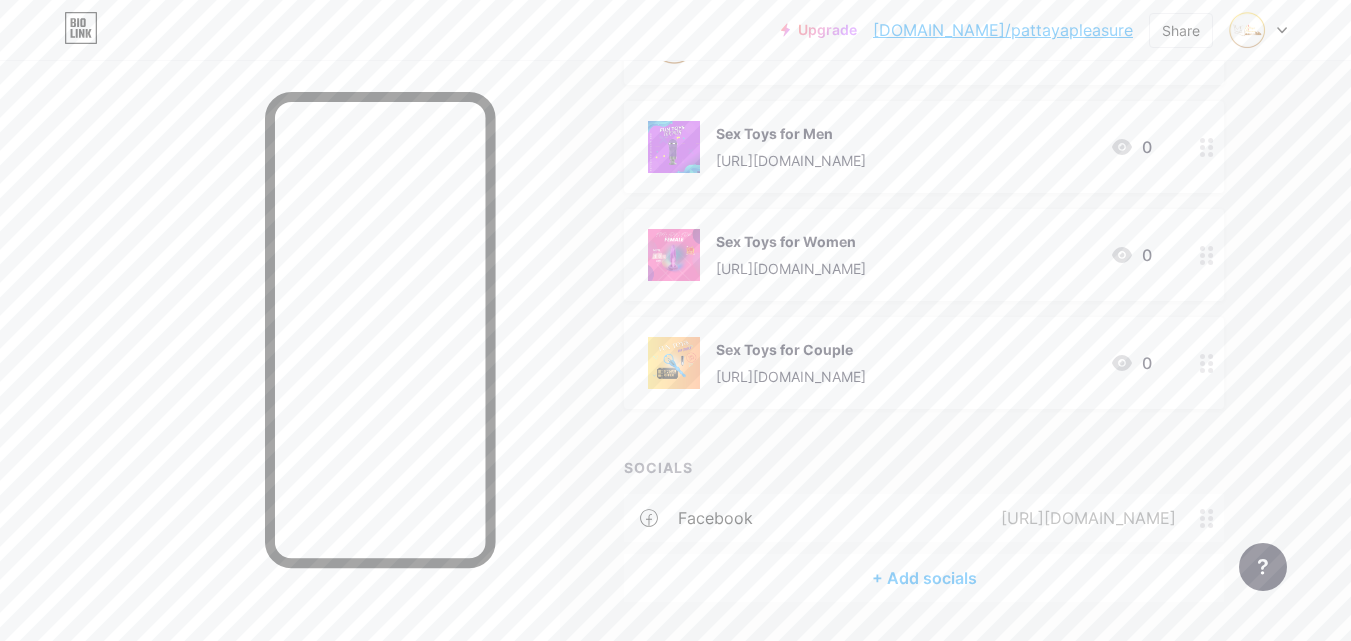 click on "+ Add socials" at bounding box center (924, 578) 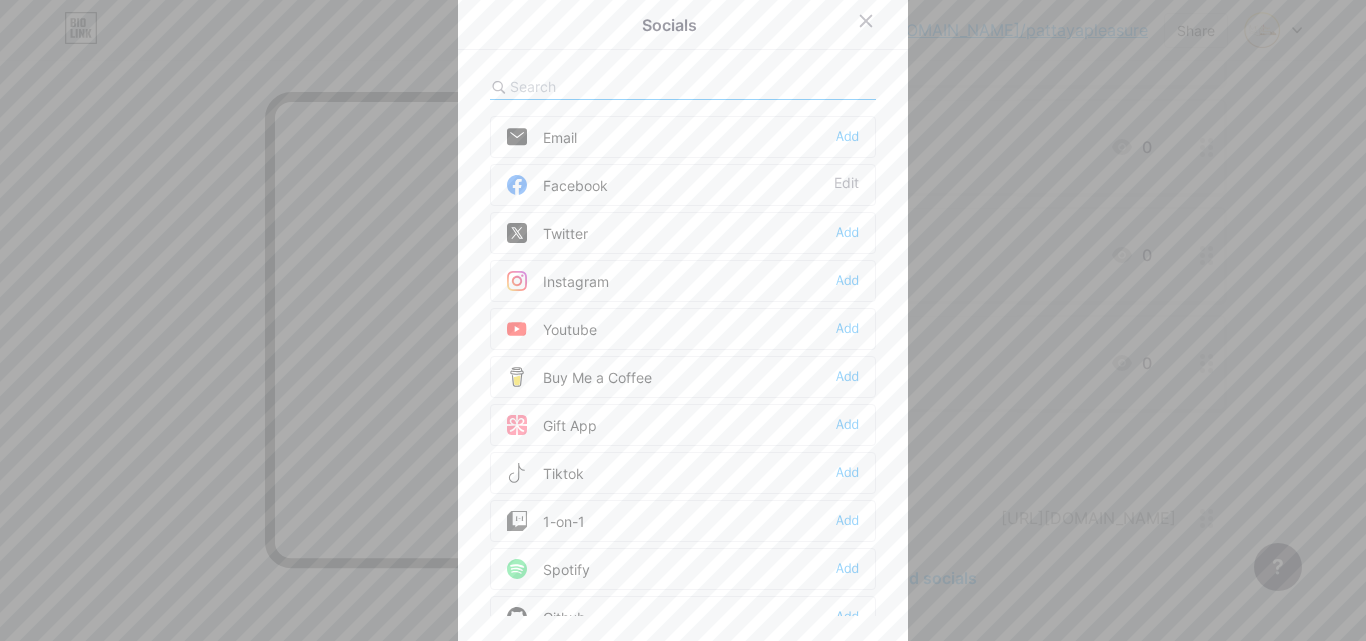click on "Instagram" at bounding box center (558, 281) 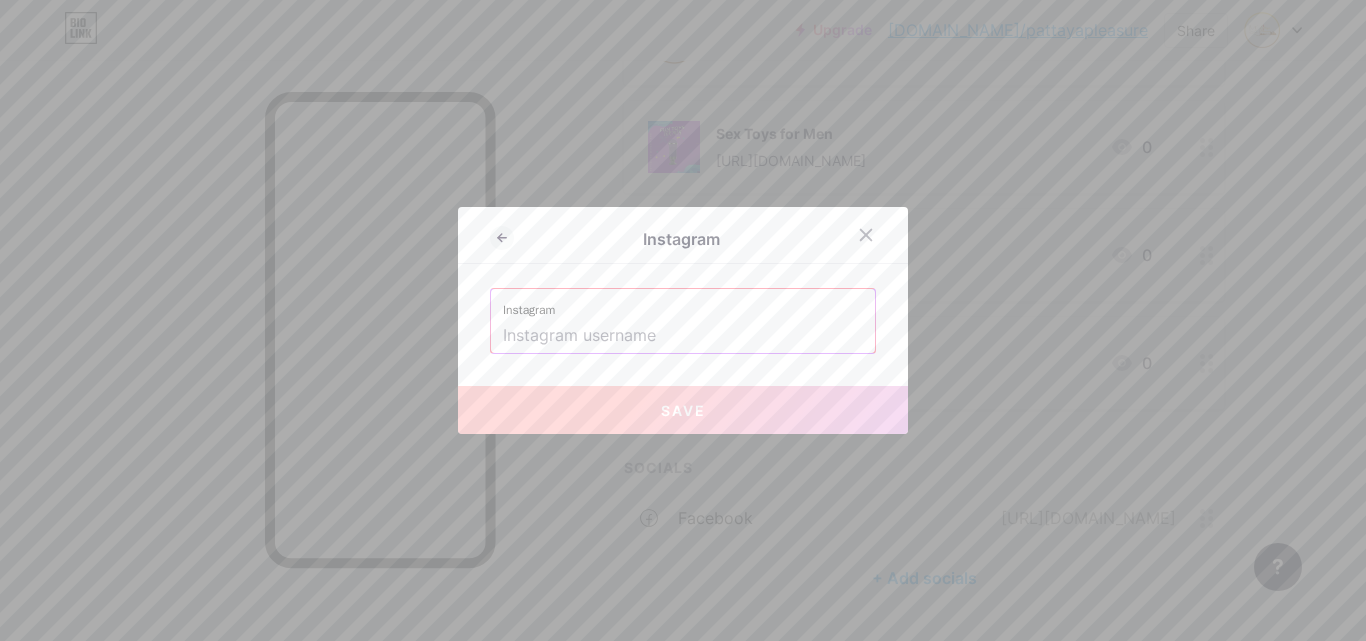 click at bounding box center (683, 336) 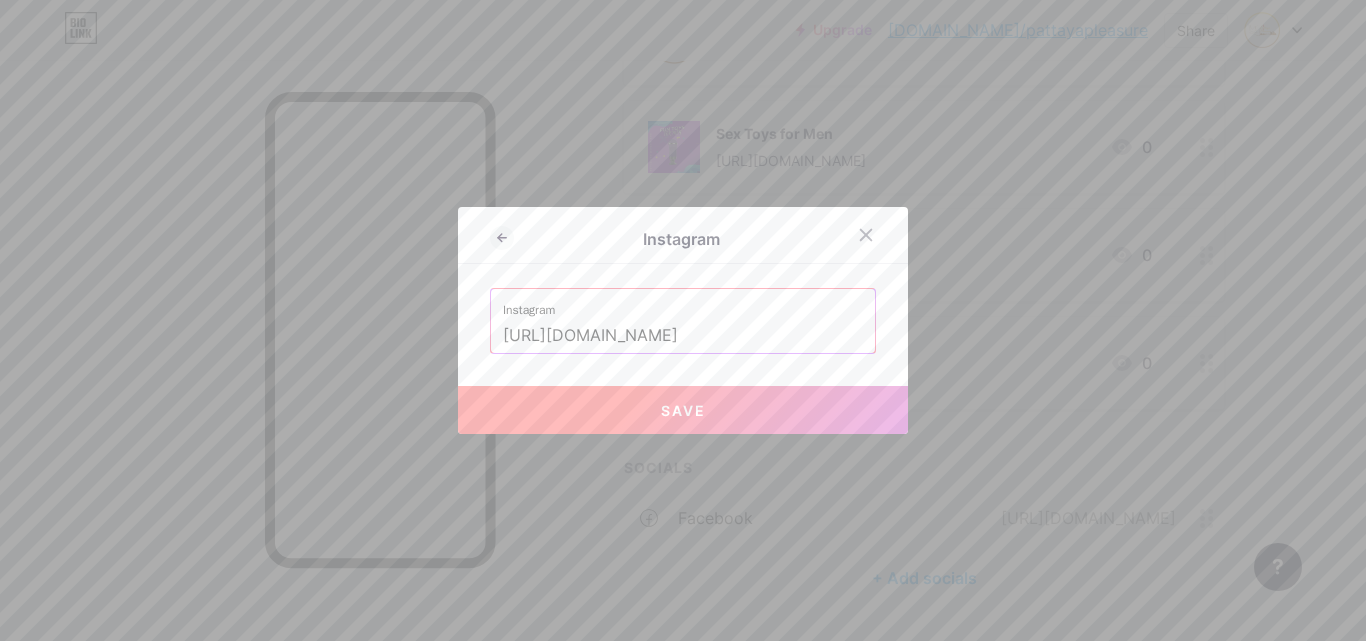 click on "Save" at bounding box center (683, 410) 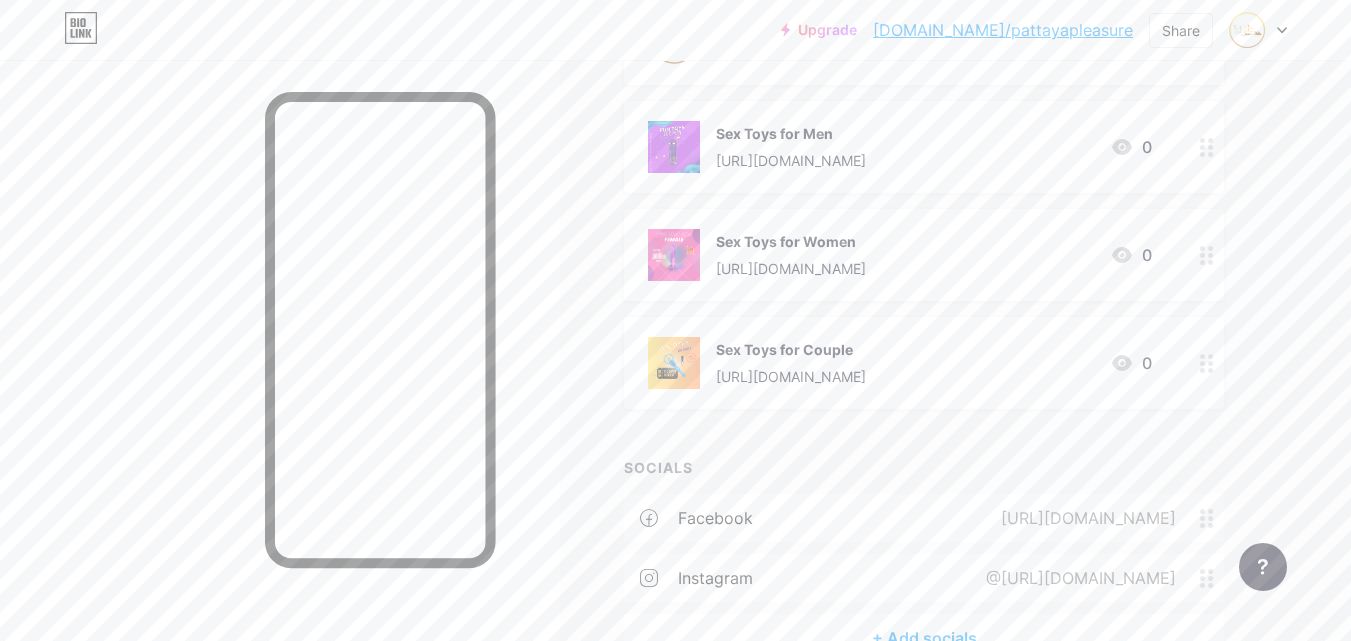 scroll, scrollTop: 442, scrollLeft: 0, axis: vertical 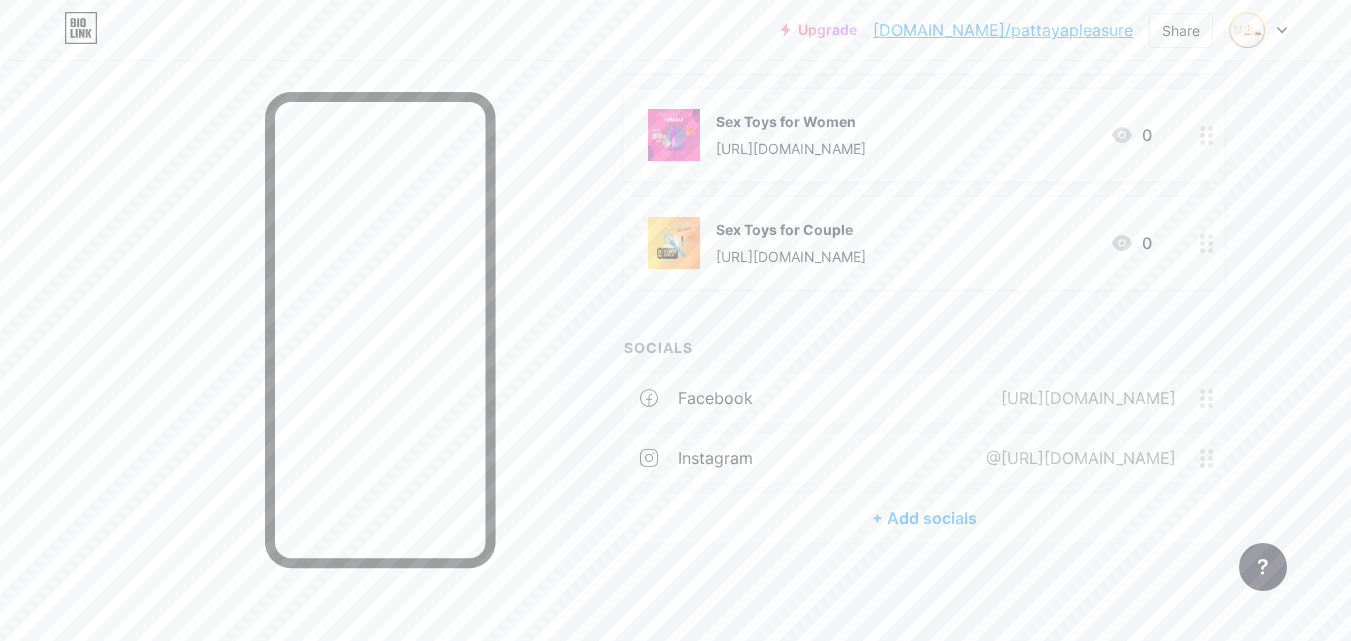 click on "+ Add socials" at bounding box center [924, 518] 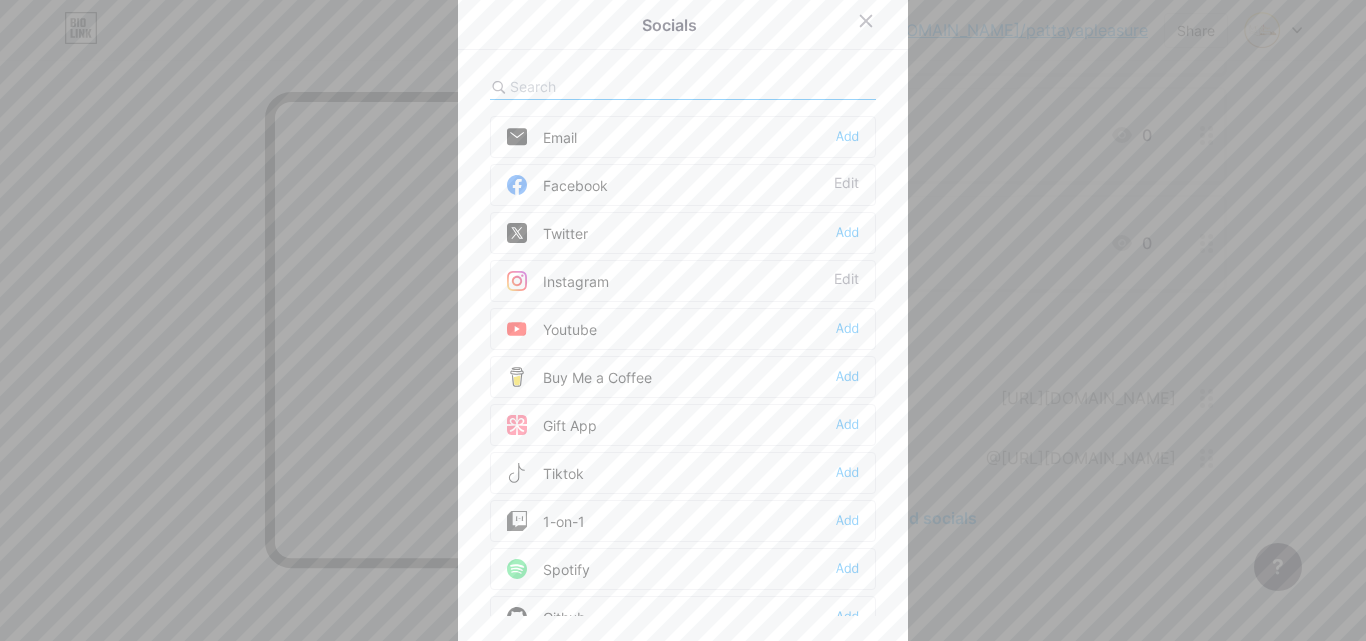 click on "Twitter" at bounding box center [547, 233] 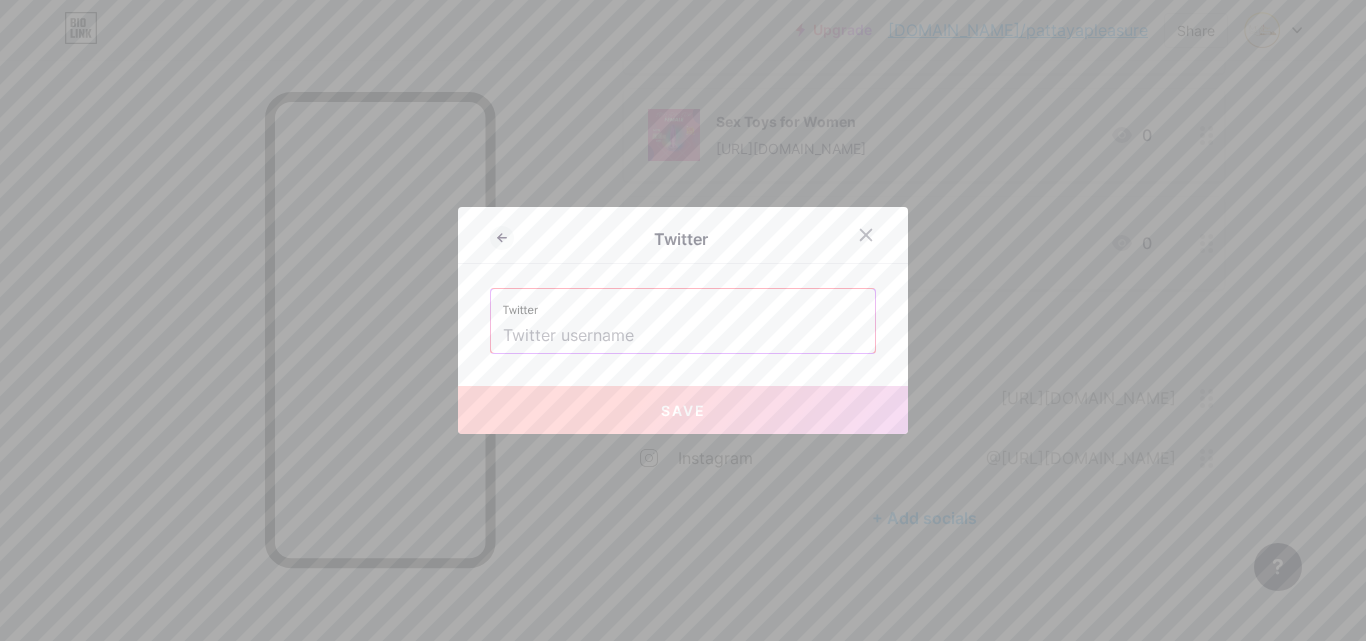 click at bounding box center [683, 336] 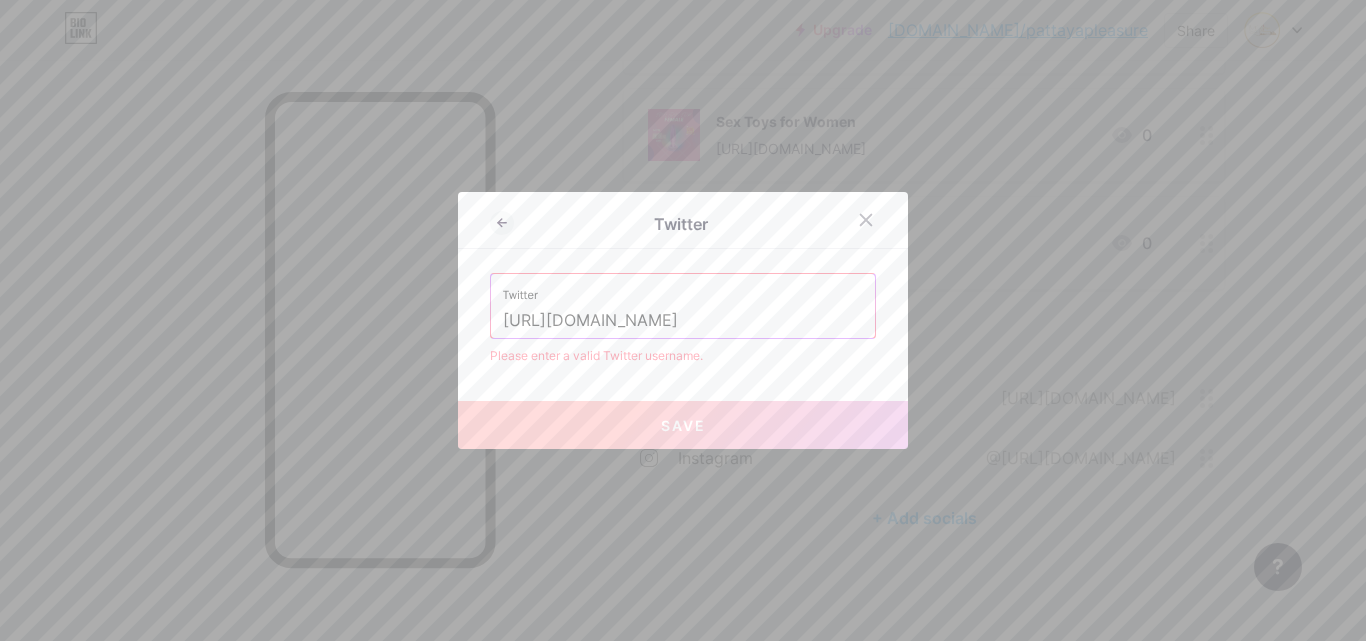 drag, startPoint x: 640, startPoint y: 319, endPoint x: 432, endPoint y: 315, distance: 208.03845 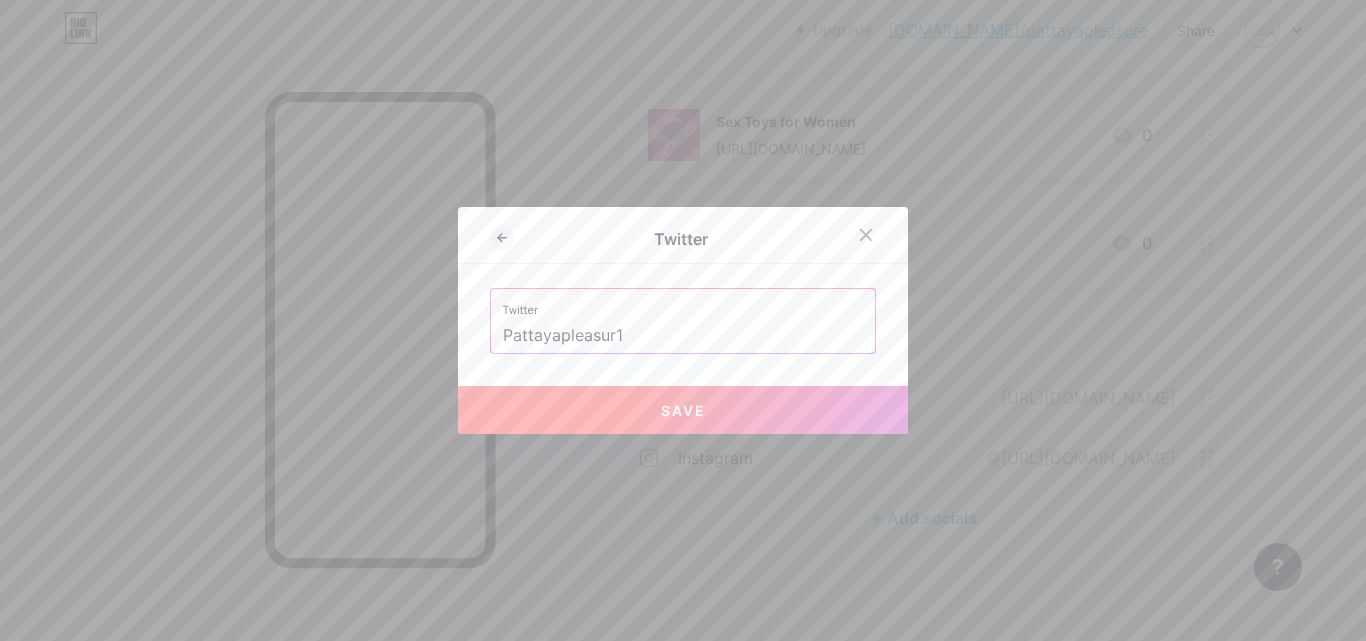 click on "Save" at bounding box center [683, 410] 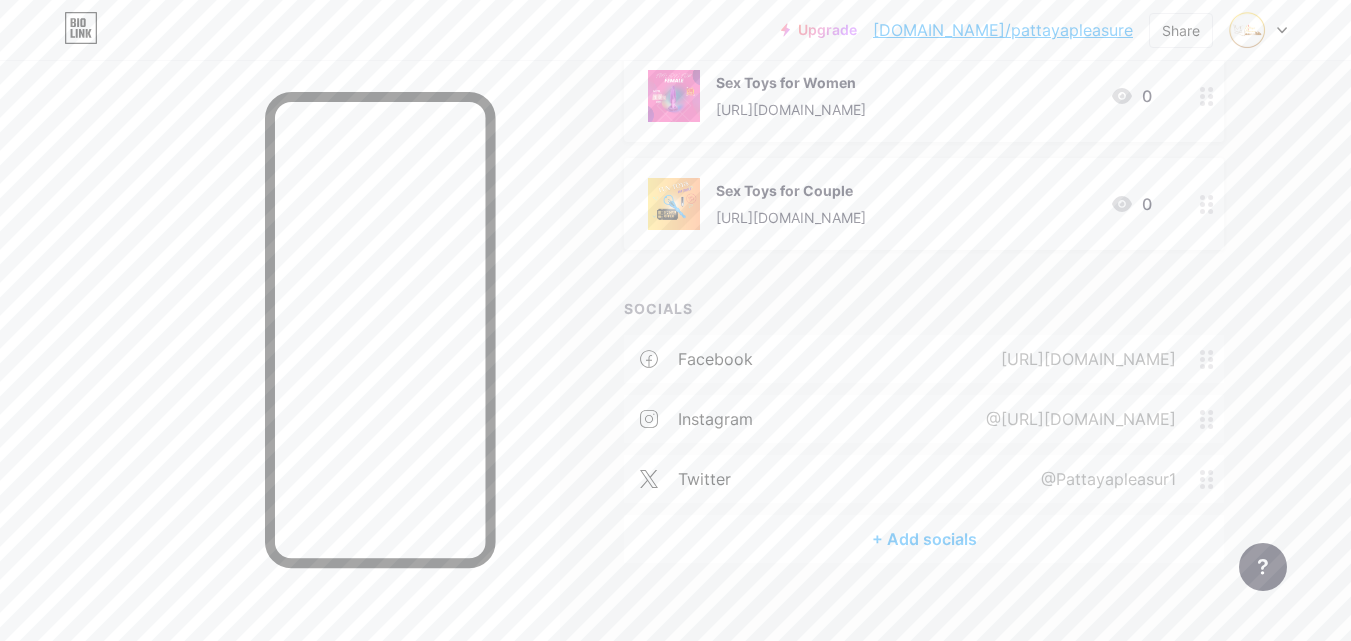 scroll, scrollTop: 502, scrollLeft: 0, axis: vertical 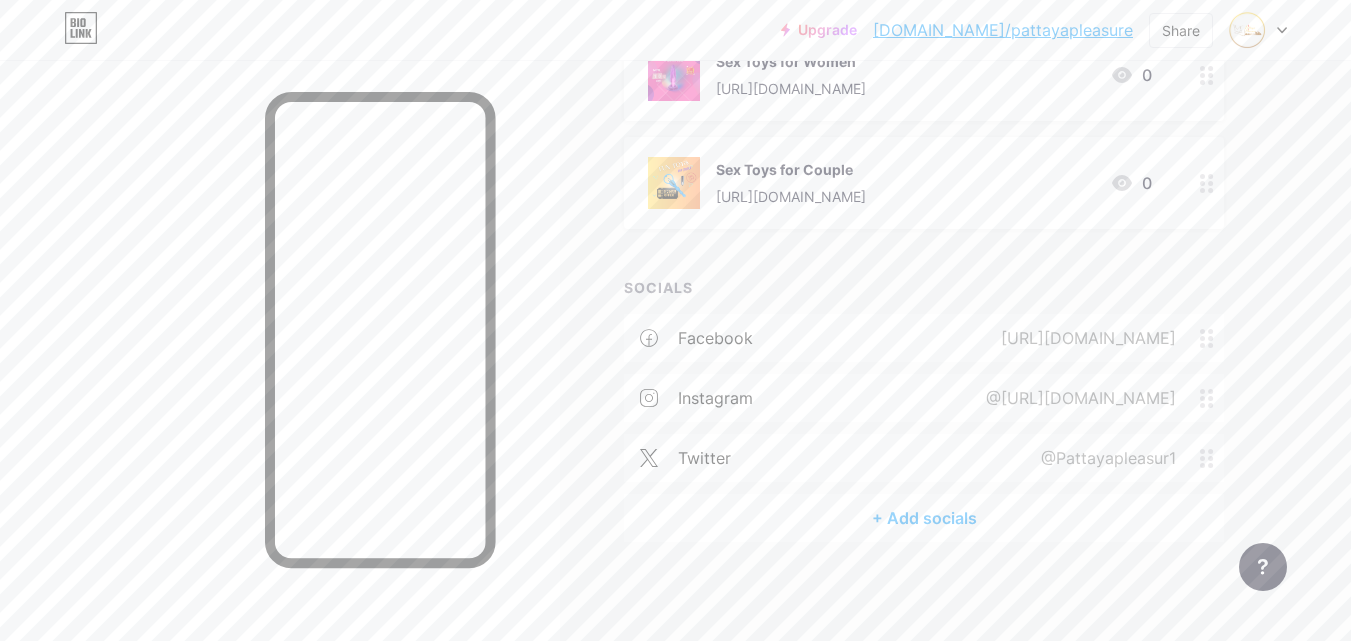 click on "+ Add socials" at bounding box center (924, 518) 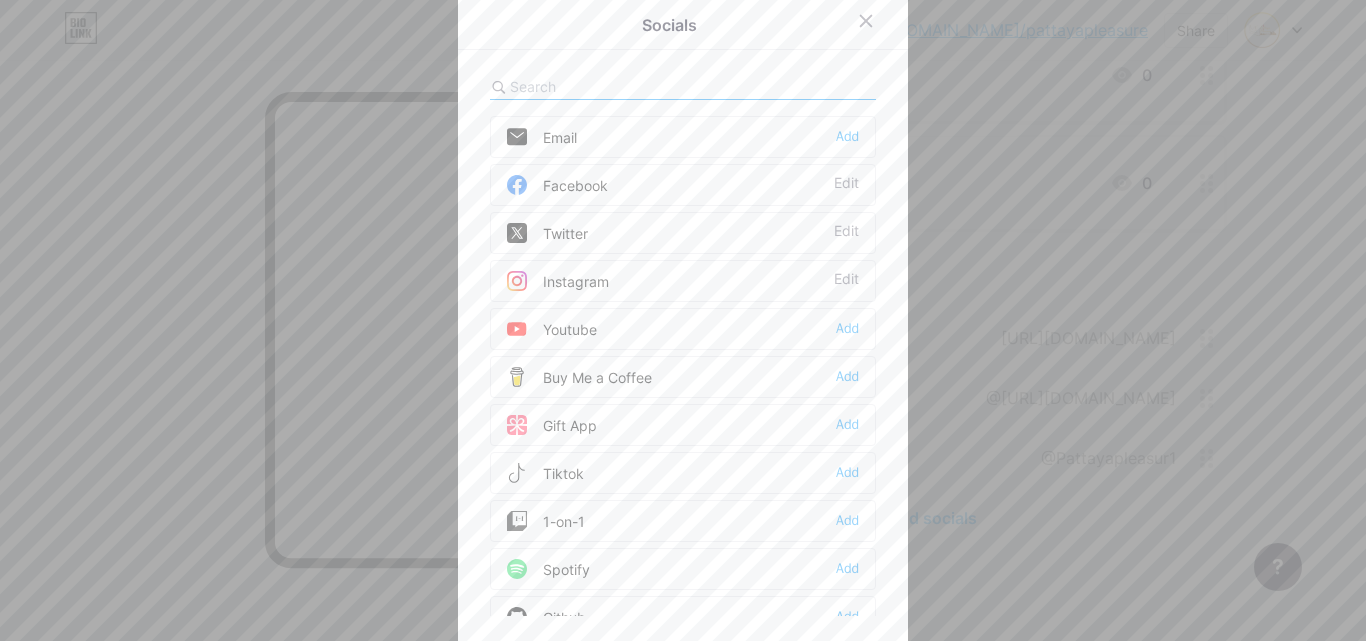 click on "Email" at bounding box center [542, 137] 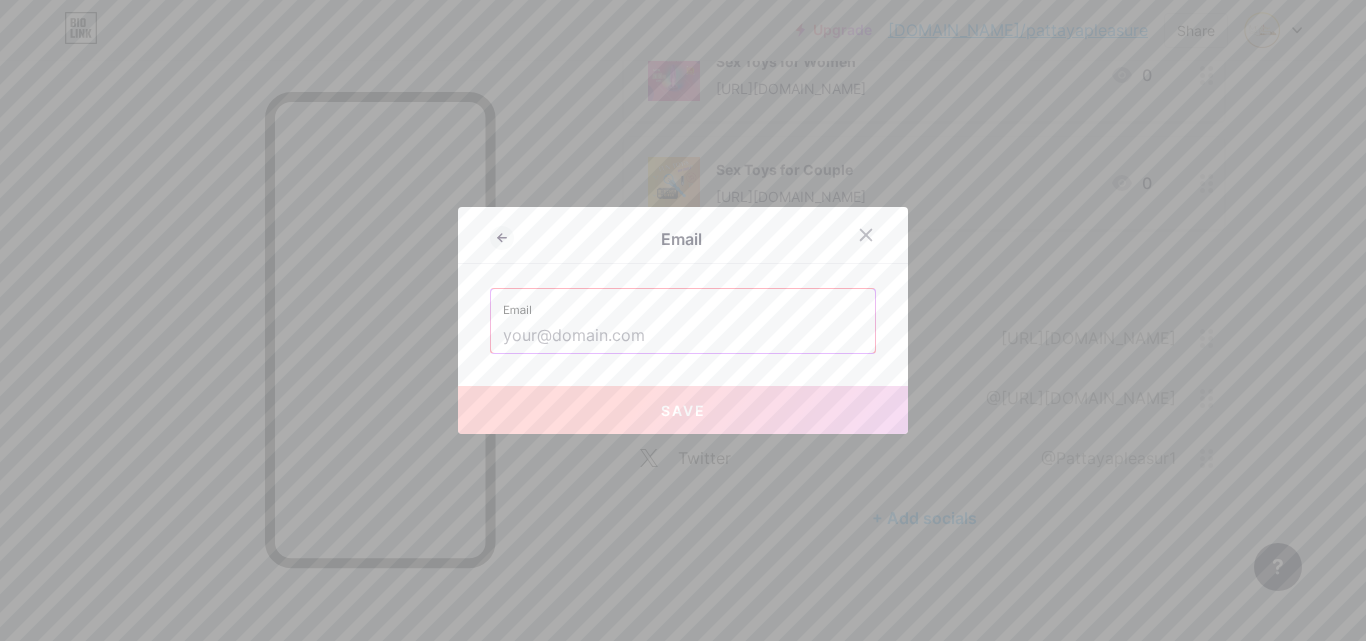 click at bounding box center (683, 336) 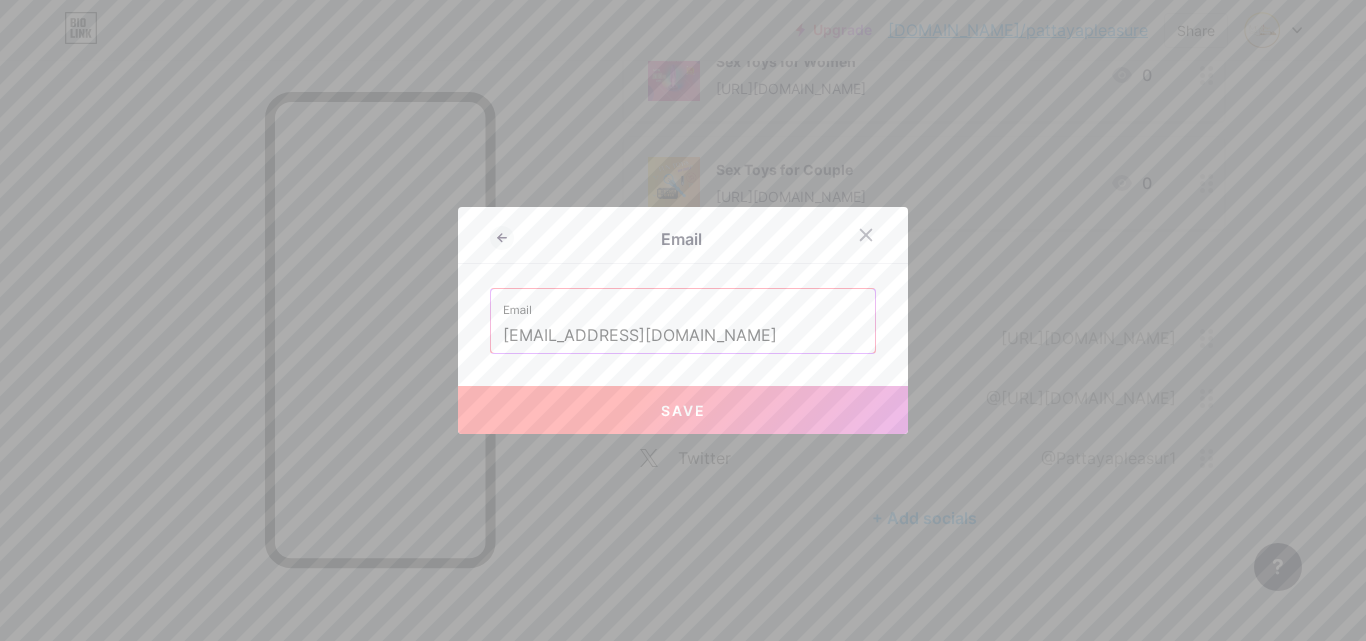 click on "Save" at bounding box center [683, 410] 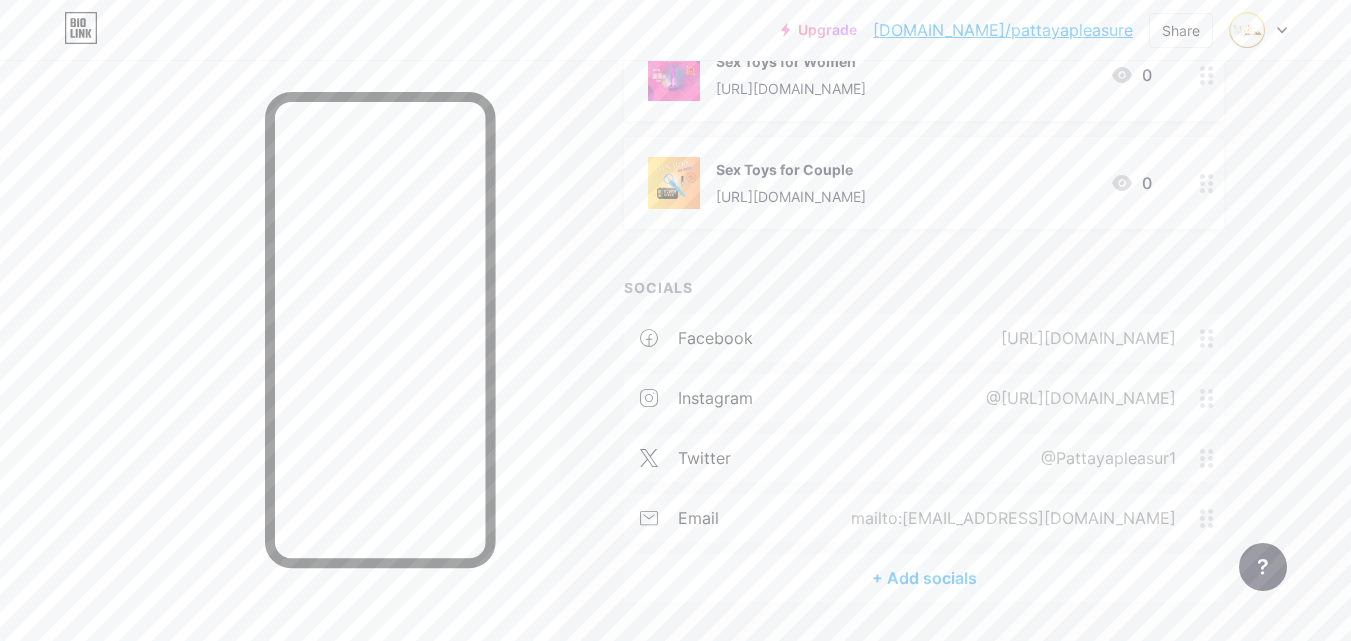 click on "+ Add socials" at bounding box center (924, 578) 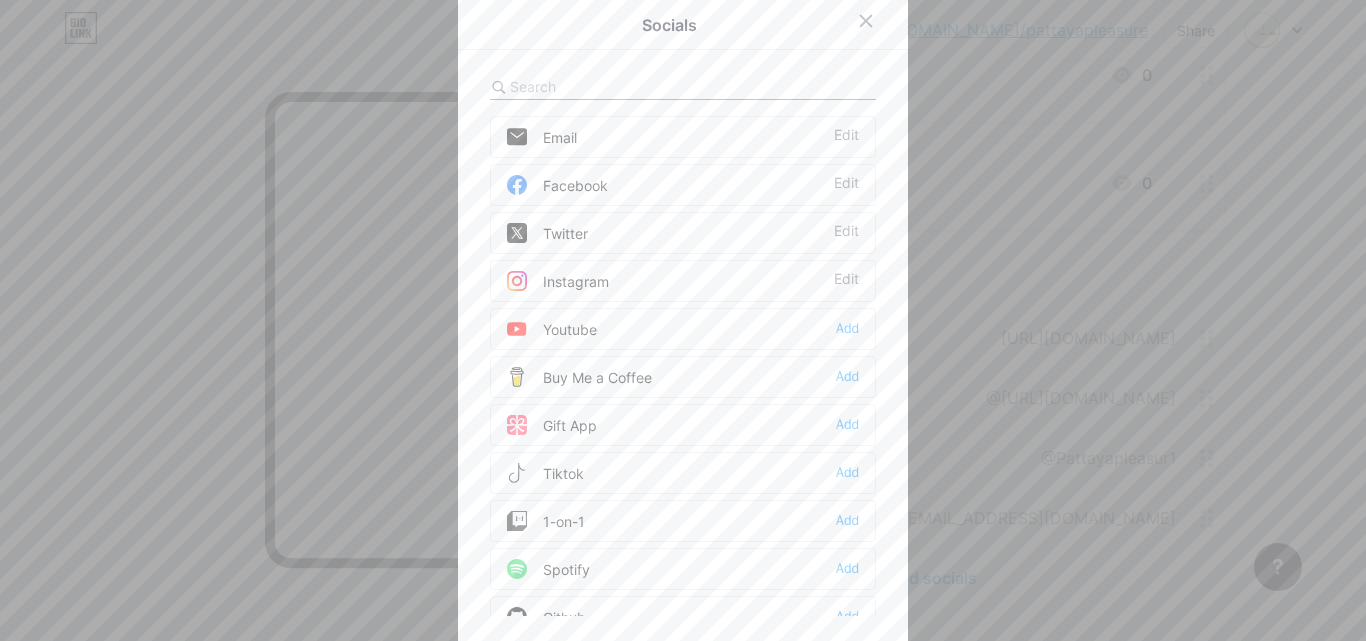 click at bounding box center (620, 86) 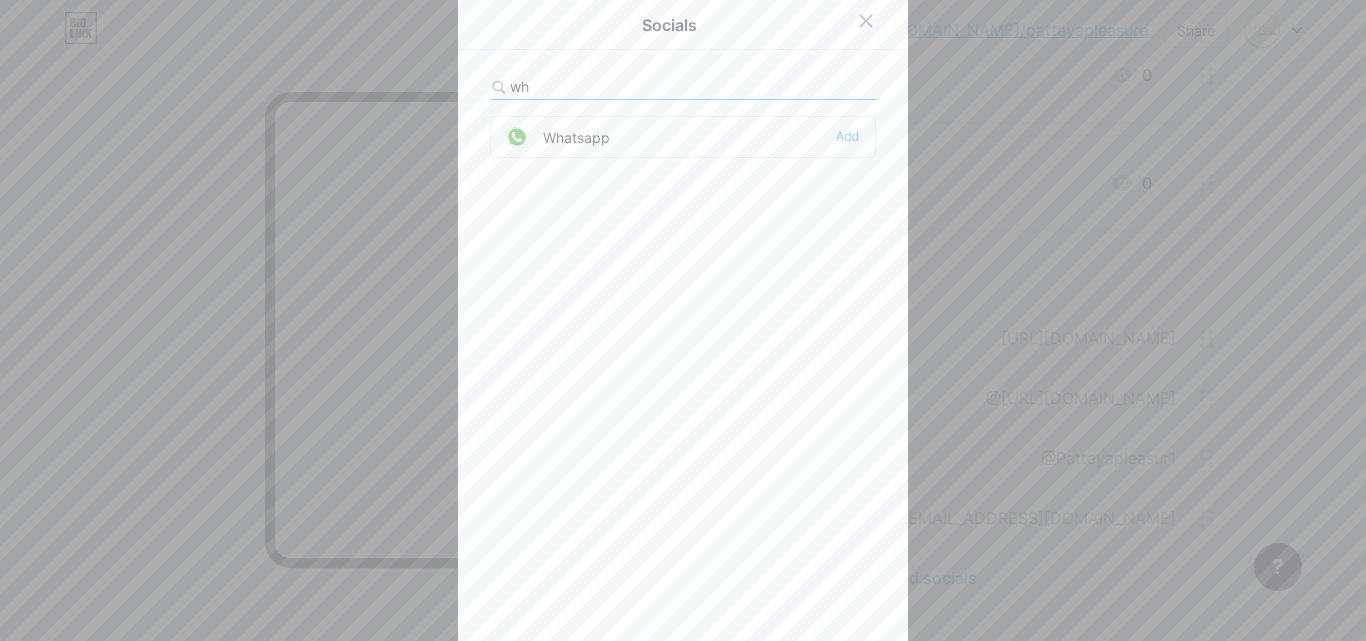type on "wh" 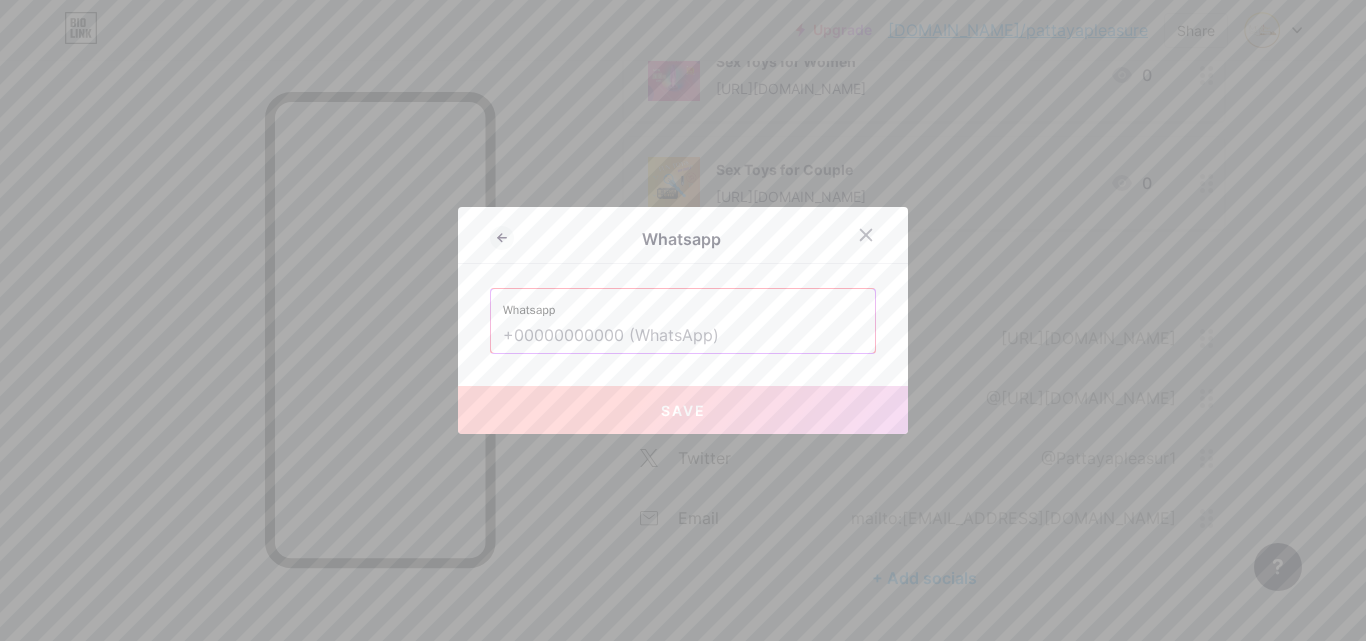 click at bounding box center (683, 336) 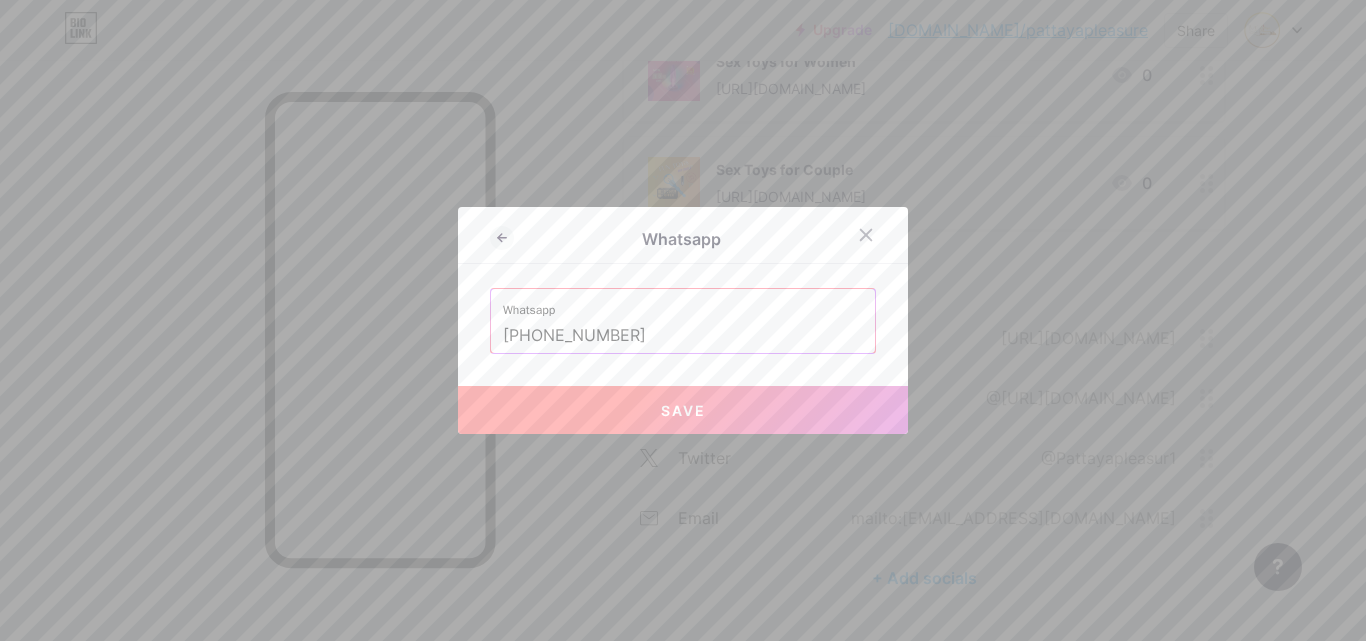 click on "Save" at bounding box center (683, 410) 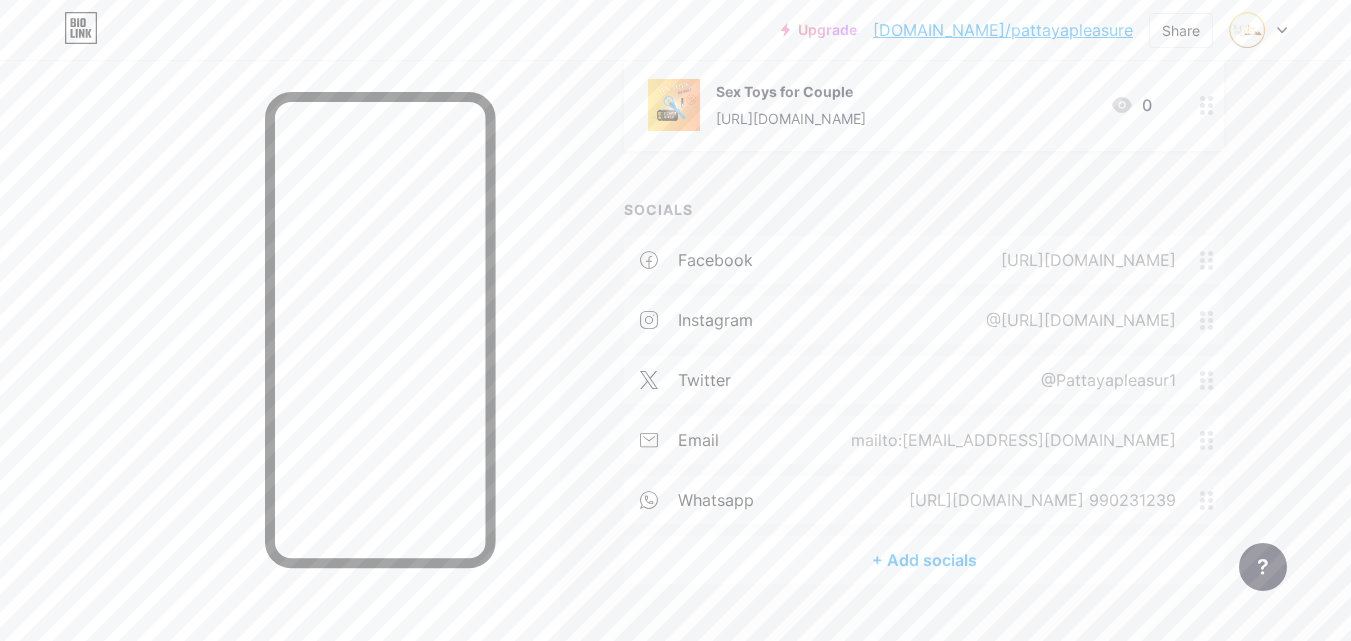 scroll, scrollTop: 622, scrollLeft: 0, axis: vertical 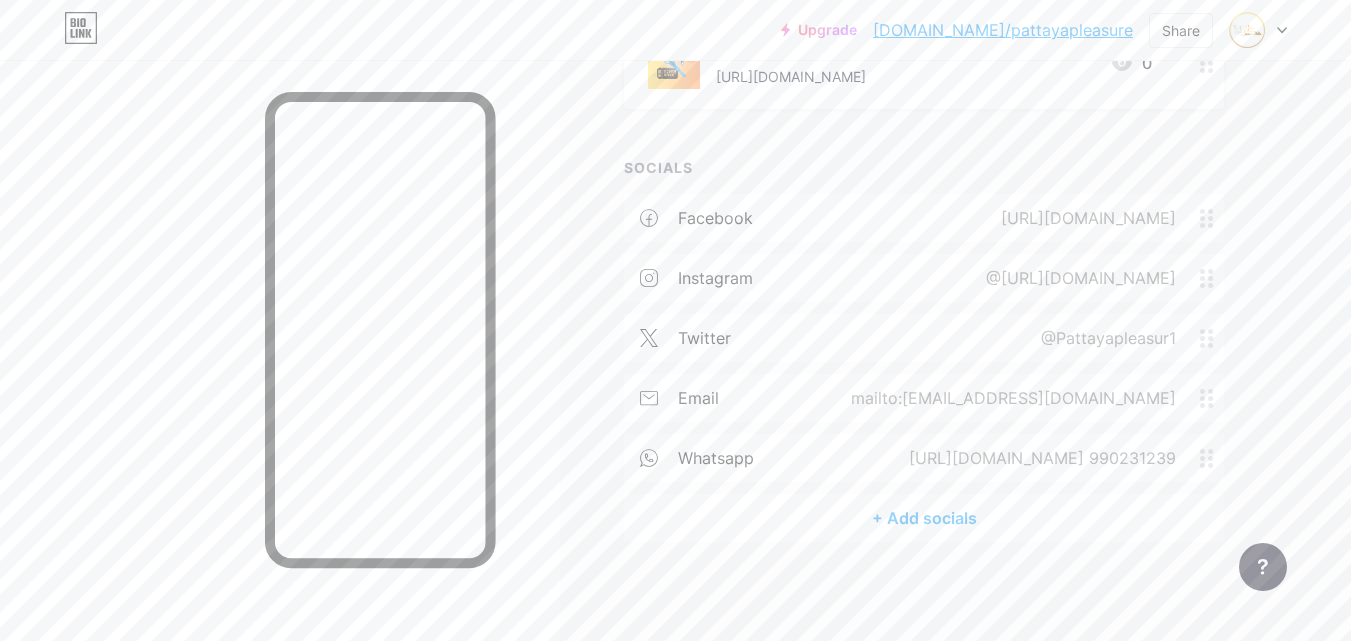 type 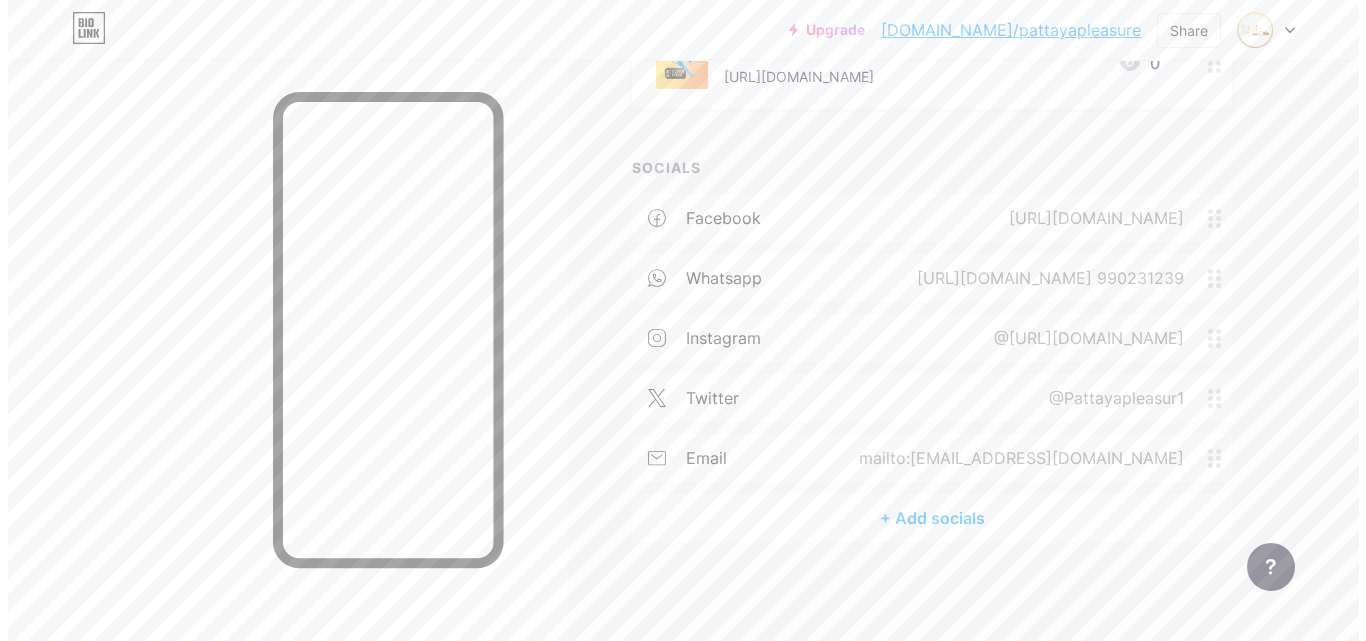 scroll, scrollTop: 0, scrollLeft: 0, axis: both 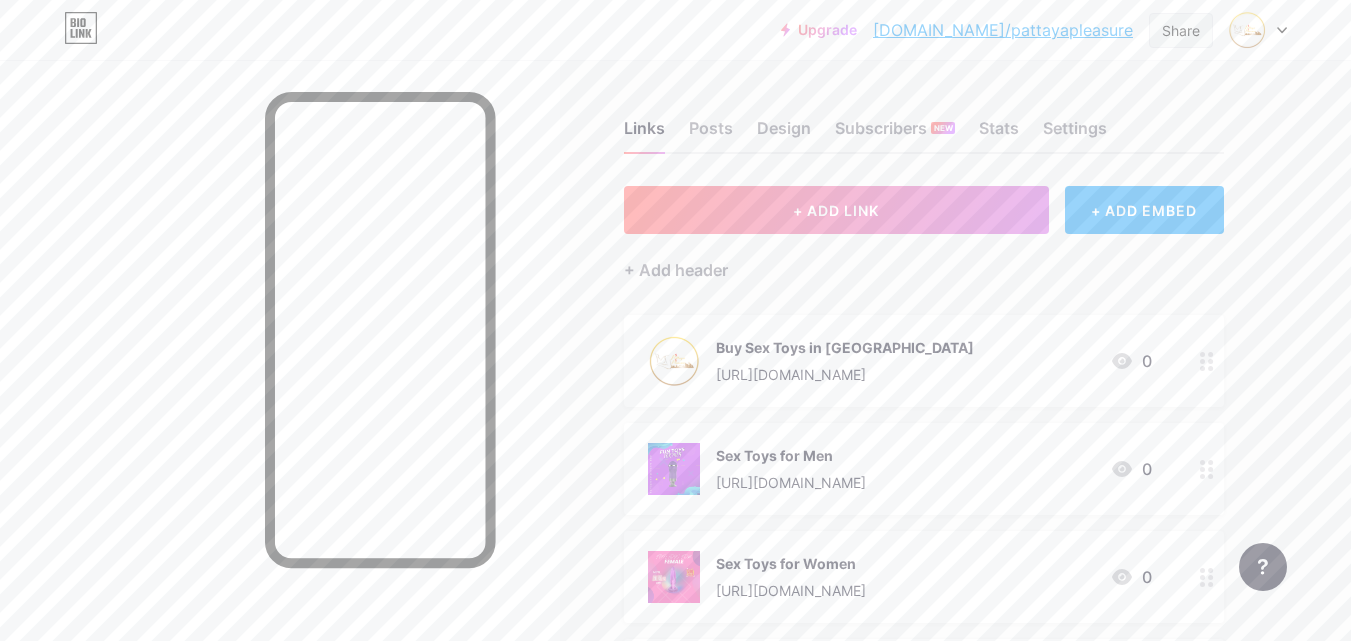click on "Share" at bounding box center (1181, 30) 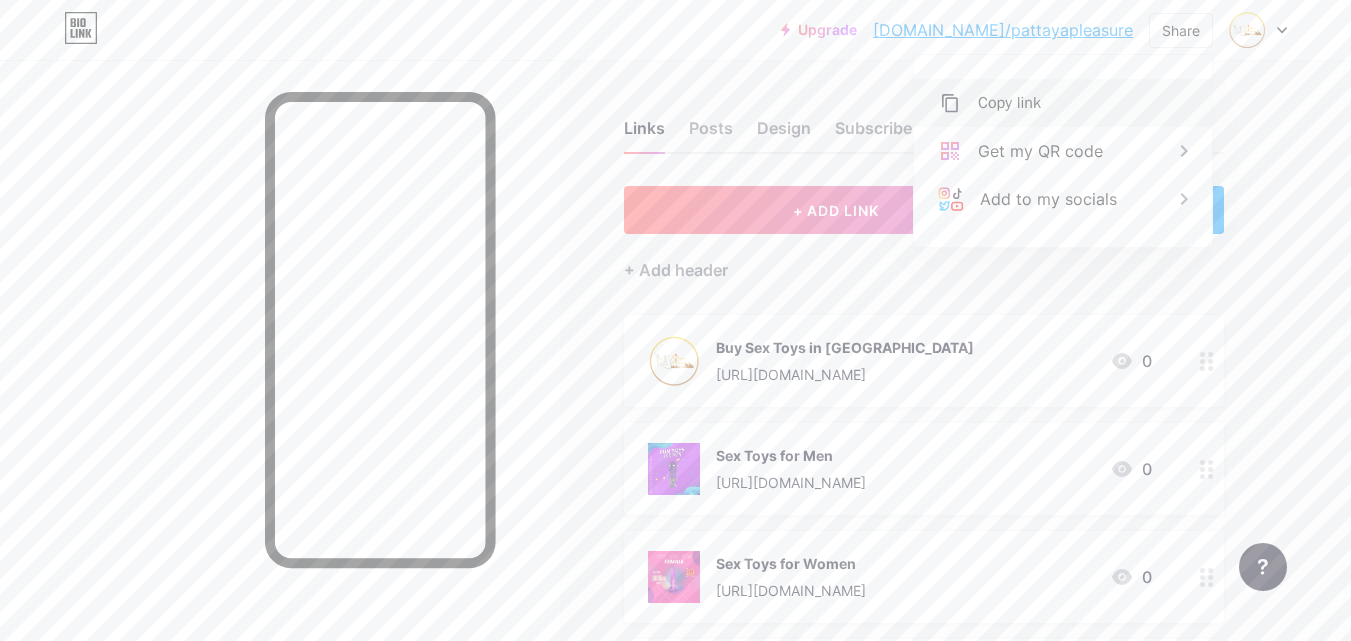click on "Copy link" at bounding box center [1009, 103] 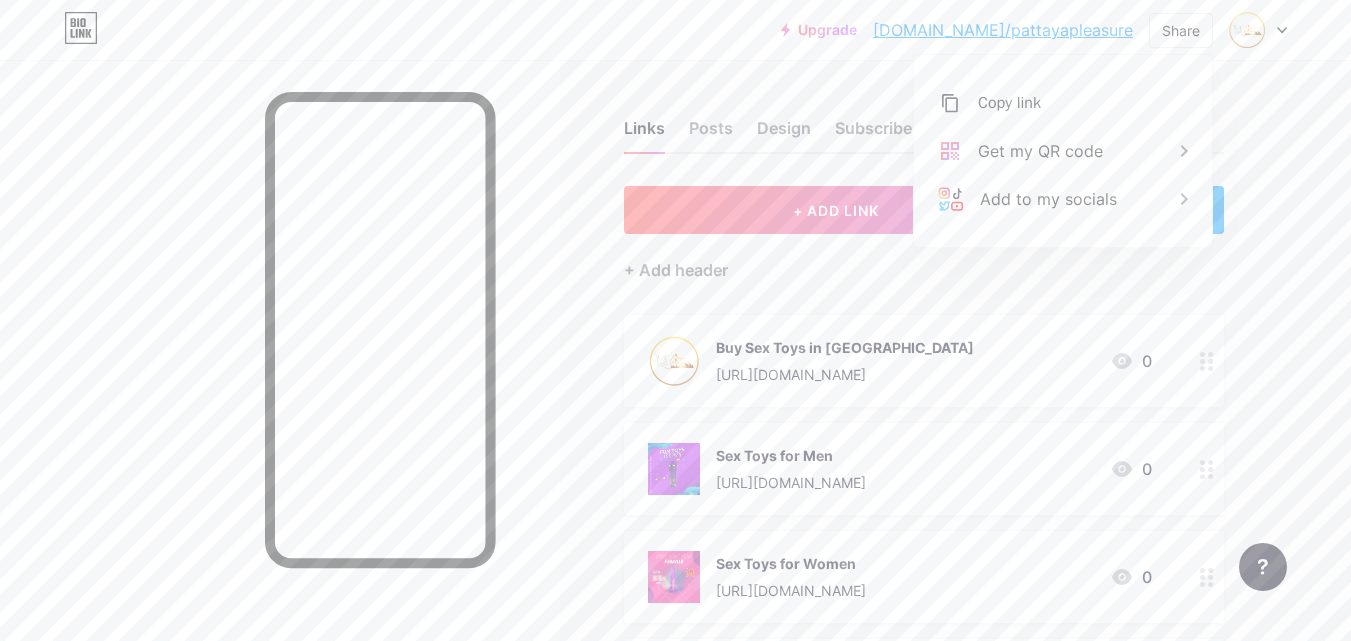 click on "Links
Posts
Design
Subscribers
NEW
Stats
Settings       + ADD LINK     + ADD EMBED
+ Add header
Buy Sex Toys in [GEOGRAPHIC_DATA]
[URL][DOMAIN_NAME]
0
Sex Toys for Men
[URL][DOMAIN_NAME]
0
Sex Toys for Women
[URL][DOMAIN_NAME]
0
Sex Toys for Couple
[URL][DOMAIN_NAME]
0
SOCIALS
facebook
[URL][DOMAIN_NAME]
whatsapp
[URL][DOMAIN_NAME] 990231239
instagram" at bounding box center (654, 662) 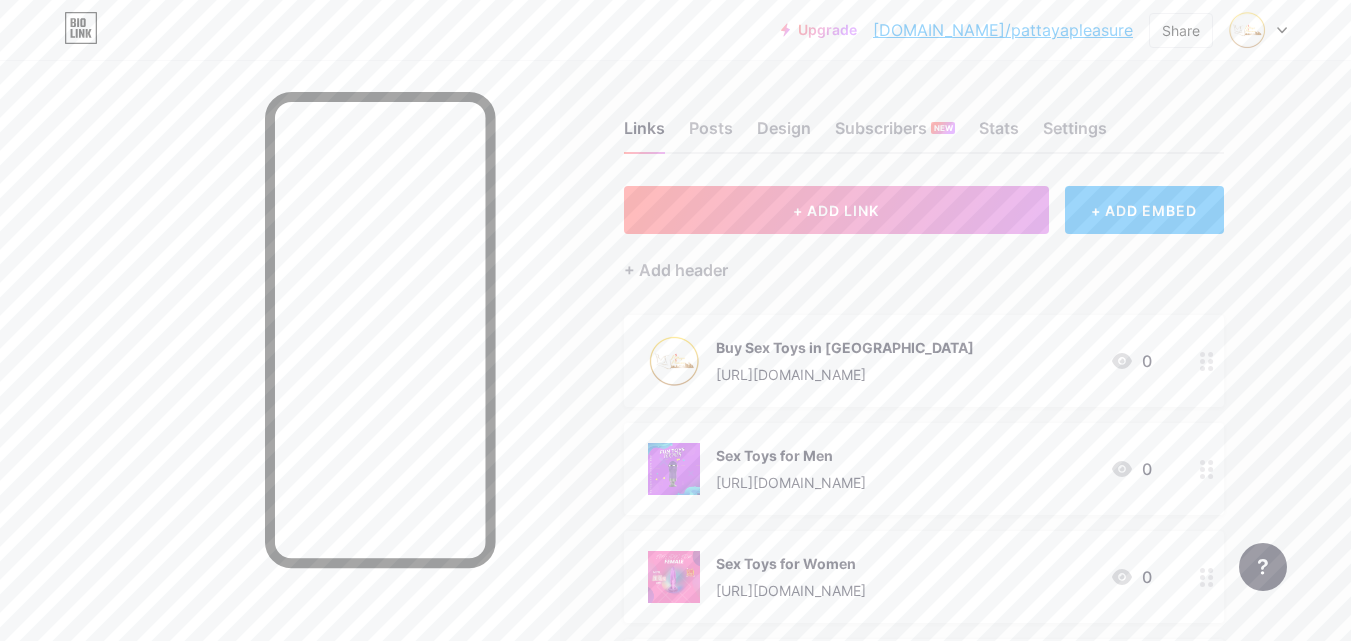click on "+ ADD EMBED" at bounding box center (1144, 210) 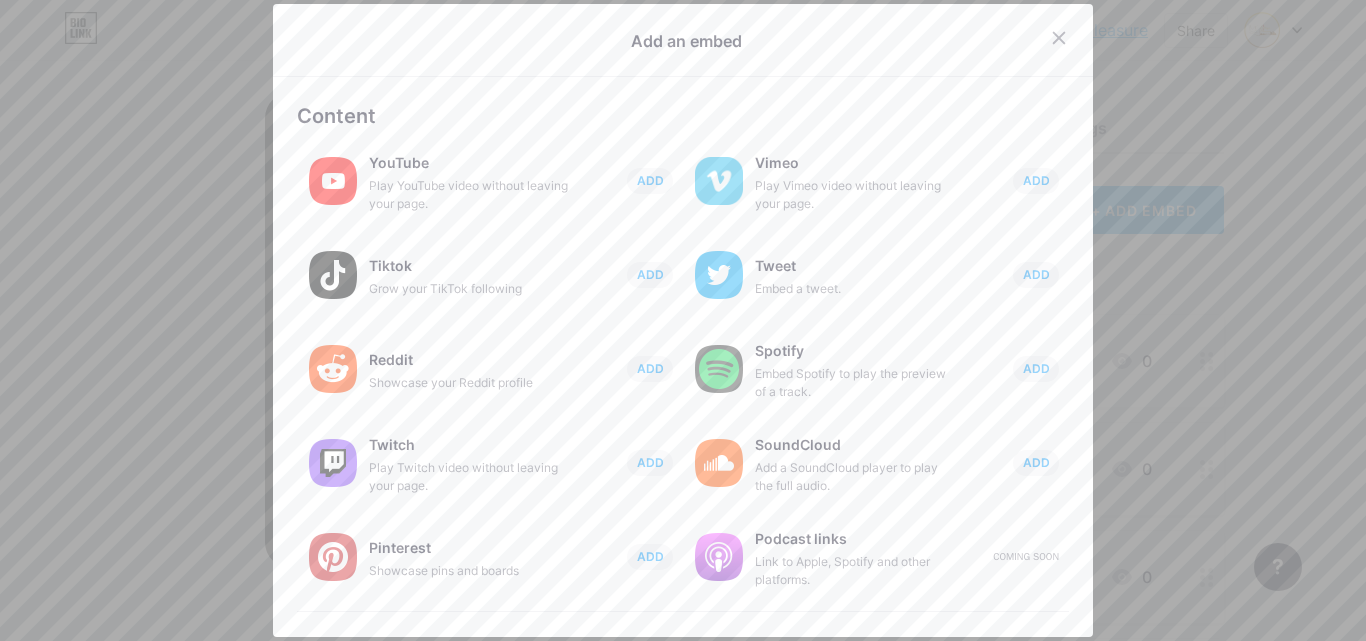 scroll, scrollTop: 385, scrollLeft: 0, axis: vertical 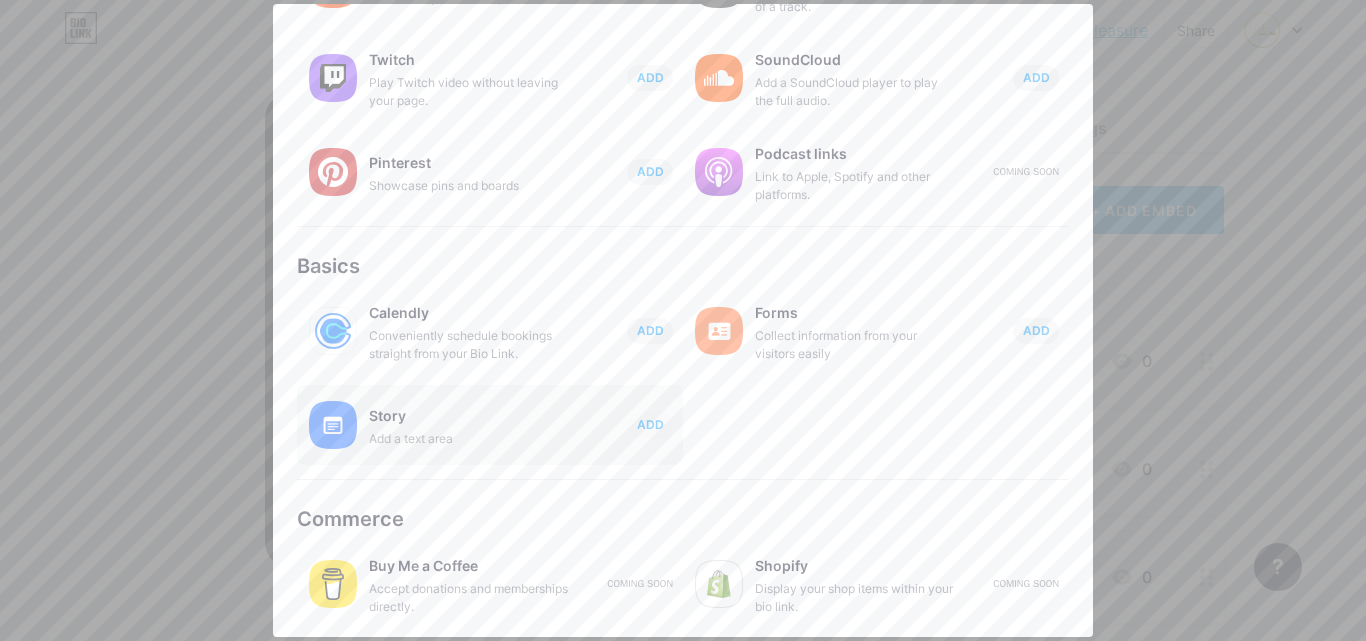 click on "Story" at bounding box center [469, 416] 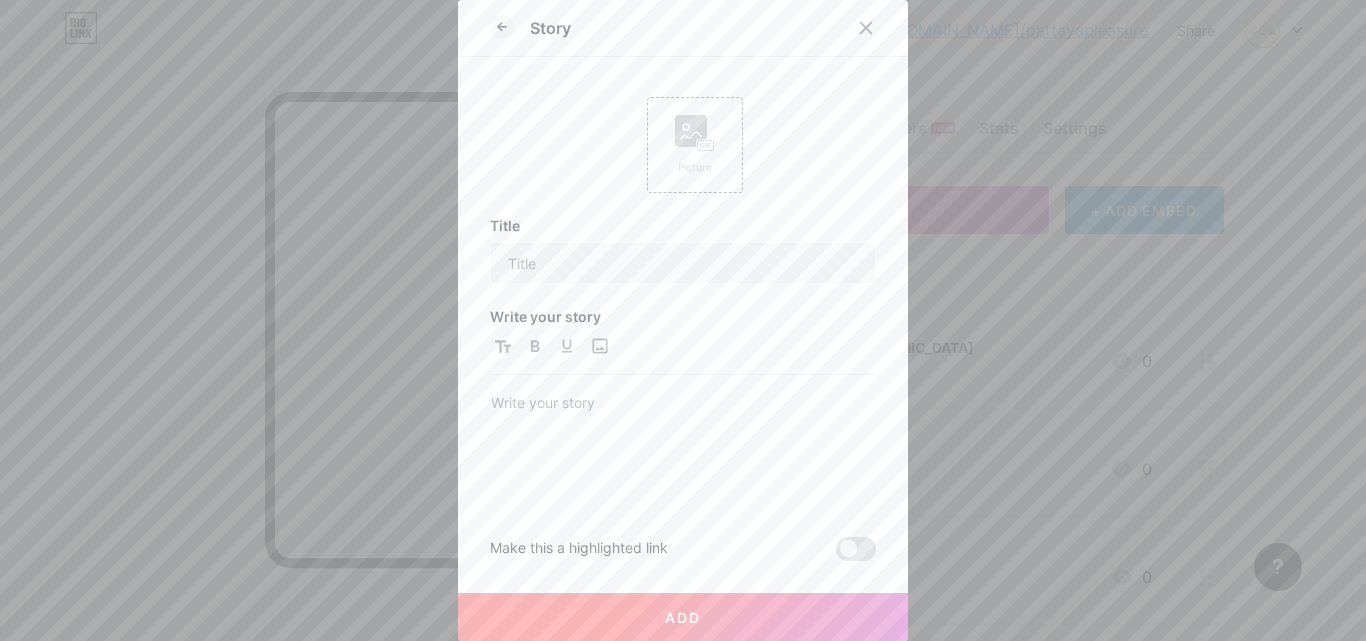scroll, scrollTop: 0, scrollLeft: 0, axis: both 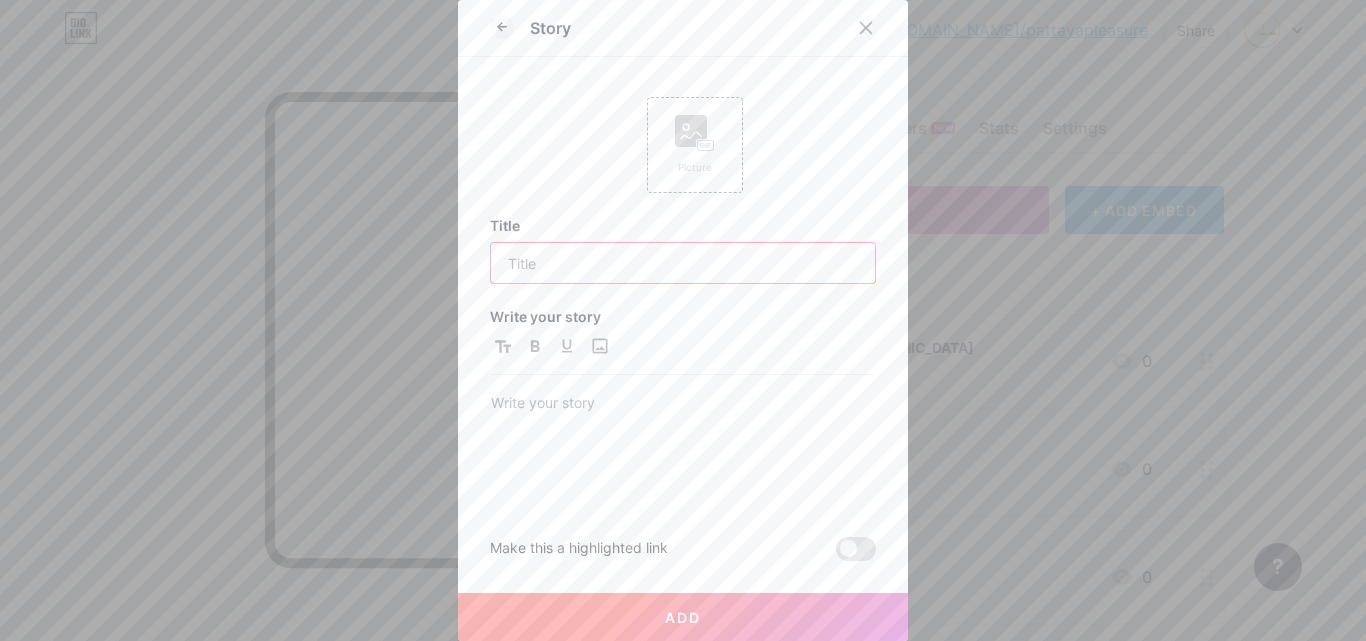 click at bounding box center [683, 263] 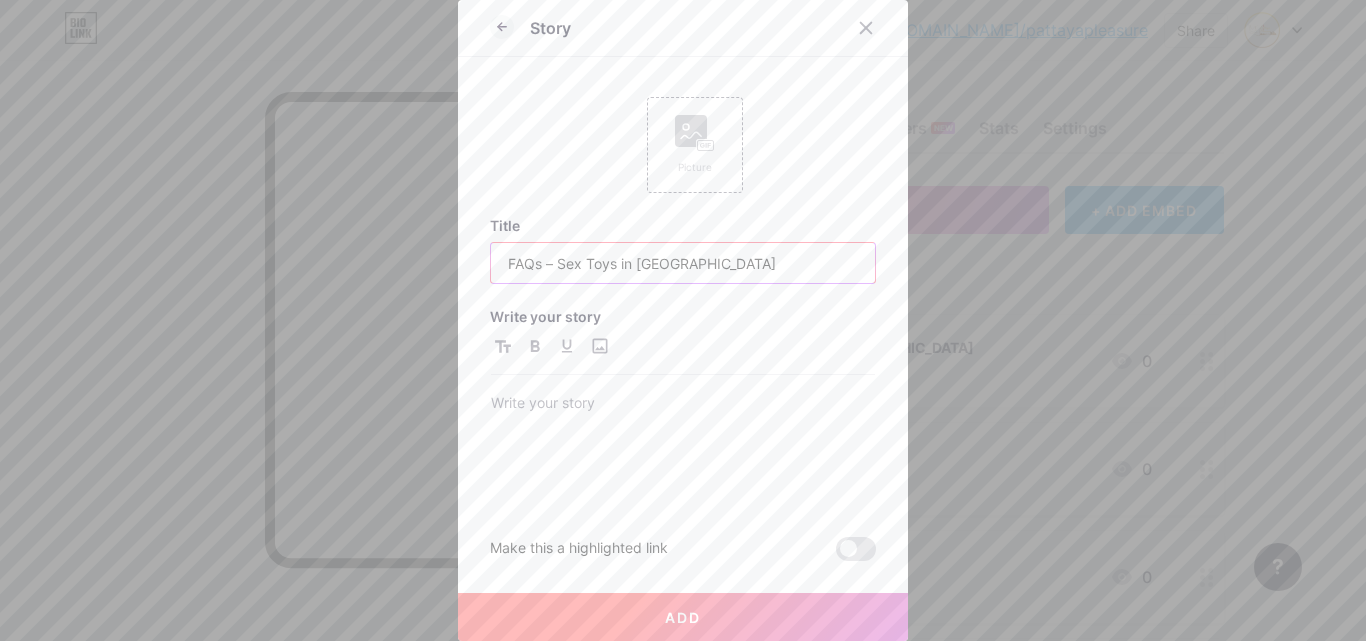 type on "FAQs – Sex Toys in [GEOGRAPHIC_DATA]" 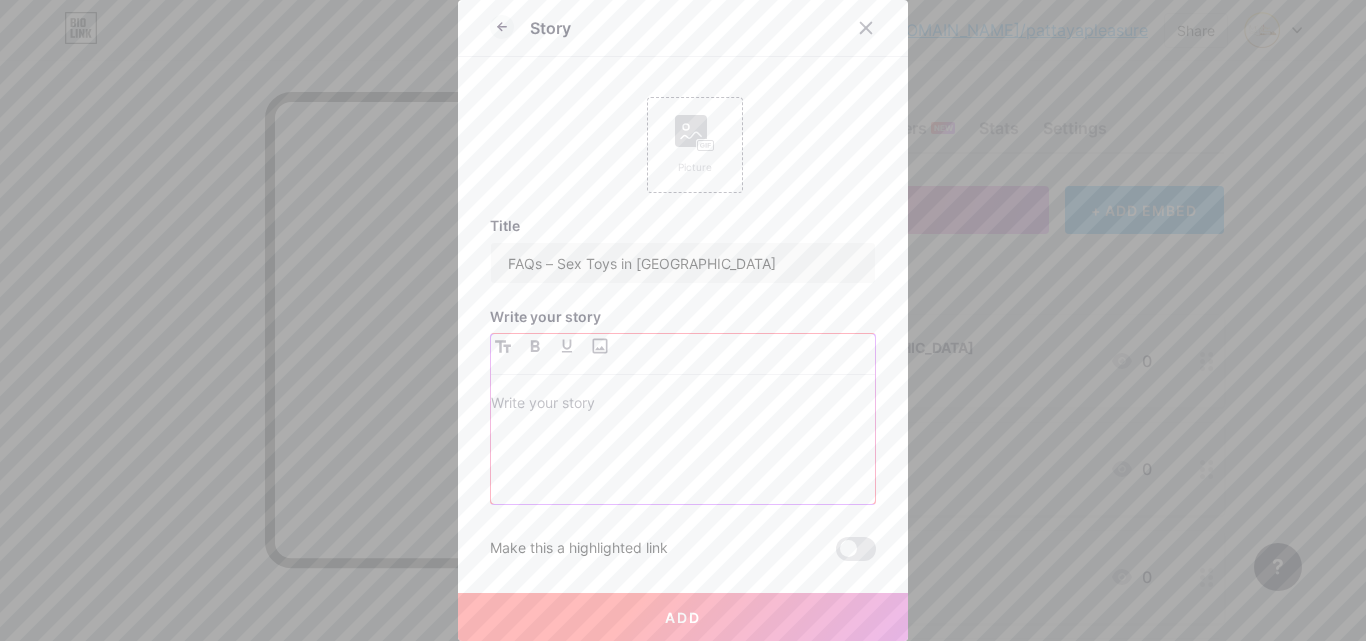 click at bounding box center (683, 405) 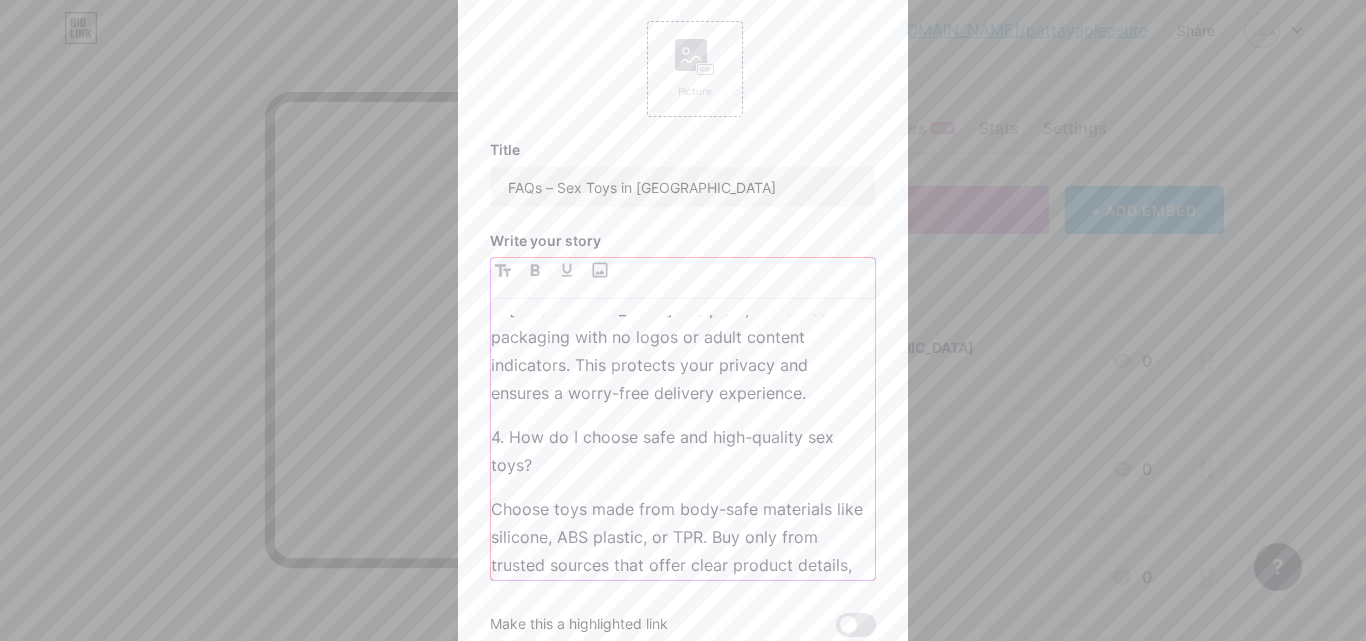 scroll, scrollTop: 0, scrollLeft: 0, axis: both 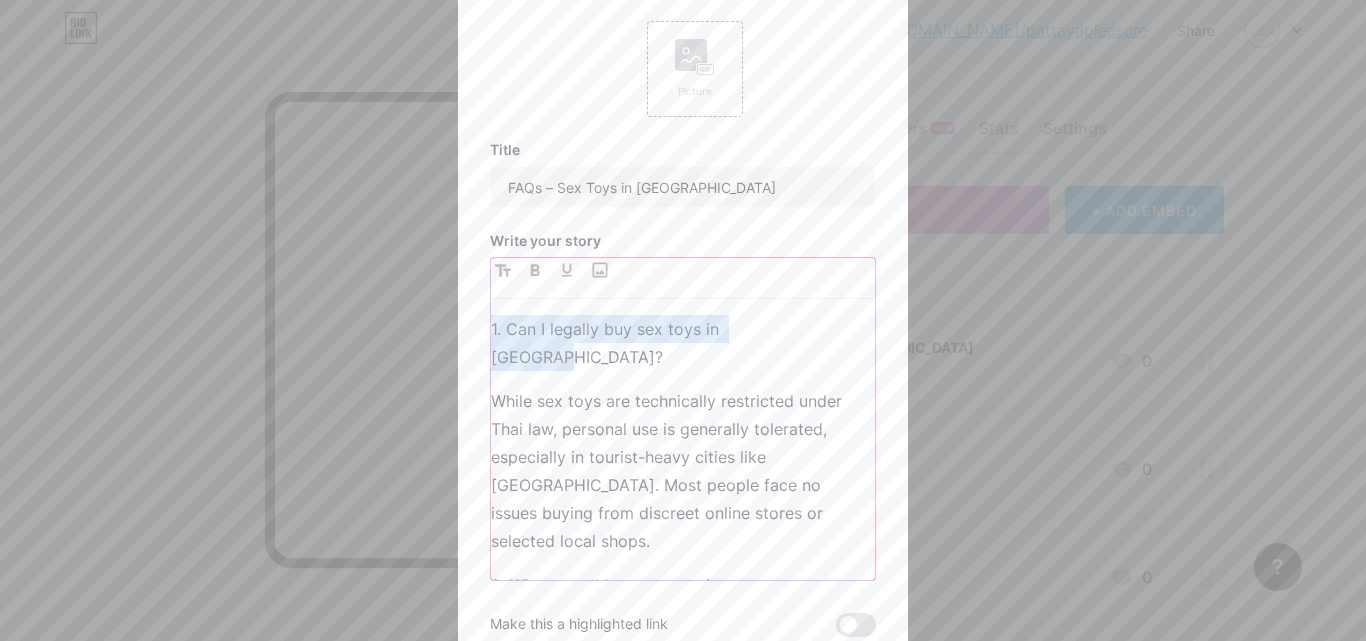 drag, startPoint x: 784, startPoint y: 330, endPoint x: 466, endPoint y: 321, distance: 318.12732 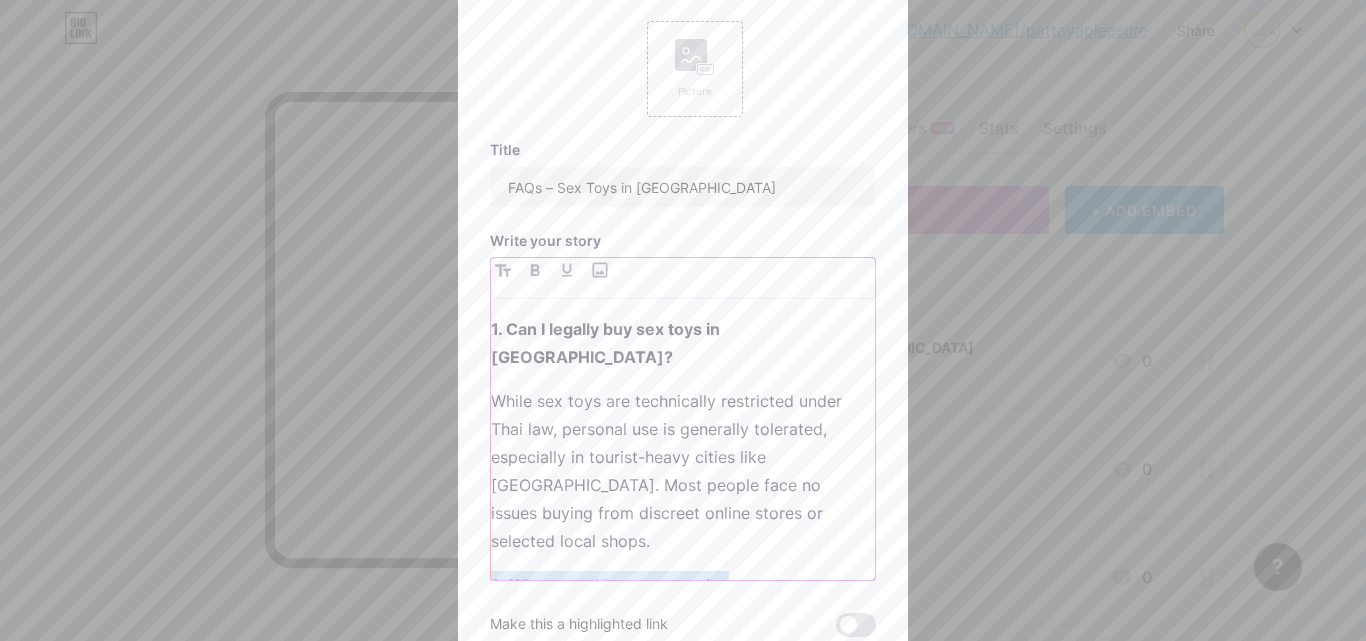 drag, startPoint x: 786, startPoint y: 524, endPoint x: 483, endPoint y: 510, distance: 303.32327 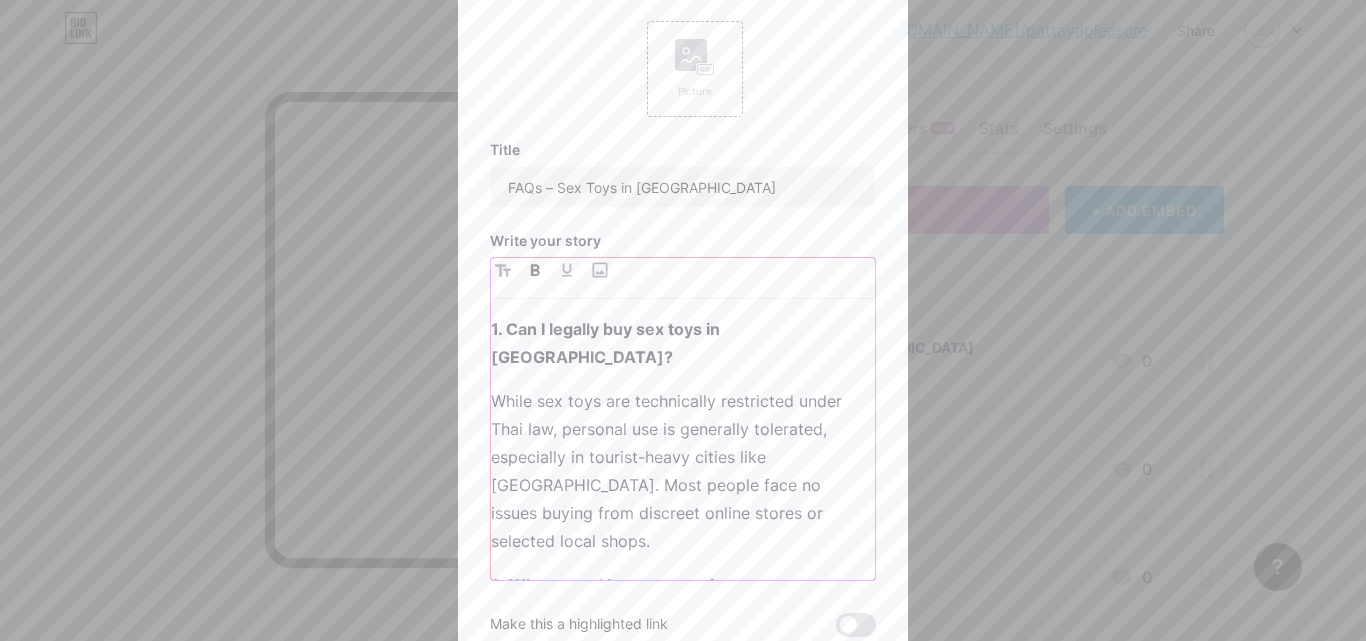 scroll, scrollTop: 591, scrollLeft: 0, axis: vertical 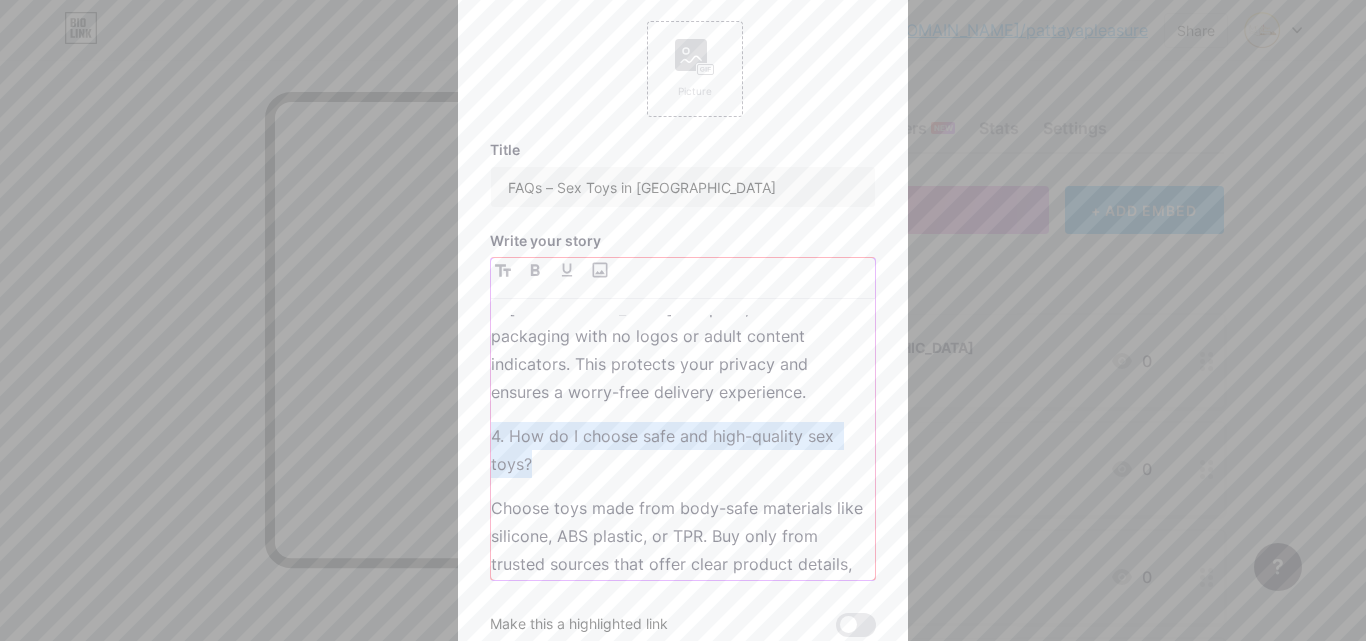 drag, startPoint x: 550, startPoint y: 366, endPoint x: 467, endPoint y: 334, distance: 88.95505 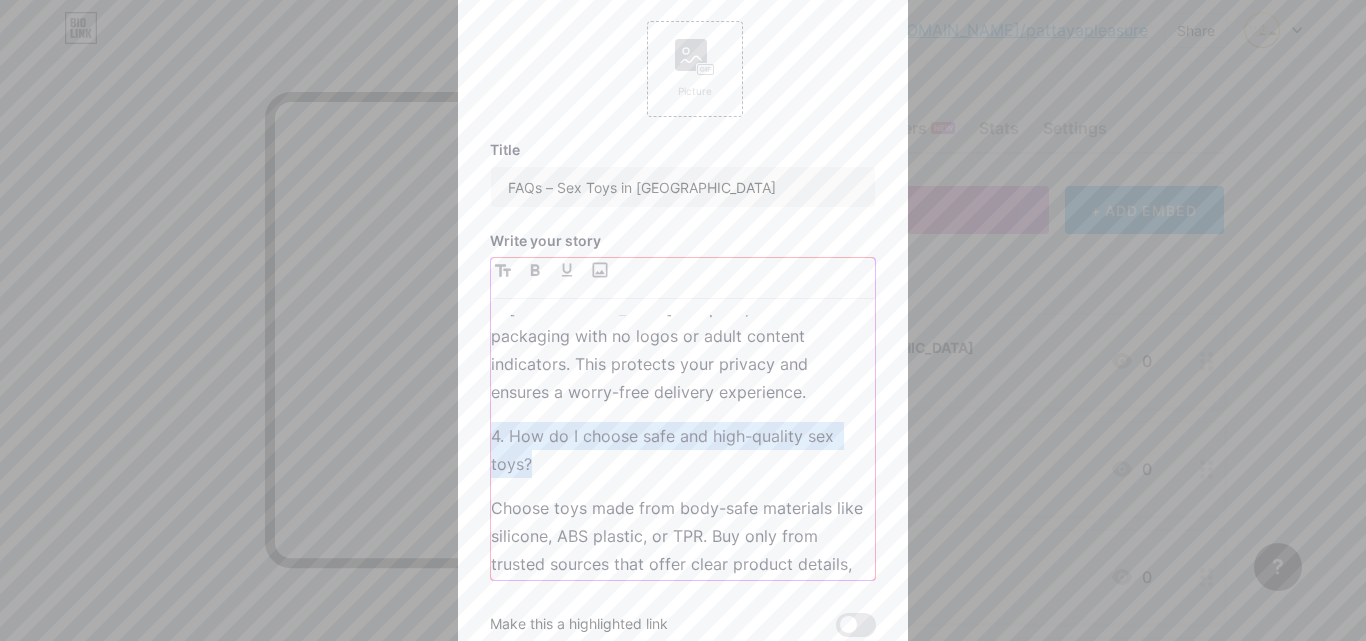 click on "Story                         Picture
Title
FAQs – Sex Toys in [GEOGRAPHIC_DATA]
Write your story
1. Can I legally buy sex toys in [GEOGRAPHIC_DATA]? While sex toys are technically restricted under Thai law, personal use is generally tolerated, especially in tourist-heavy cities like [GEOGRAPHIC_DATA]. Most people face no issues buying from discreet online stores or selected local shops. 2. Where can I buy sex toys in [GEOGRAPHIC_DATA]? You can shop at trusted online stores that offer discreet delivery across [GEOGRAPHIC_DATA] or visit select adult stores in tourist areas. Online shopping is more private, convenient, and gives access to a wider range of quality products. 3. Is packaging discreet when ordering online? Absolutely. Most reputable online sex toy stores in [GEOGRAPHIC_DATA] use plain, unmarked packaging with no logos or adult content indicators. This protects your privacy and ensures a worry-free delivery experience. 4. How do I choose safe and high-quality sex toys?" at bounding box center (683, 320) 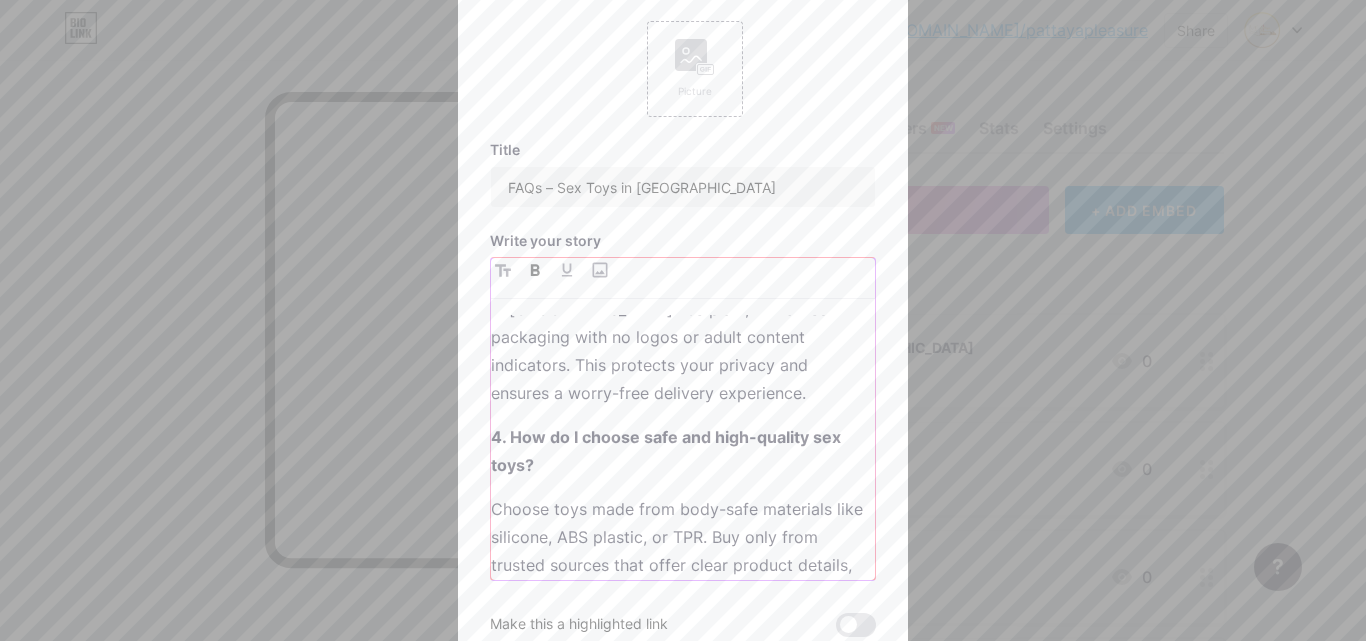 click on "1. Can I legally buy sex toys in [GEOGRAPHIC_DATA]? While sex toys are technically restricted under Thai law, personal use is generally tolerated, especially in tourist-heavy cities like [GEOGRAPHIC_DATA]. Most people face no issues buying from discreet online stores or selected local shops. 2. Where can I buy sex toys in [GEOGRAPHIC_DATA]? You can shop at trusted online stores that offer discreet delivery across [GEOGRAPHIC_DATA] or visit select adult stores in tourist areas. Online shopping is more private, convenient, and gives access to a wider range of quality products. 3. Is packaging discreet when ordering online? Absolutely. Most reputable online sex toy stores in [GEOGRAPHIC_DATA] use plain, unmarked packaging with no logos or adult content indicators. This protects your privacy and ensures a worry-free delivery experience. 4. How do I choose safe and high-quality sex toys?" at bounding box center (683, 447) 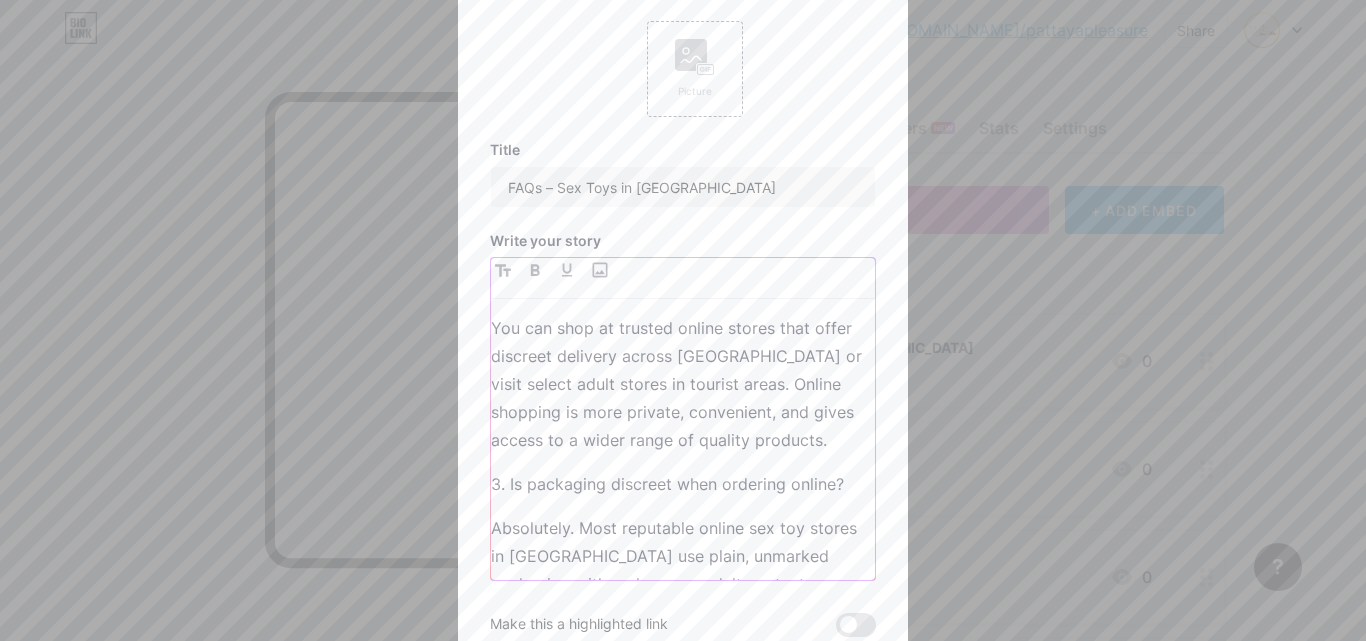 scroll, scrollTop: 306, scrollLeft: 0, axis: vertical 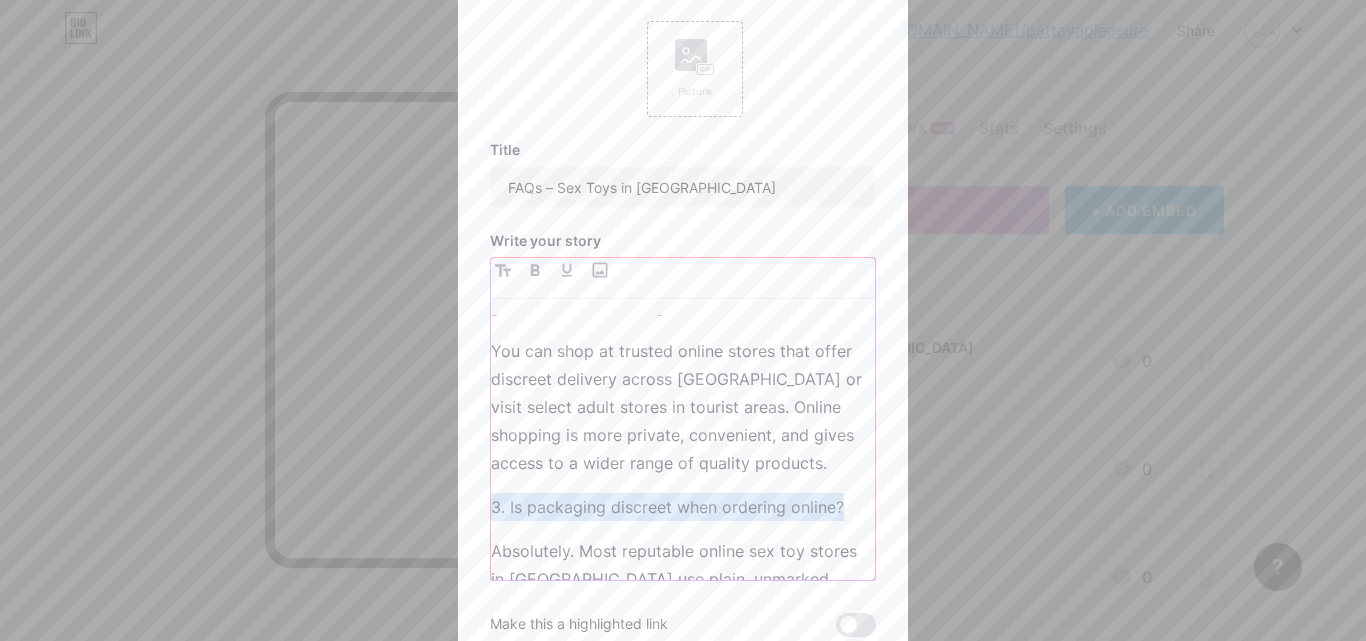 drag, startPoint x: 841, startPoint y: 414, endPoint x: 487, endPoint y: 414, distance: 354 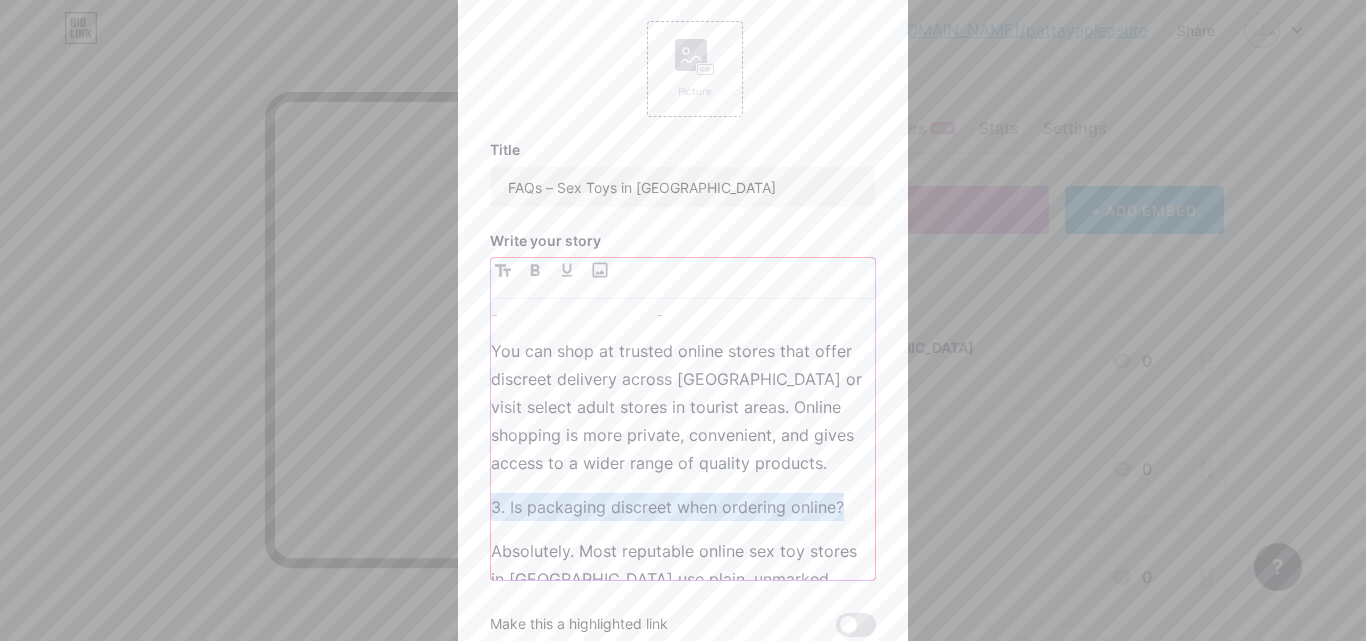 click on "3. Is packaging discreet when ordering online?" at bounding box center [683, 507] 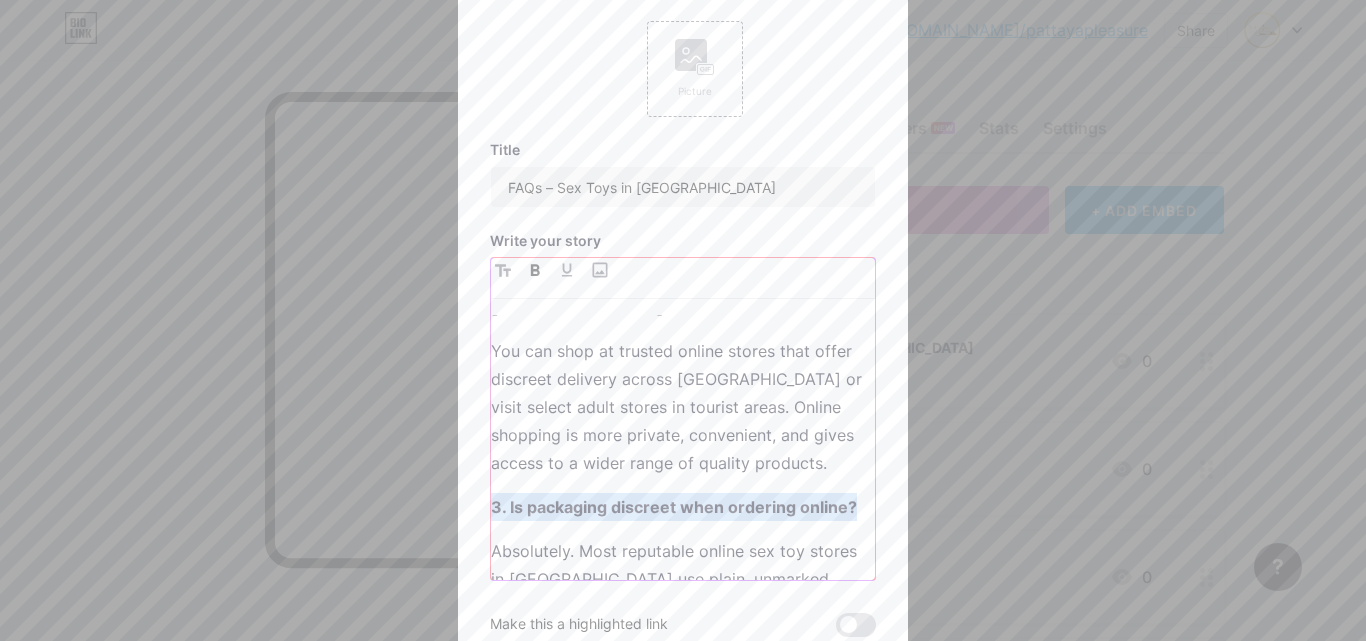 click on "1. Can I legally buy sex toys in [GEOGRAPHIC_DATA]? While sex toys are technically restricted under Thai law, personal use is generally tolerated, especially in tourist-heavy cities like [GEOGRAPHIC_DATA]. Most people face no issues buying from discreet online stores or selected local shops. 2. Where can I buy sex toys in [GEOGRAPHIC_DATA]? You can shop at trusted online stores that offer discreet delivery across [GEOGRAPHIC_DATA] or visit select adult stores in tourist areas. Online shopping is more private, convenient, and gives access to a wider range of quality products. 3. Is packaging discreet when ordering online? Absolutely. Most reputable online sex toy stores in [GEOGRAPHIC_DATA] use plain, unmarked packaging with no logos or adult content indicators. This protects your privacy and ensures a worry-free delivery experience. 4. How do I choose safe and high-quality sex toys?" at bounding box center [683, 447] 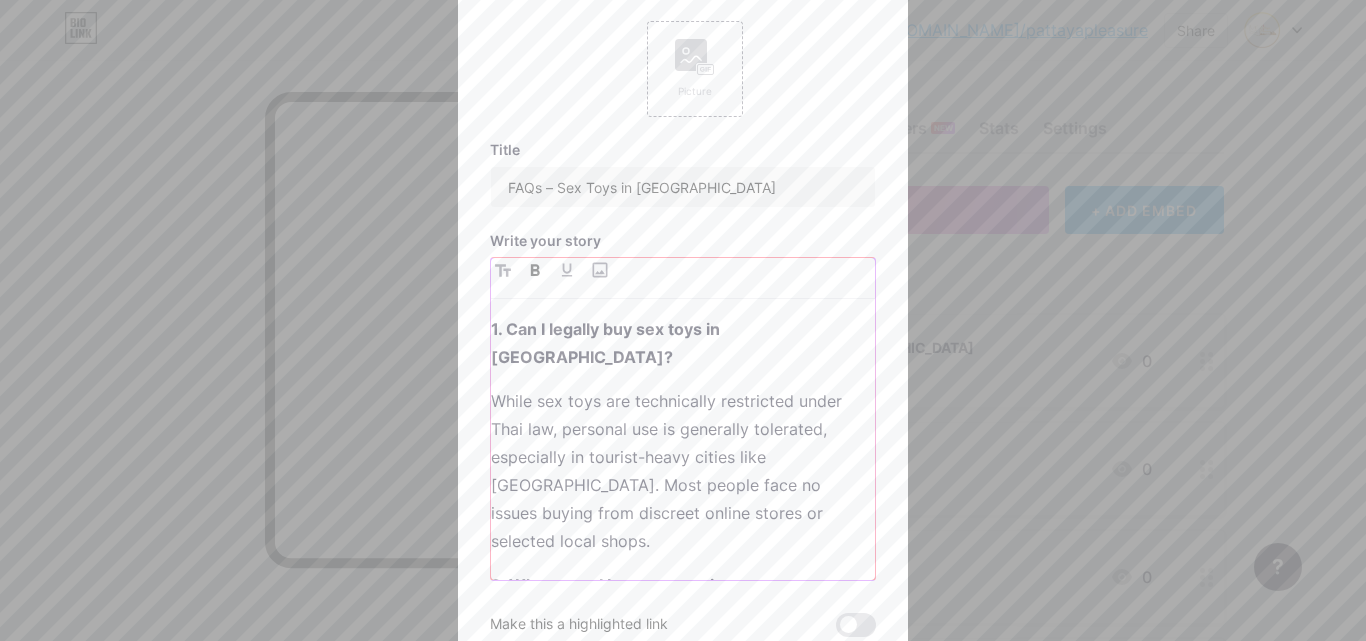 scroll, scrollTop: 591, scrollLeft: 0, axis: vertical 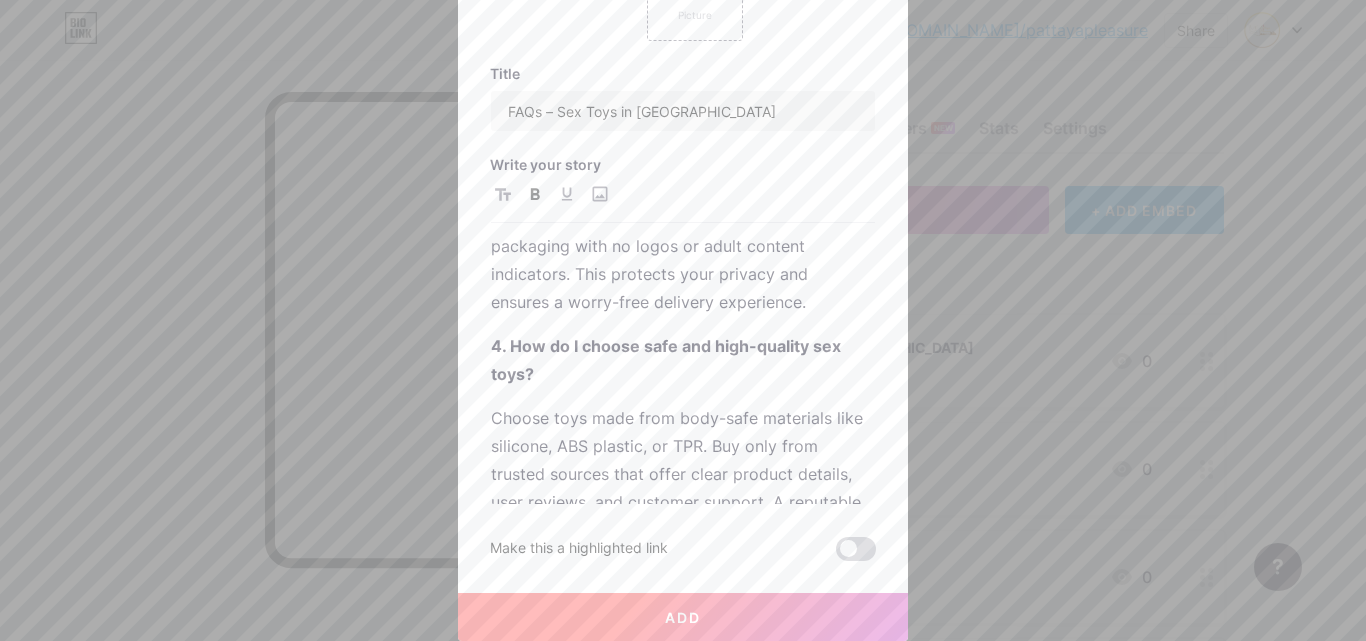 click at bounding box center (856, 549) 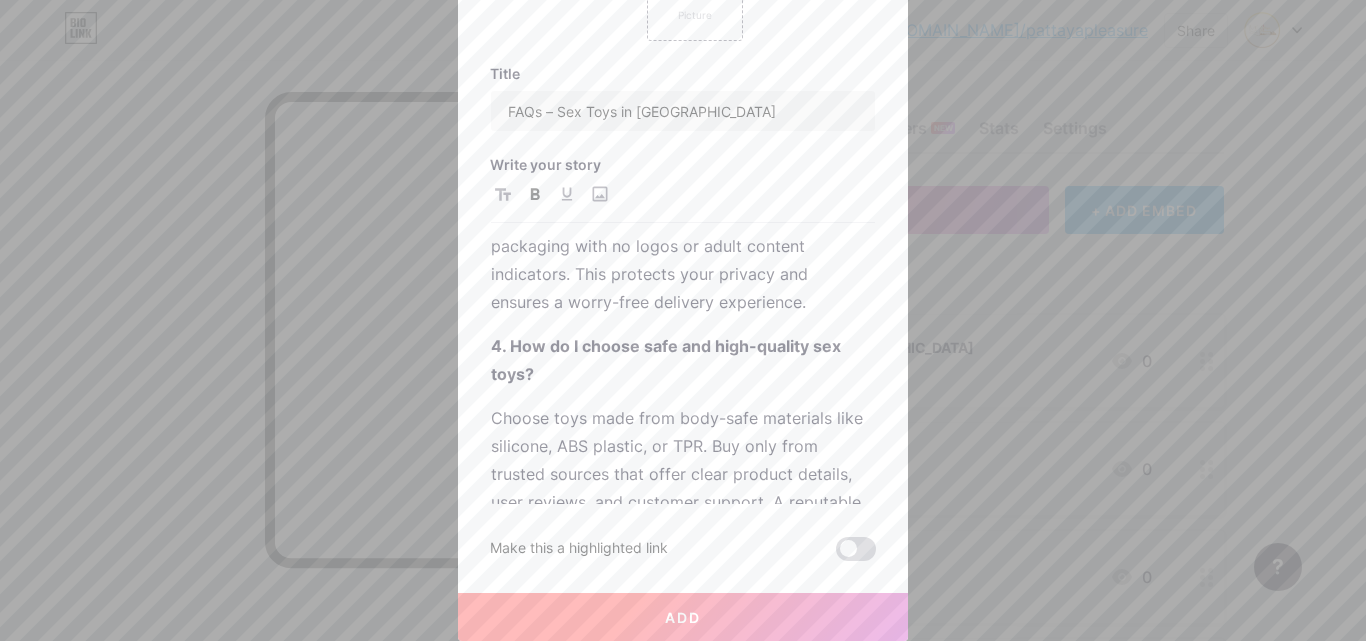 click at bounding box center (836, 554) 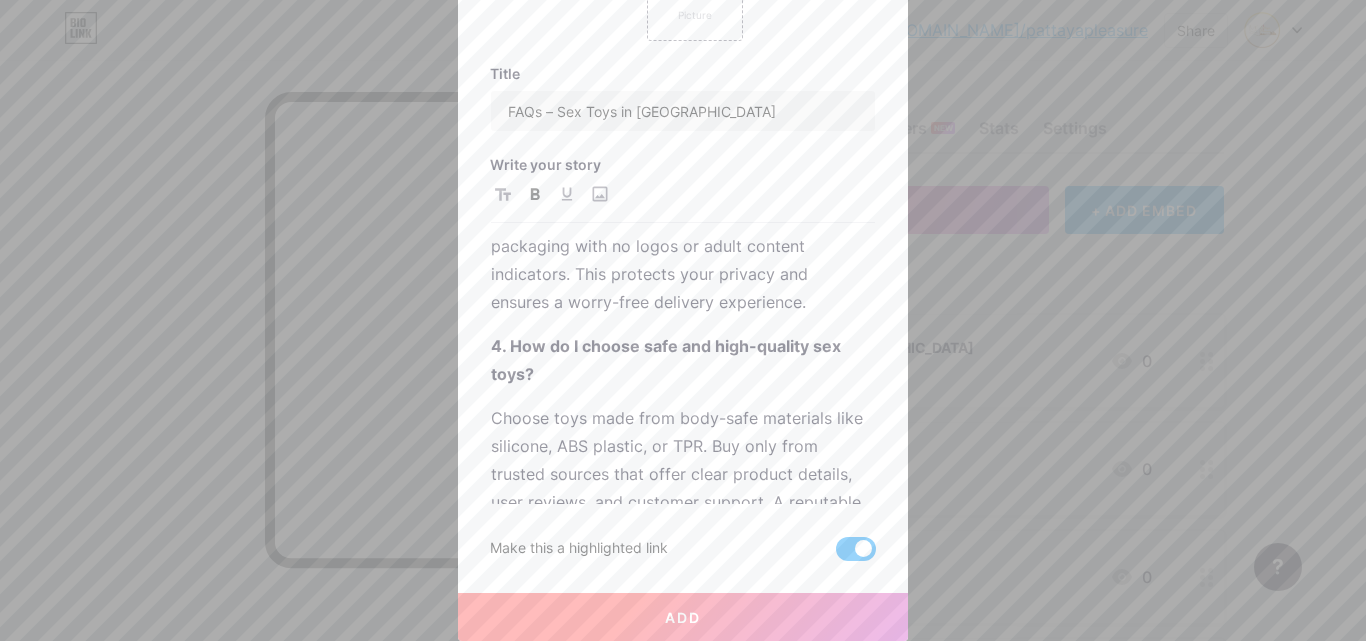 click on "Add" at bounding box center [683, 617] 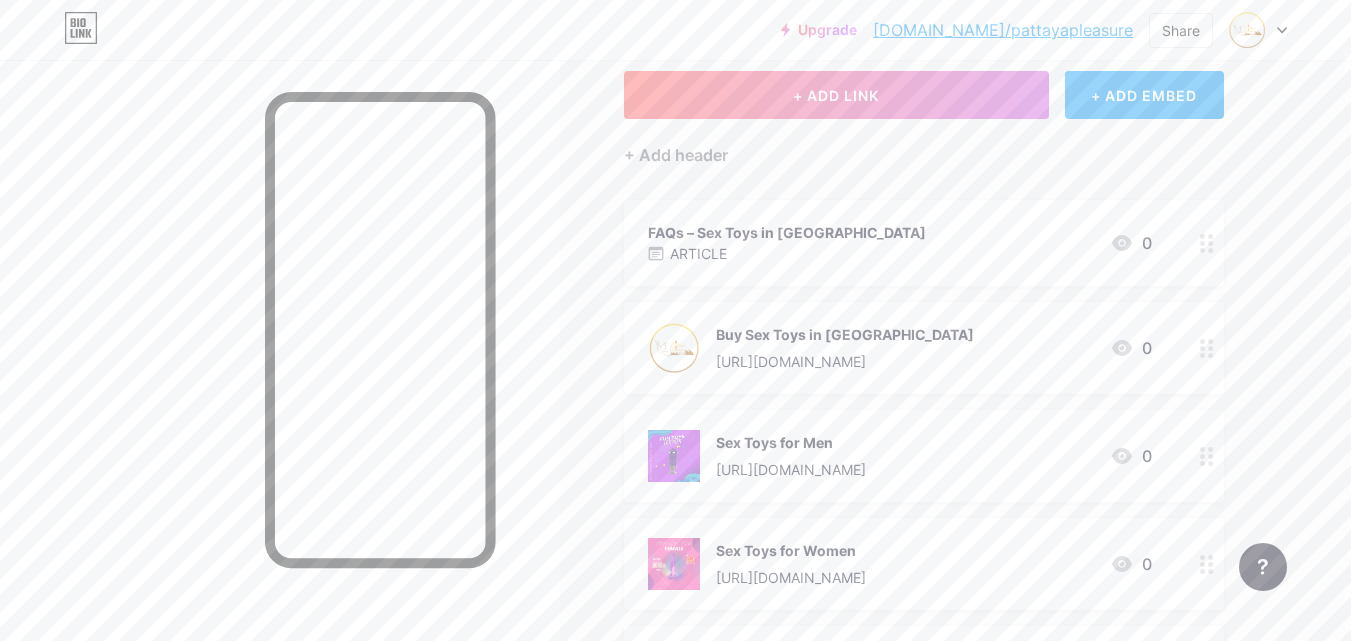 scroll, scrollTop: 169, scrollLeft: 0, axis: vertical 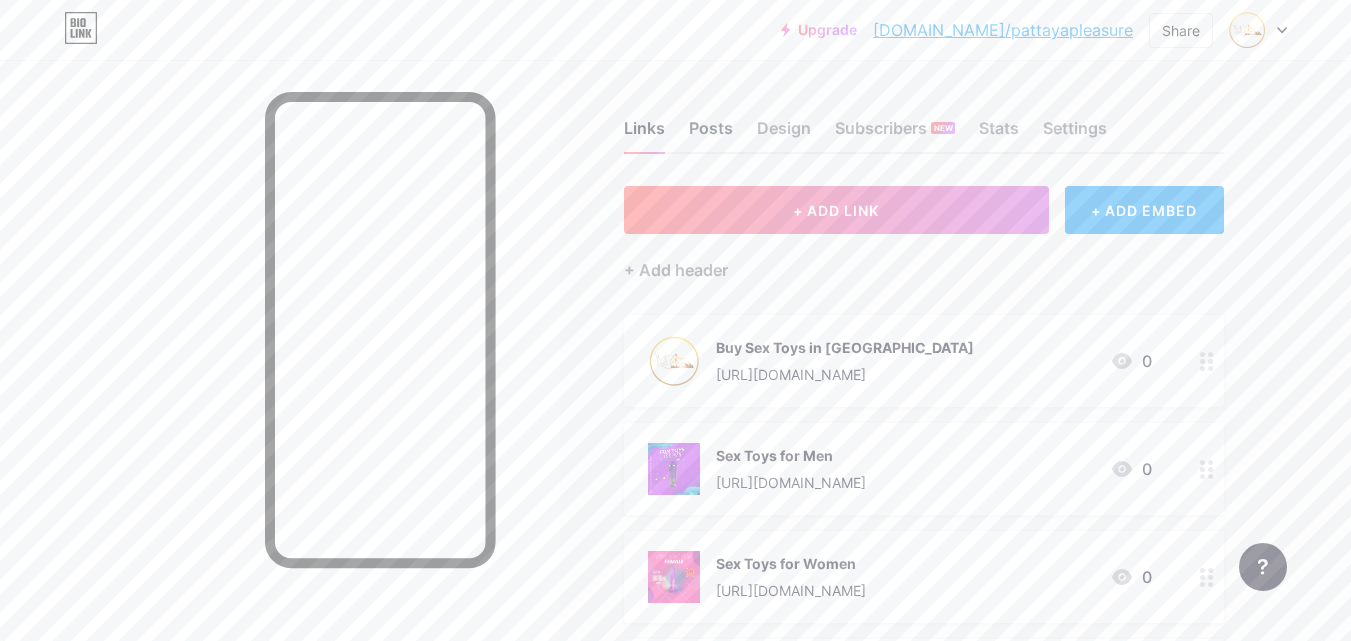 click on "Posts" at bounding box center (711, 134) 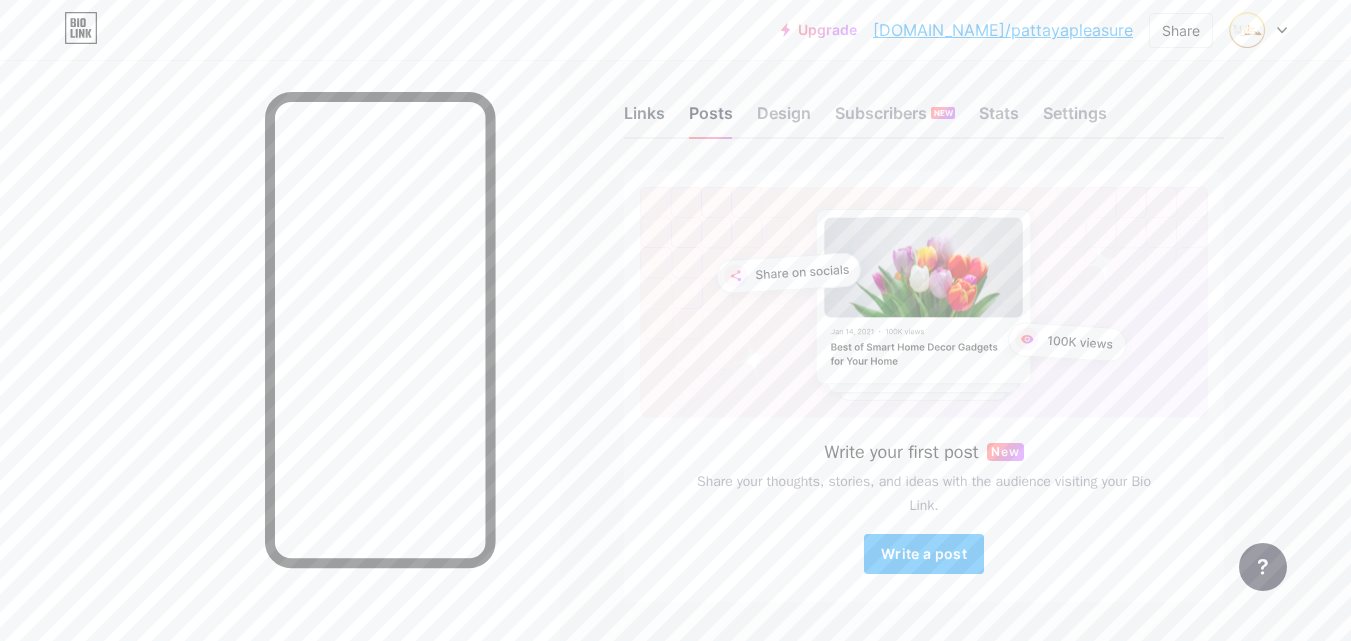 scroll, scrollTop: 0, scrollLeft: 0, axis: both 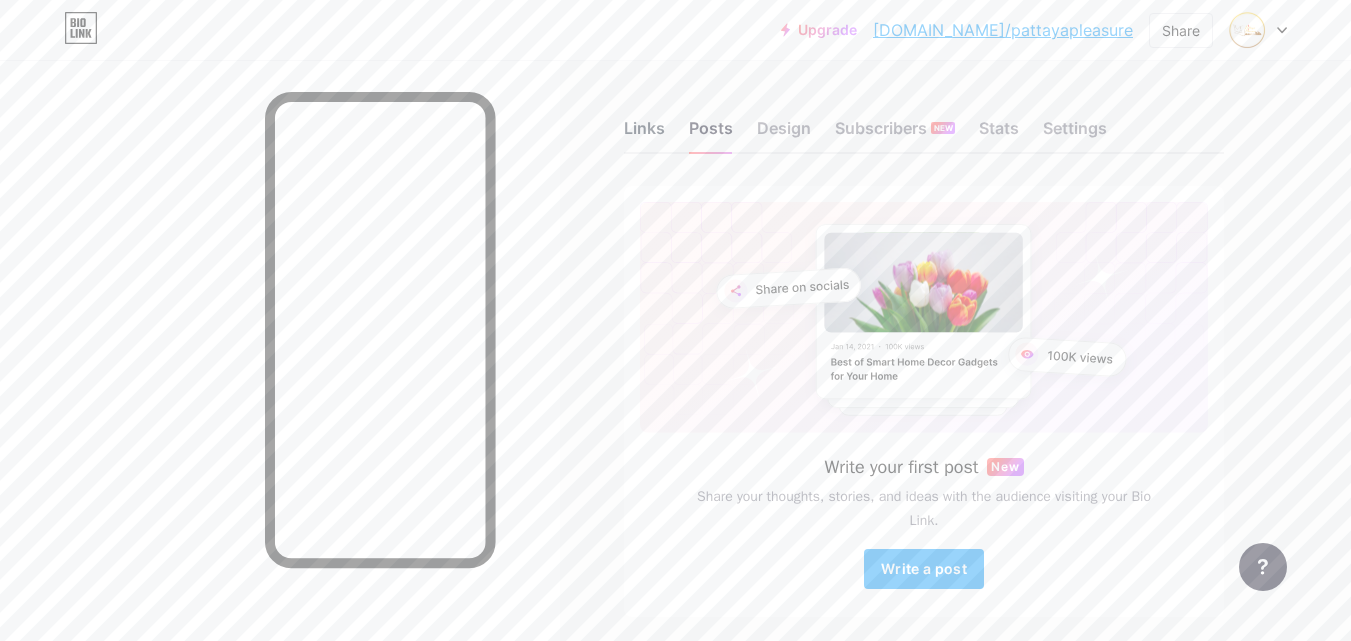 click on "Links" at bounding box center [644, 134] 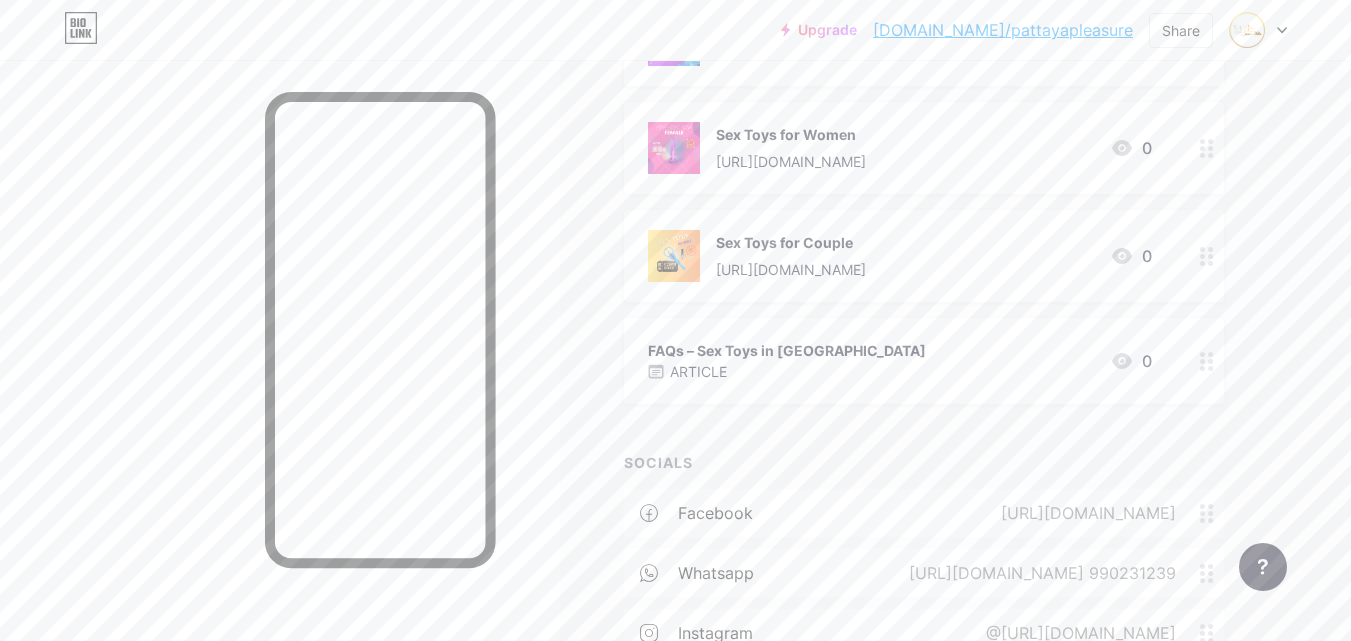 scroll, scrollTop: 0, scrollLeft: 0, axis: both 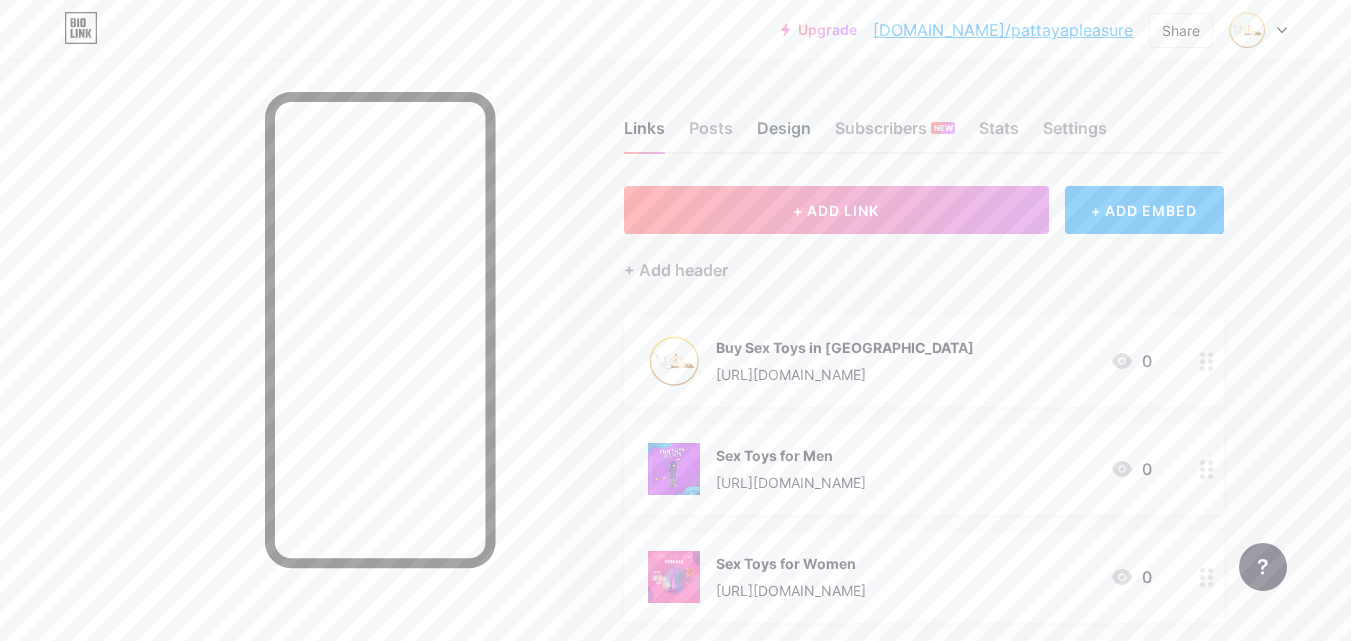 click on "Design" at bounding box center (784, 134) 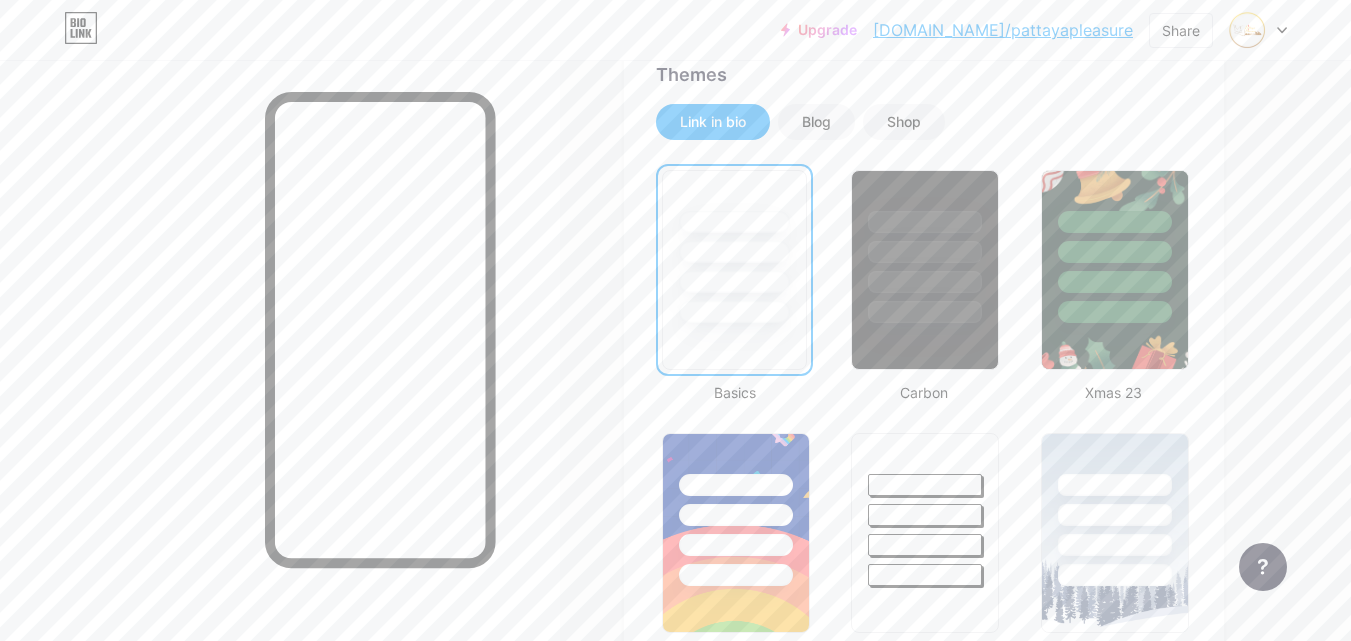 scroll, scrollTop: 506, scrollLeft: 0, axis: vertical 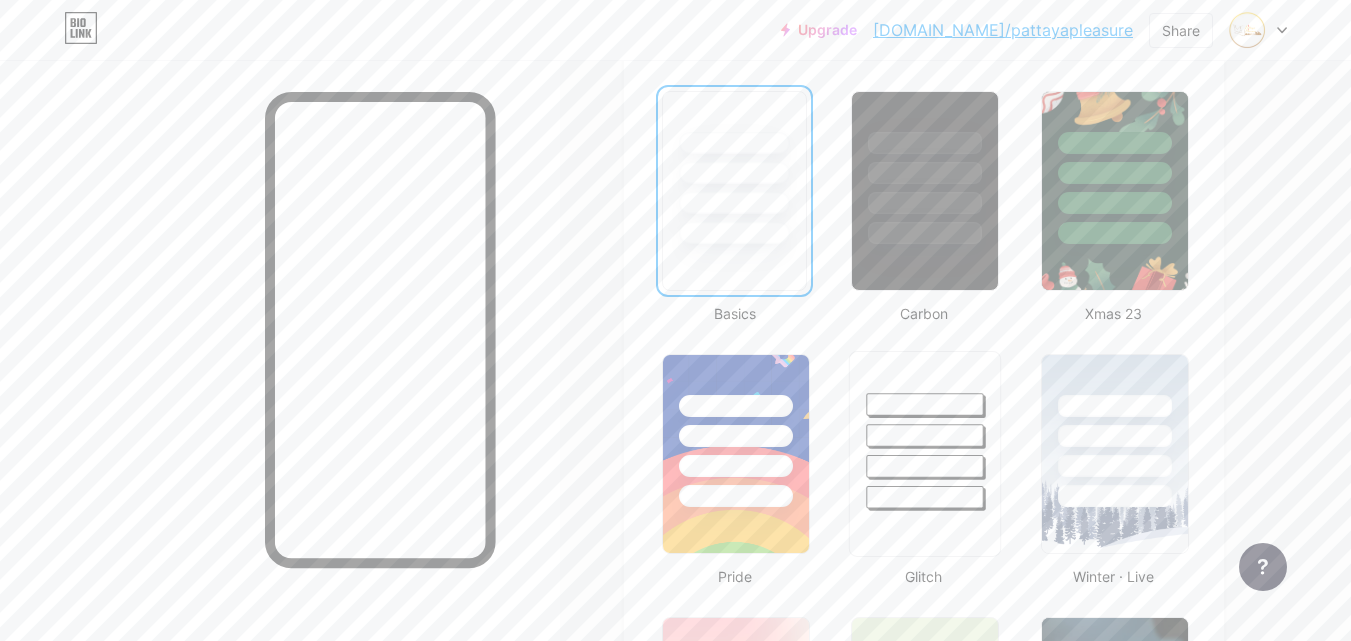 click at bounding box center [925, 430] 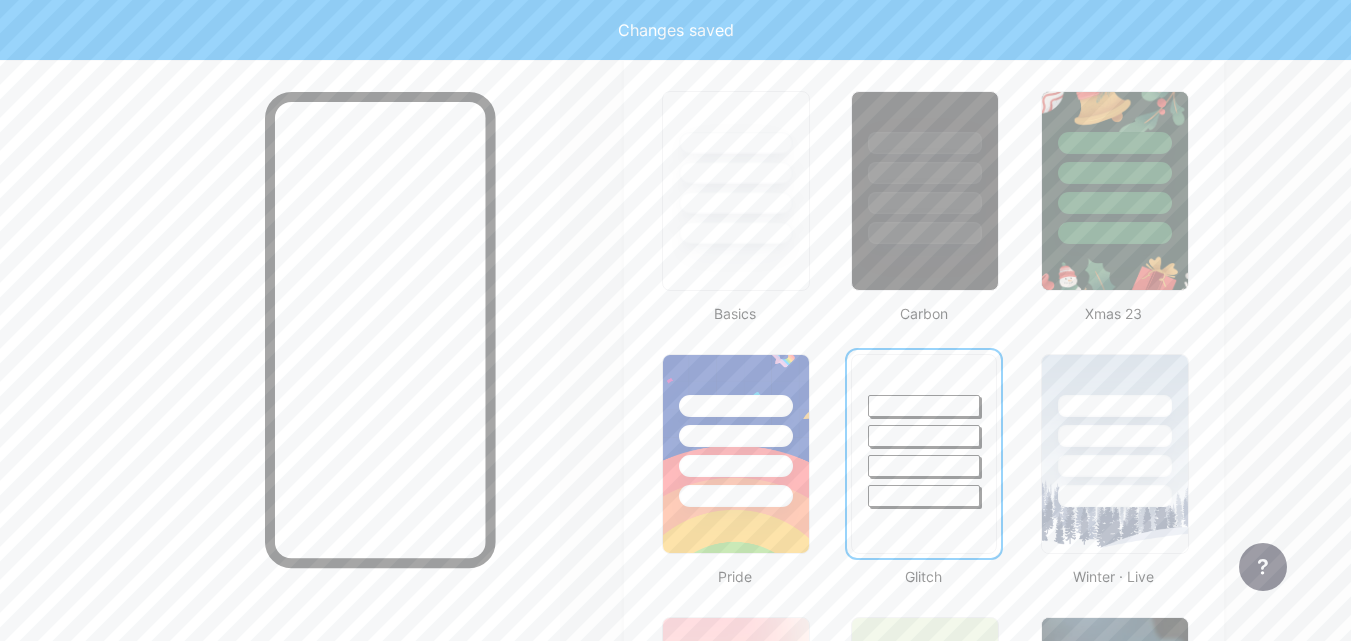 scroll, scrollTop: 590, scrollLeft: 0, axis: vertical 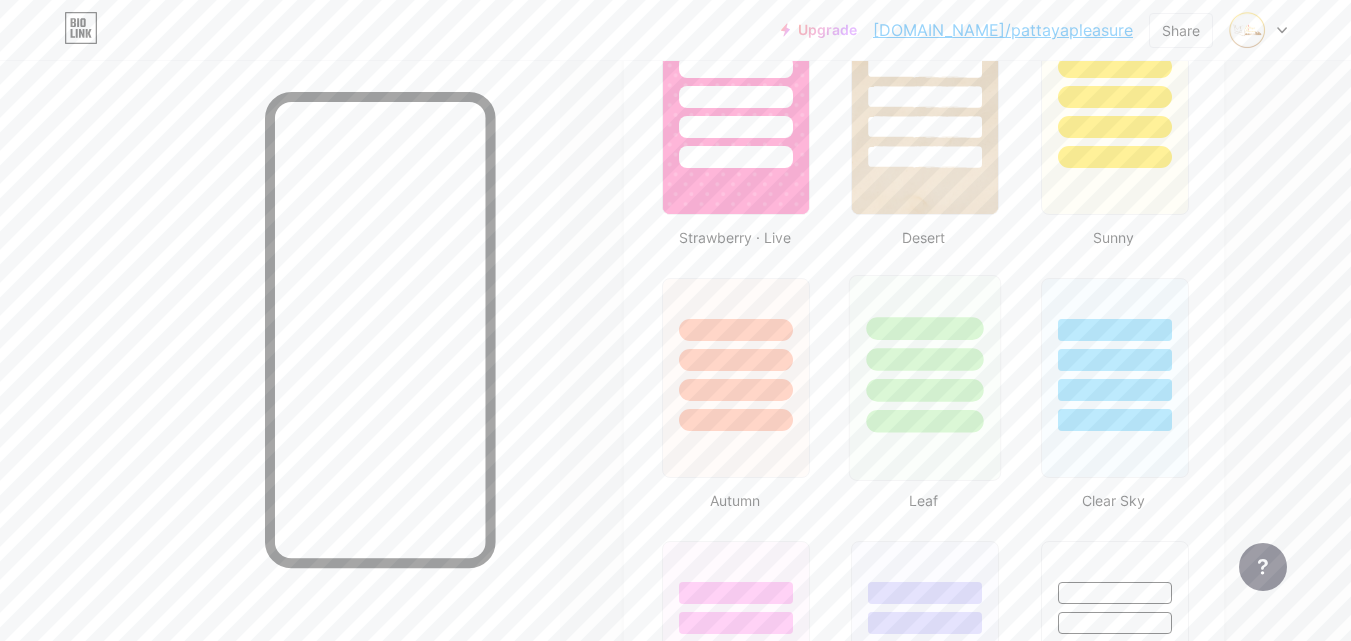 click at bounding box center [925, 390] 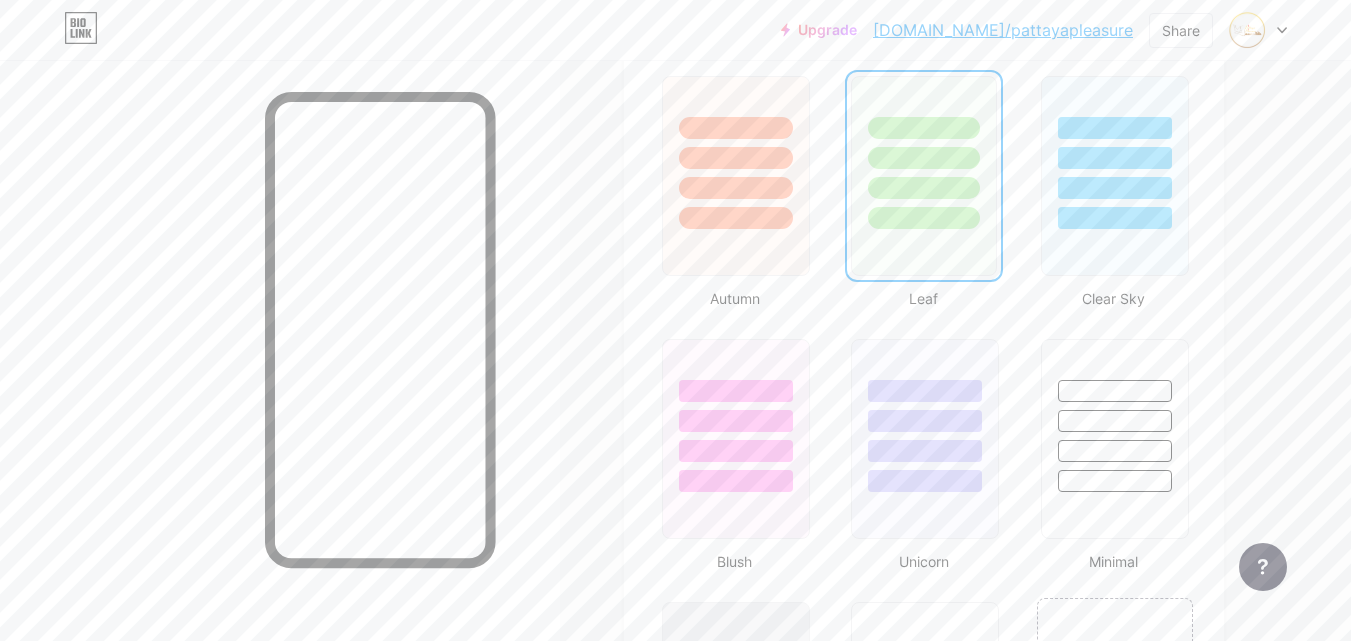scroll, scrollTop: 1926, scrollLeft: 0, axis: vertical 